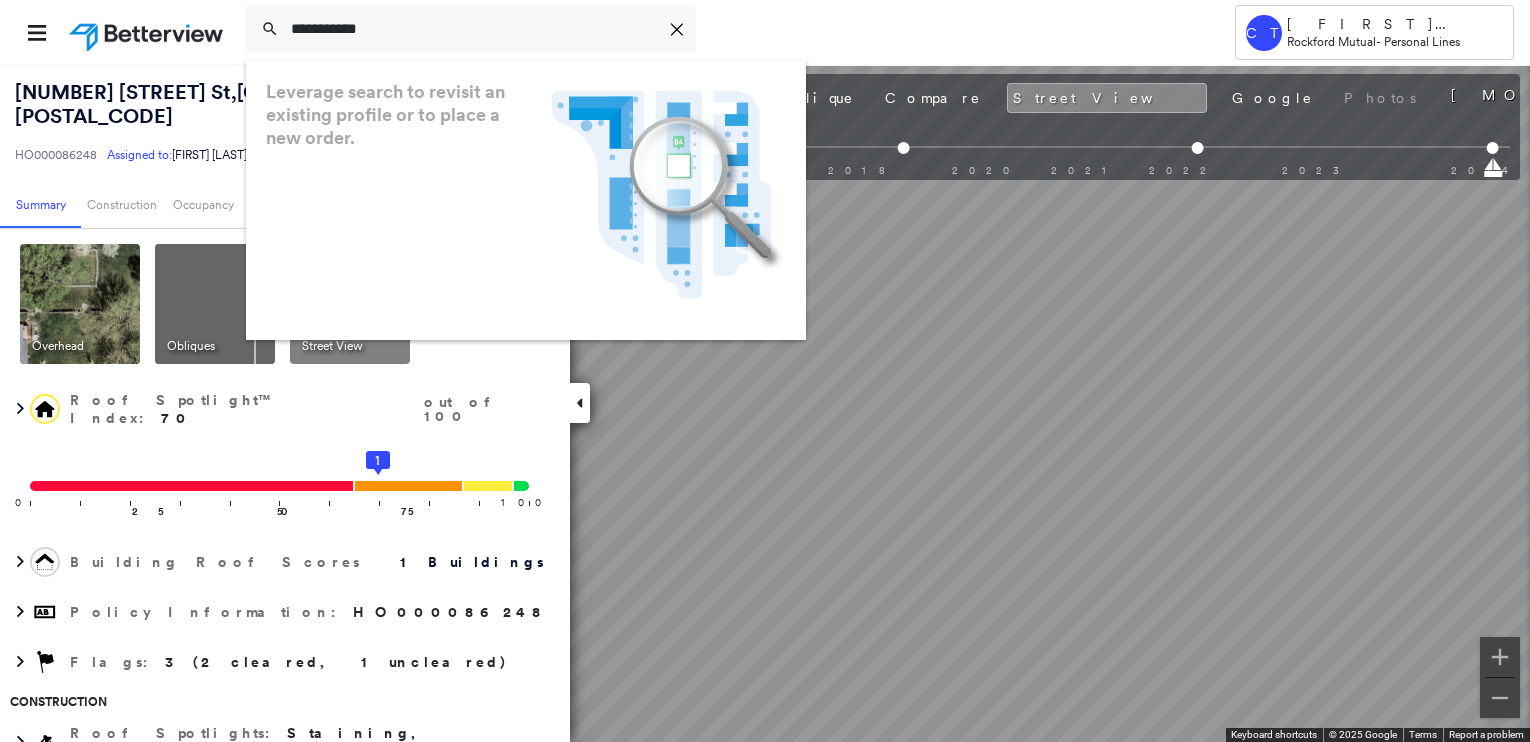 scroll, scrollTop: 0, scrollLeft: 0, axis: both 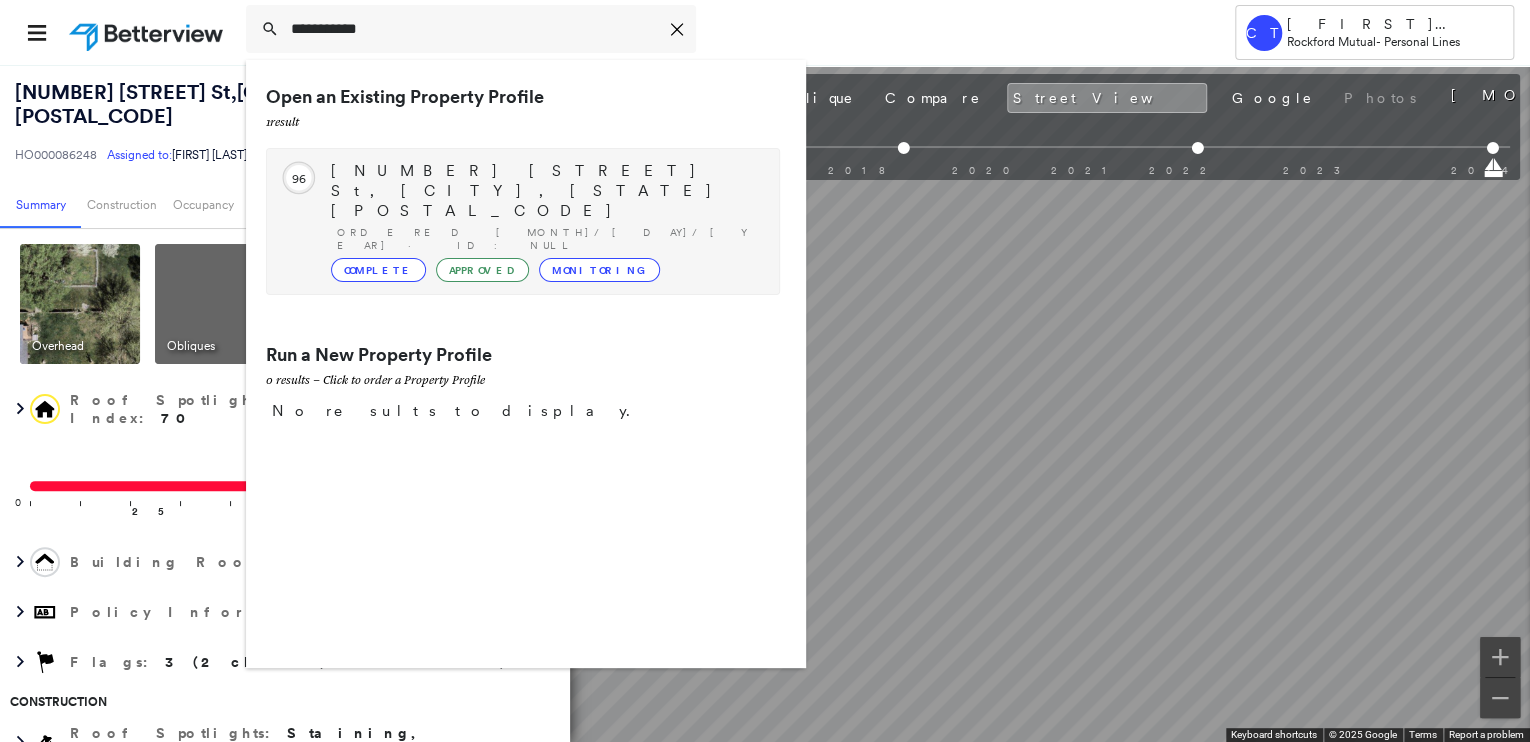 type on "**********" 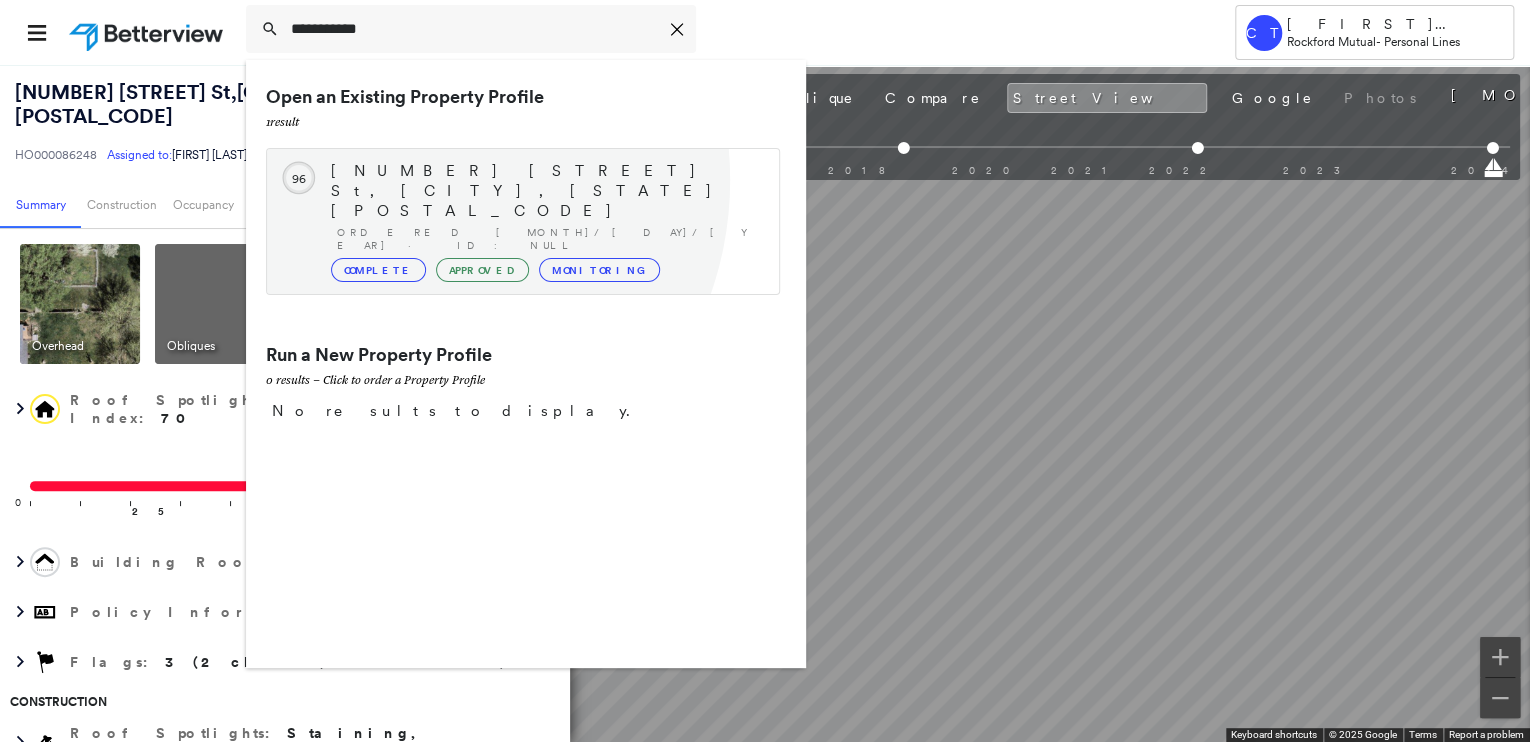 click on "2306 Randolph St, Caledonia, IL 61011-9319" at bounding box center (545, 191) 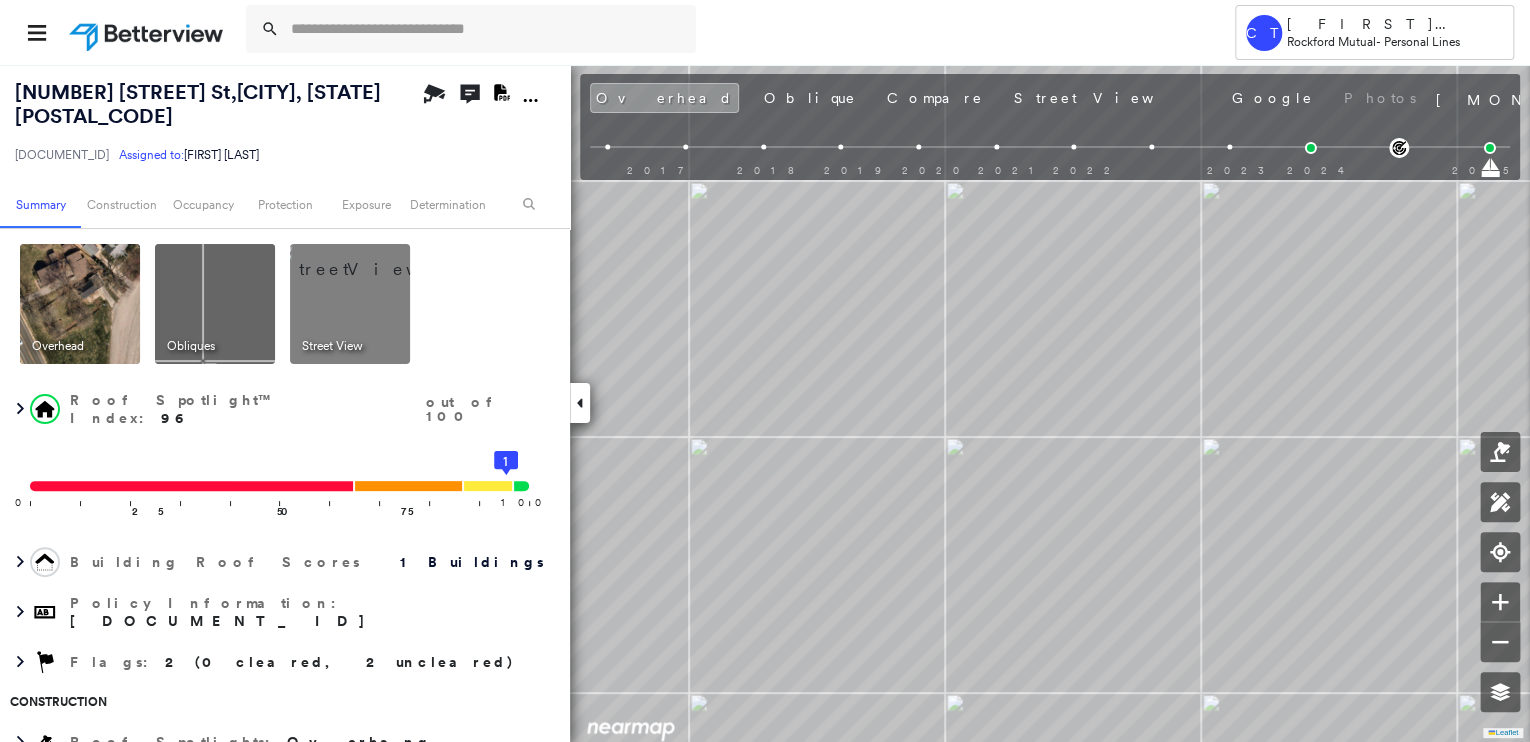click at bounding box center (374, 259) 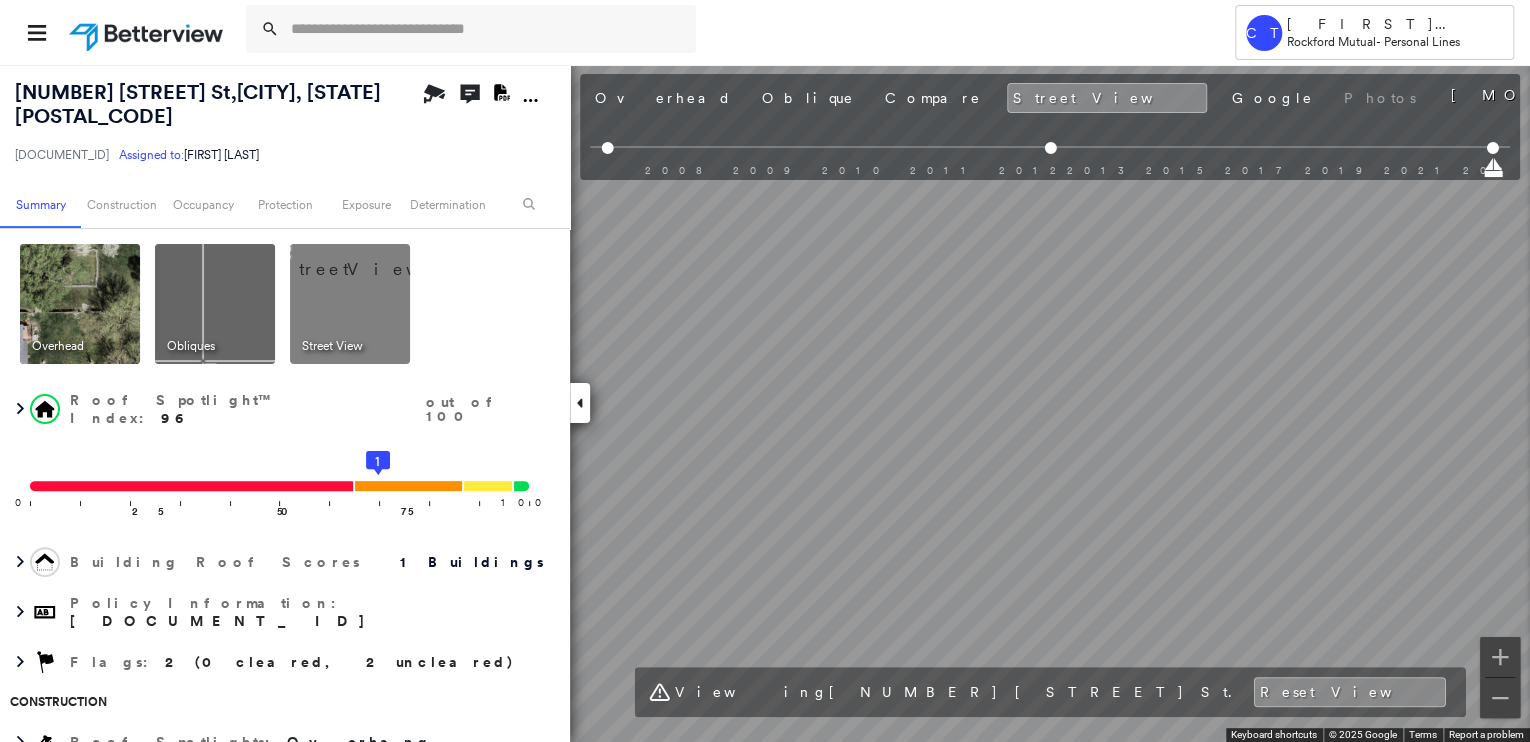 click on "Tower CT Camryn Tremper Rockford Mutual  -   Personal Lines 2306 Randolph St ,  Caledonia, IL 61011-9319 HO000030398 Assigned to:  Cathy Burhenn Assigned to:  Cathy Burhenn HO000030398 Assigned to:  Cathy Burhenn Open Comments Download PDF Report Summary Construction Occupancy Protection Exposure Determination Overhead Obliques Street View Roof Spotlight™ Index :  96 out of 100 0 100 25 50 75 1 Building Roof Scores 1 Buildings Policy Information :  HO000030398 Flags :  2 (0 cleared, 2 uncleared) Construction Roof Spotlights :  Overhang Property Features Roof Size & Shape :  1 building  - Gable | Asphalt Shingle Assessor and MLS Details BuildZoom - Building Permit Data and Analysis Occupancy Ownership Place Detail Protection Exposure FEMA Risk Index Additional Perils Determination Flags :  2 (0 cleared, 2 uncleared) Uncleared Flags (2) Cleared Flags  (0) Year Built Prior to 1960 Flagged 08/05/24 Clear LOW Low Priority Roof Score Flagged 08/05/24 Clear Action Taken New Entry History Quote/New Business General" at bounding box center [765, 371] 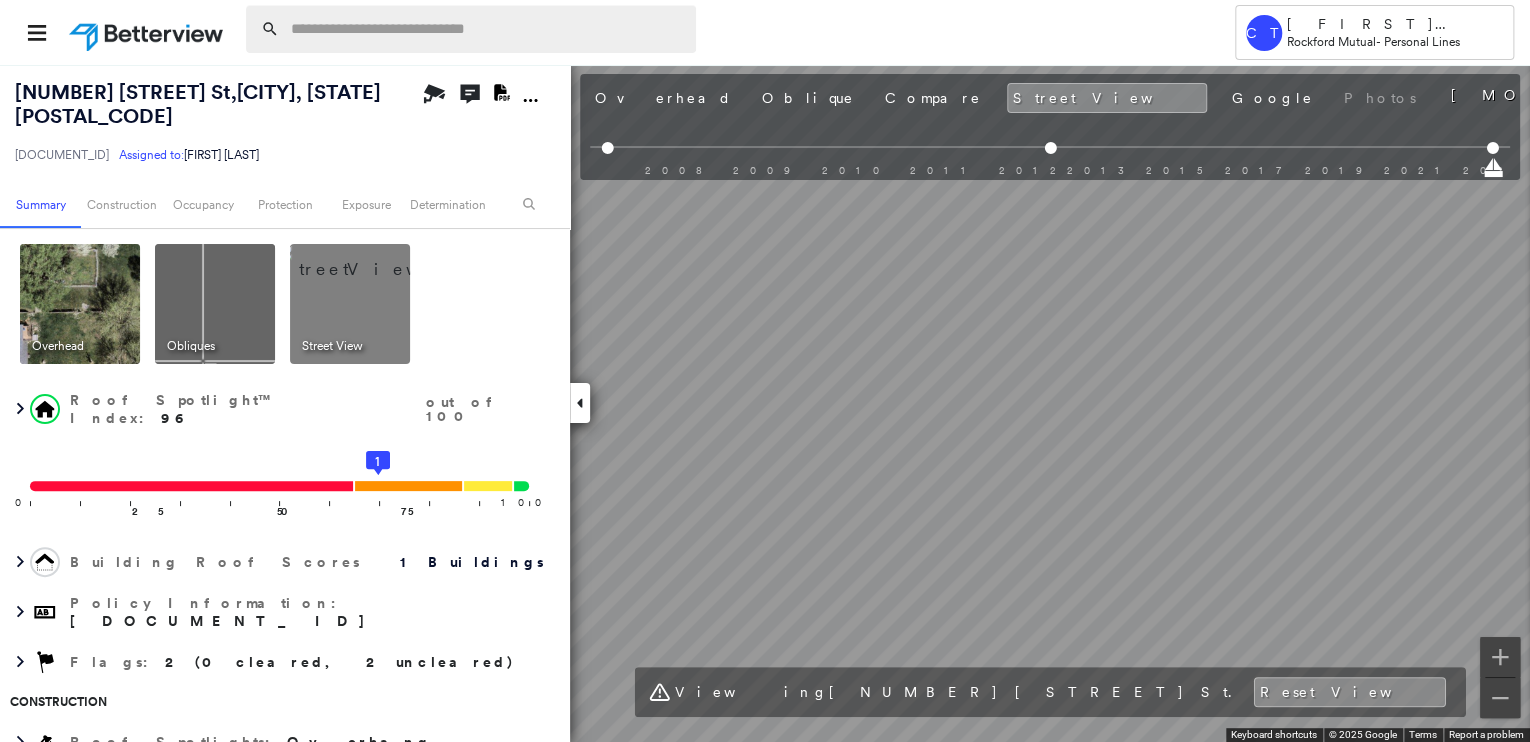 click at bounding box center (487, 29) 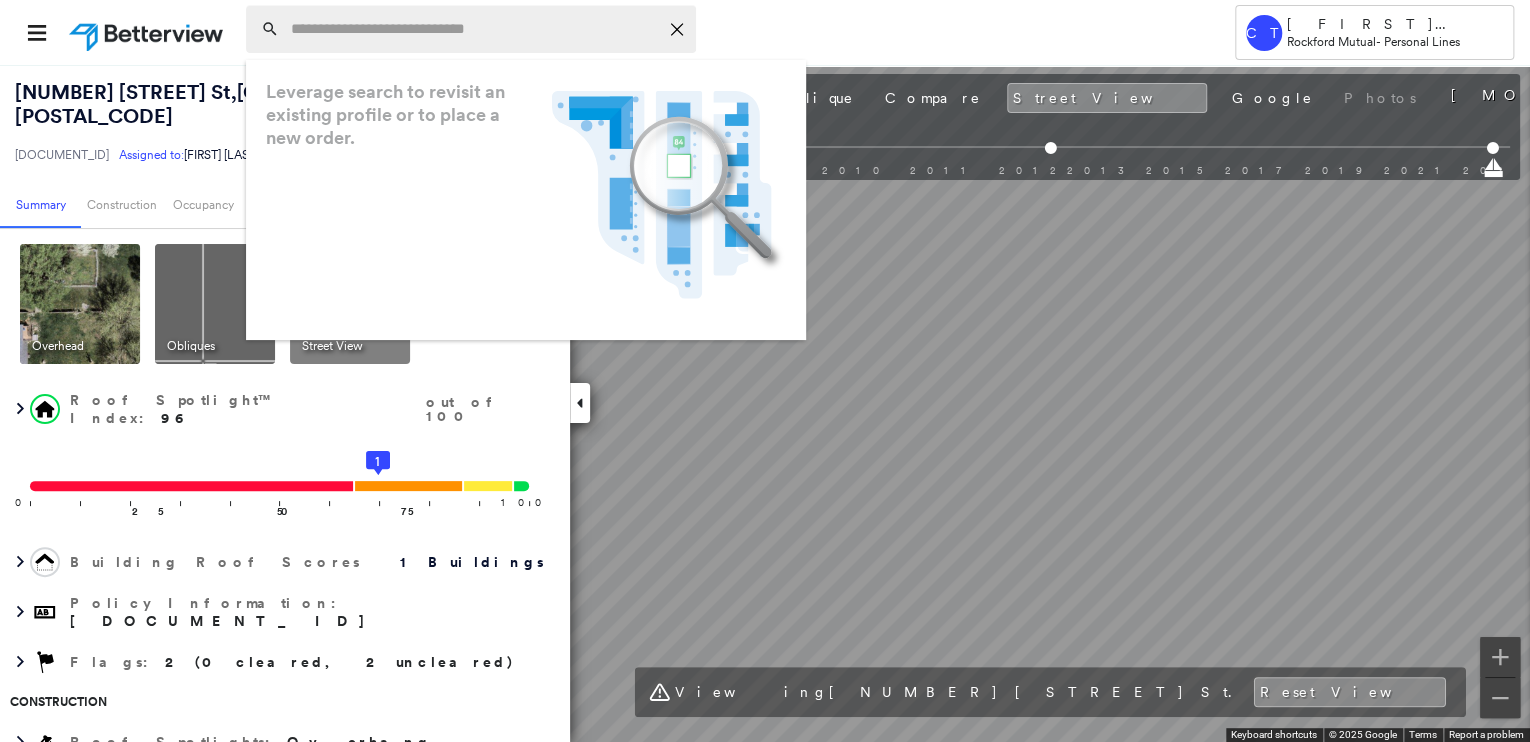 paste on "**********" 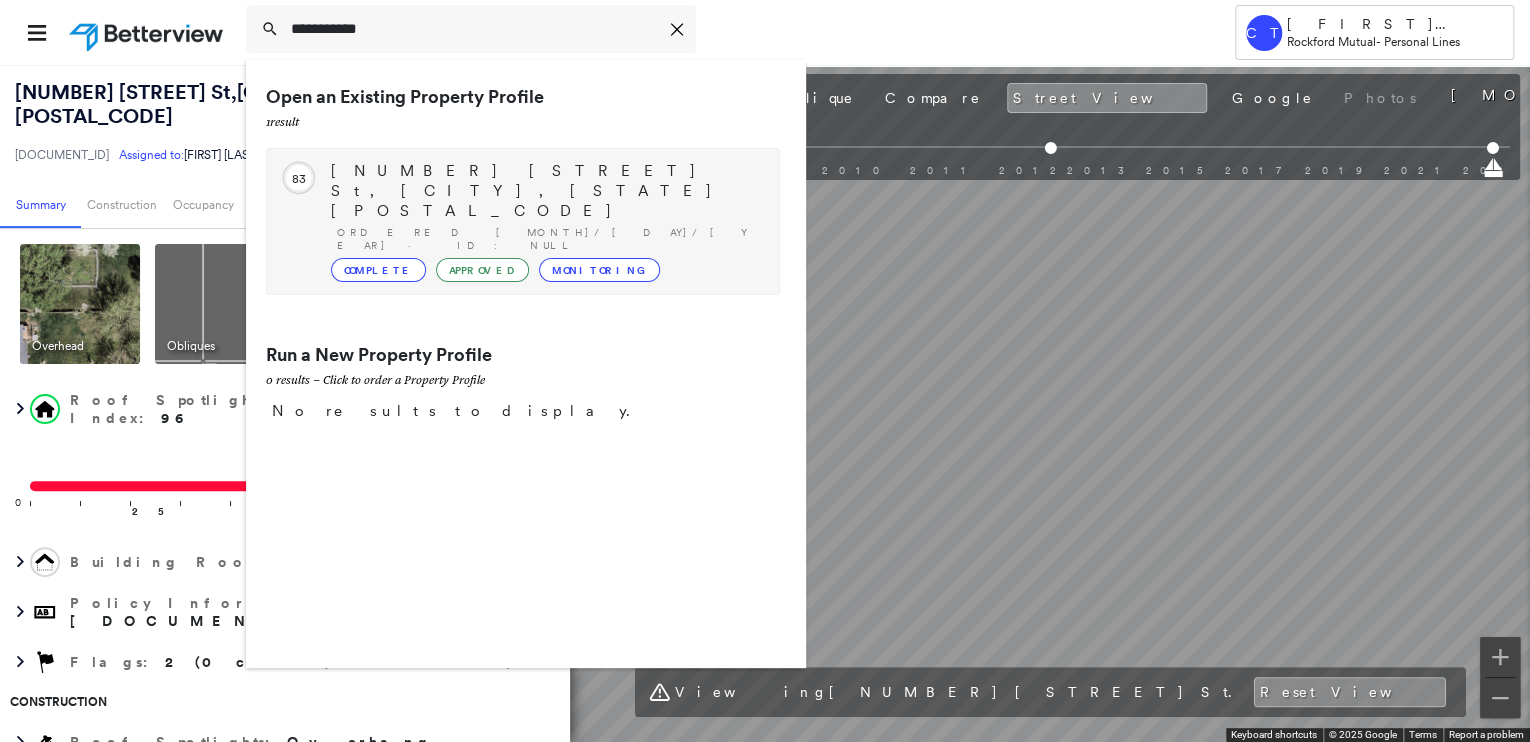 type on "**********" 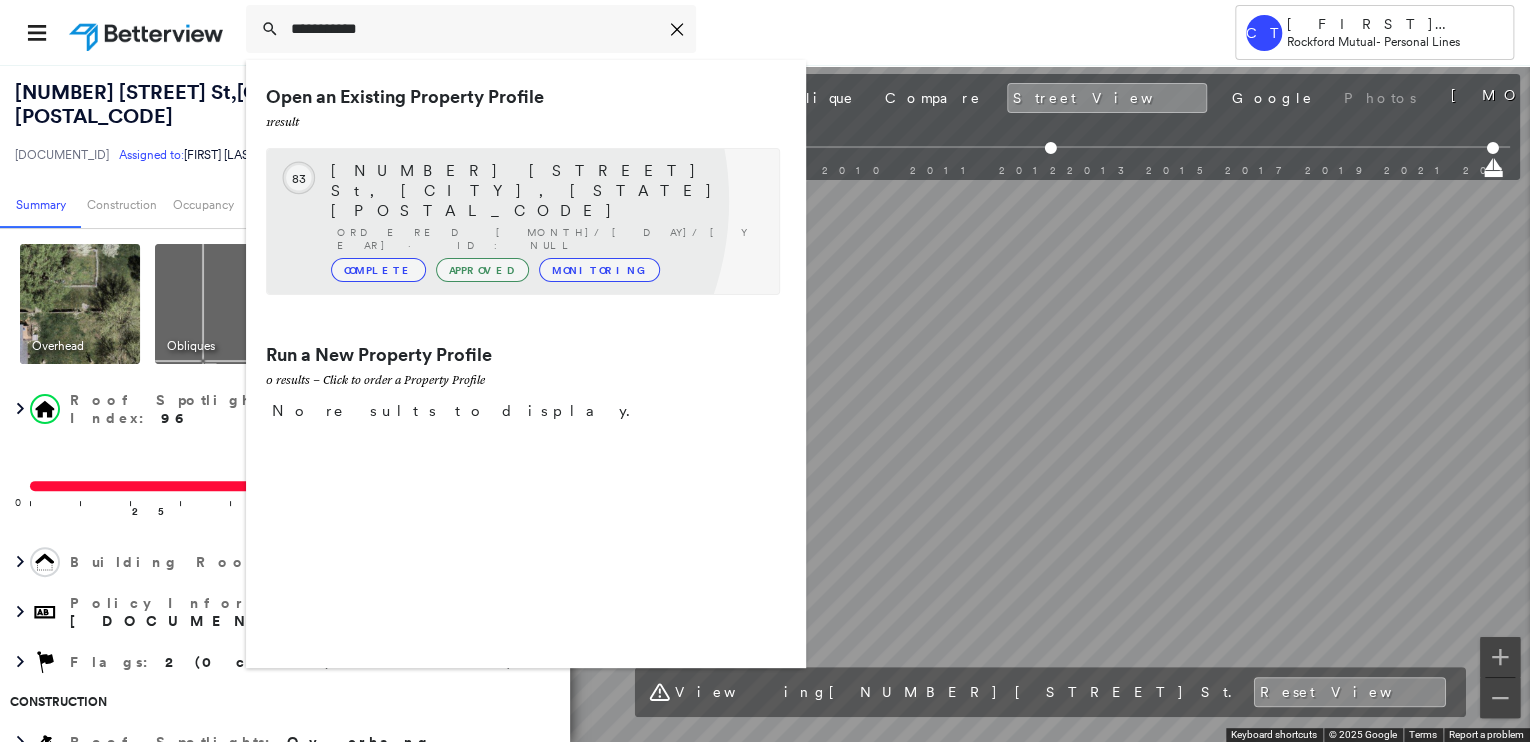 click on "3215 Crosby St, Rockford, IL 61107-4702 Ordered 11/25/24 · ID: null Complete Approved Monitoring" at bounding box center [545, 221] 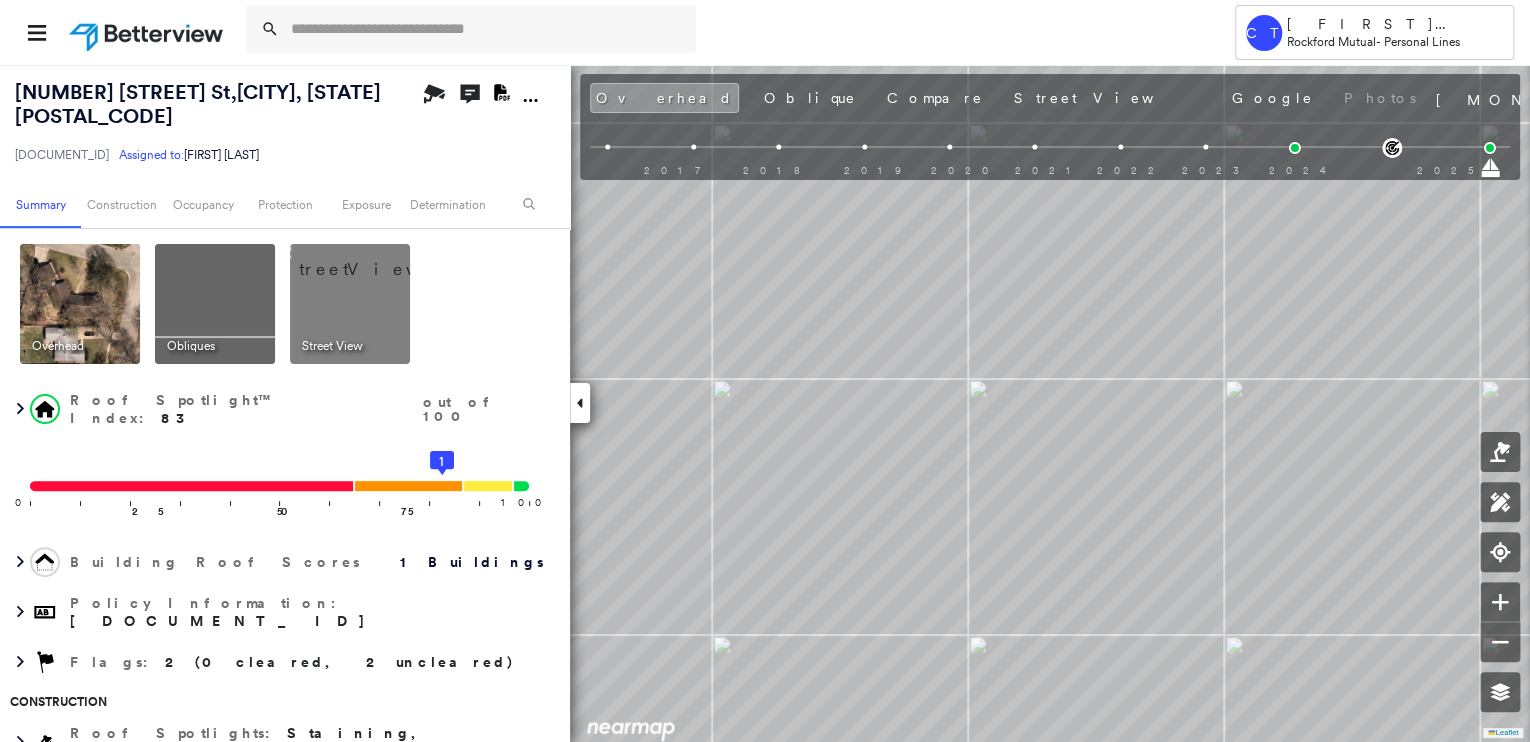 click at bounding box center [374, 259] 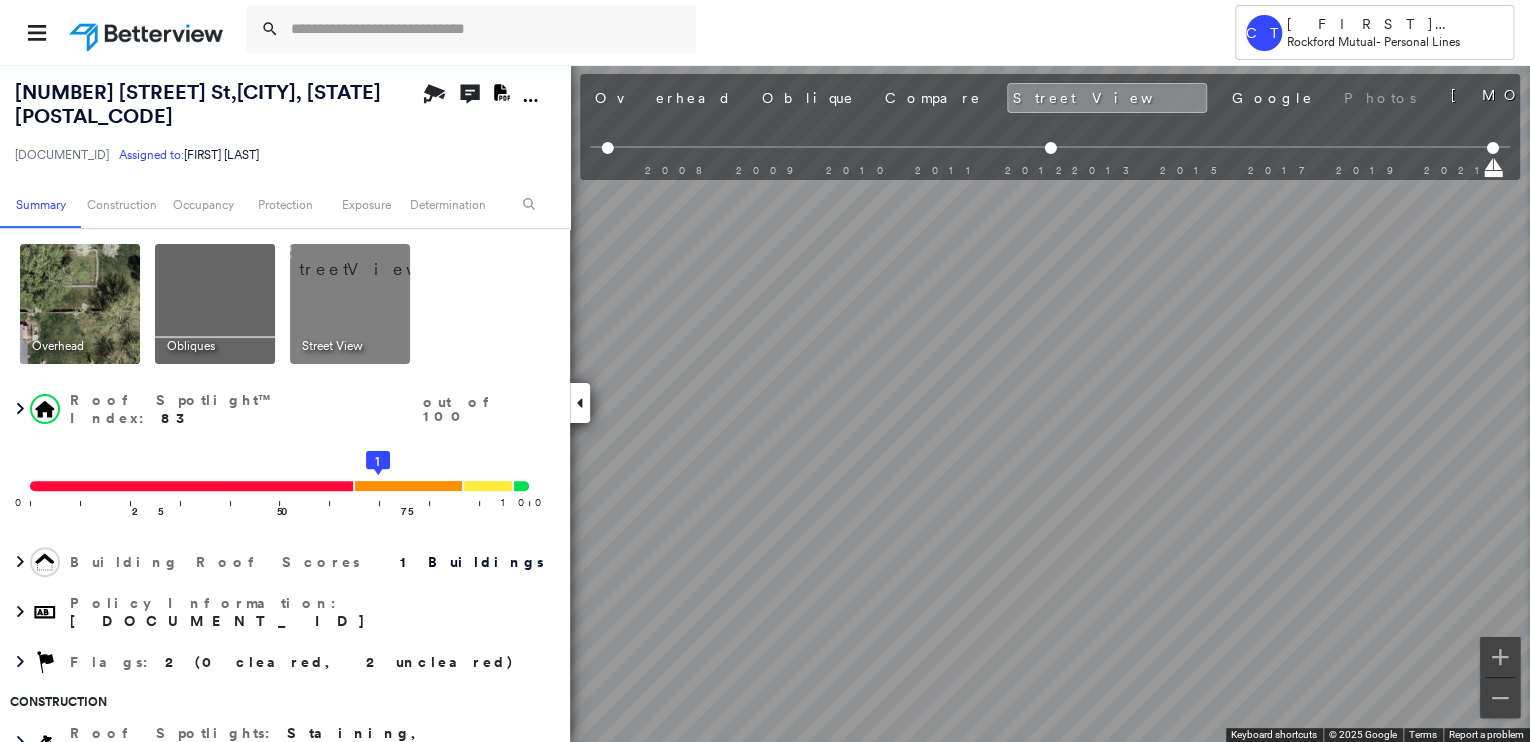 click at bounding box center [80, 304] 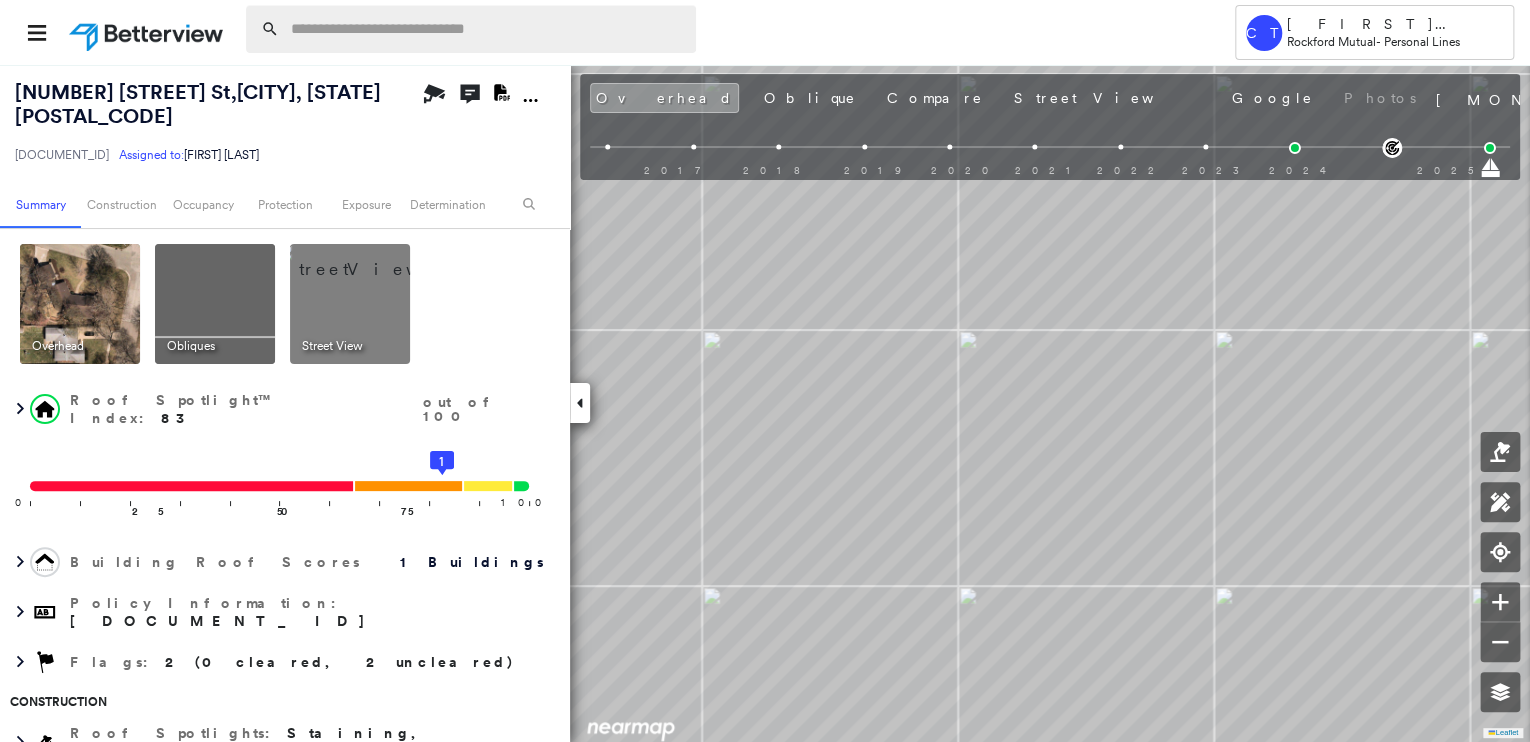 click at bounding box center (487, 29) 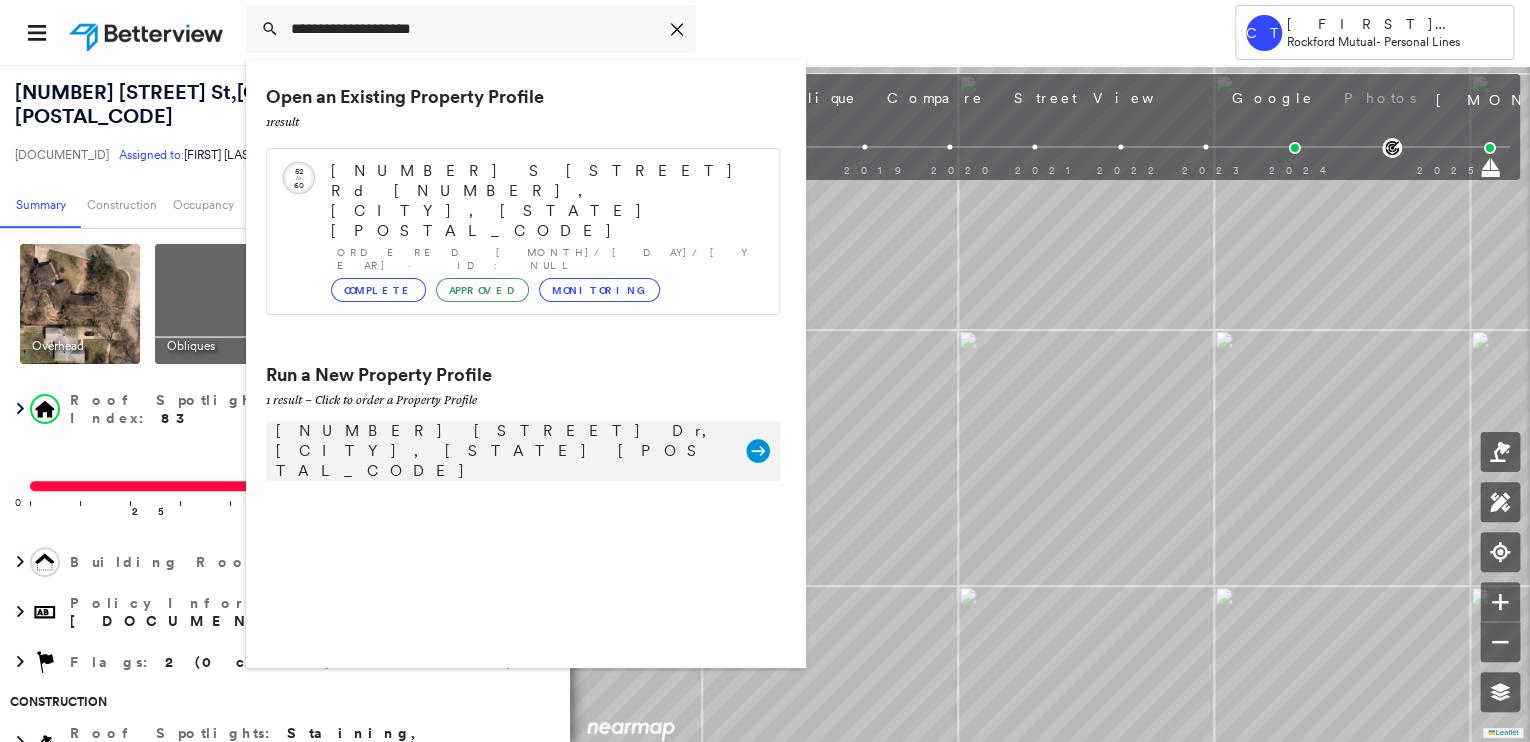 type on "**********" 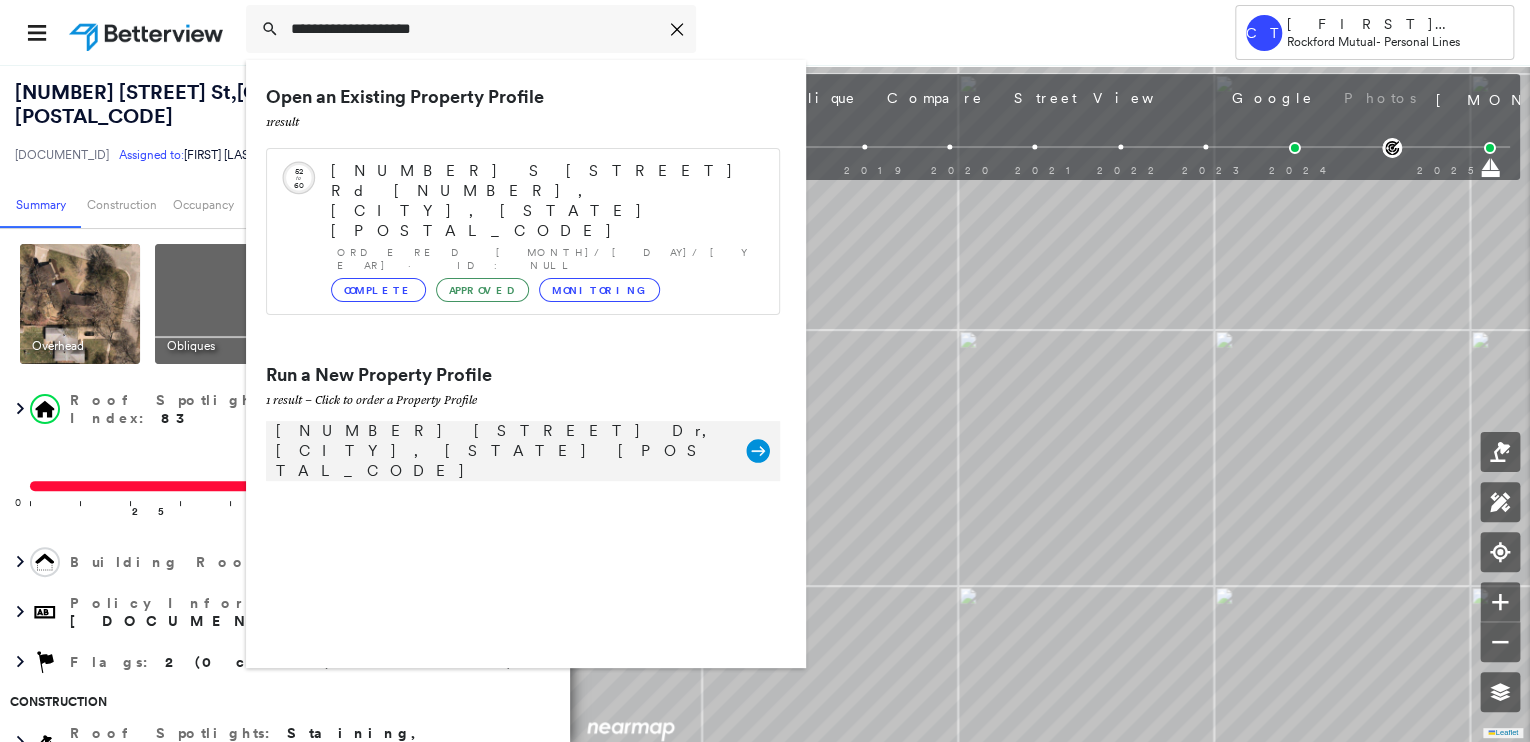 click on "13094 Sparks Hill Dr, Cazenovia, WI 53924 Group Created with Sketch." at bounding box center [523, 451] 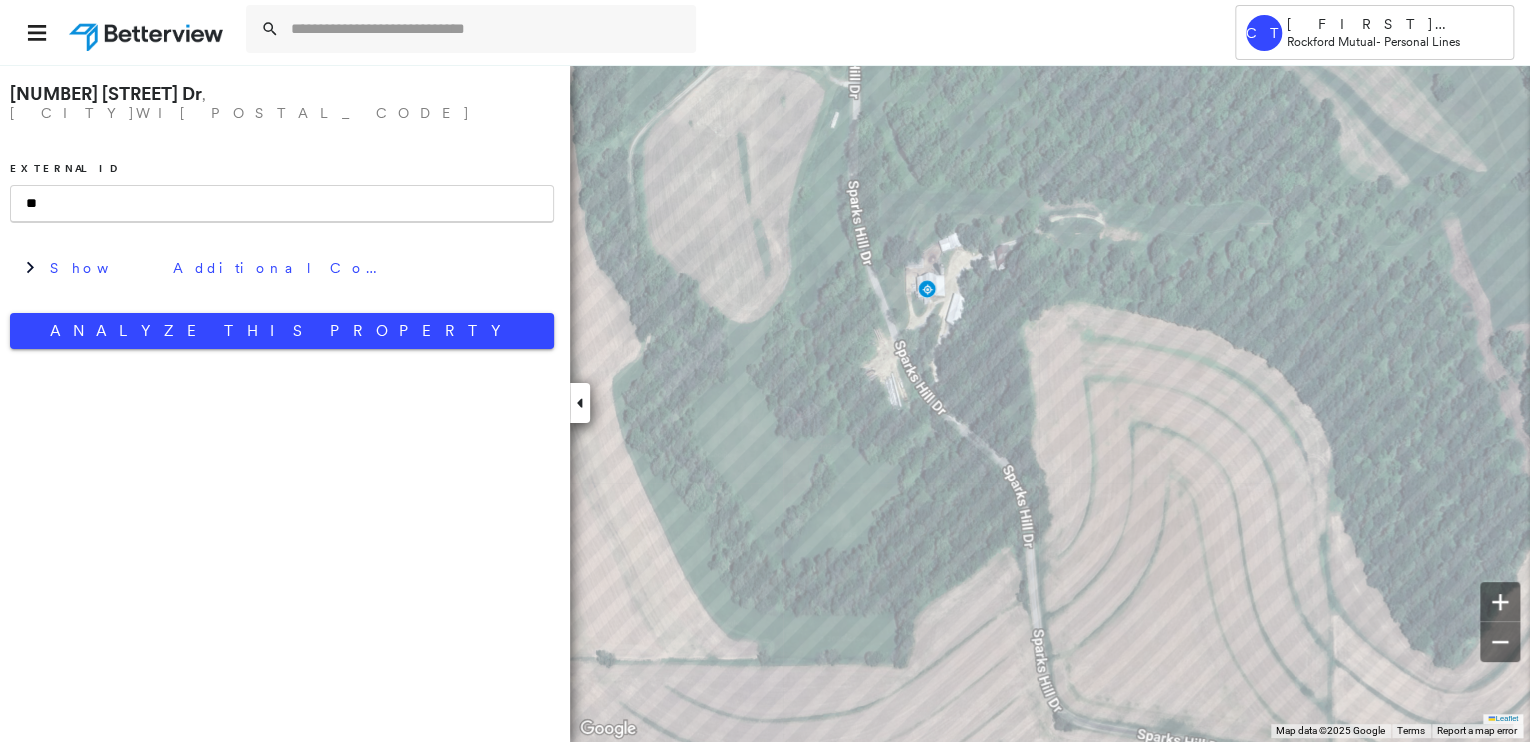 type on "*" 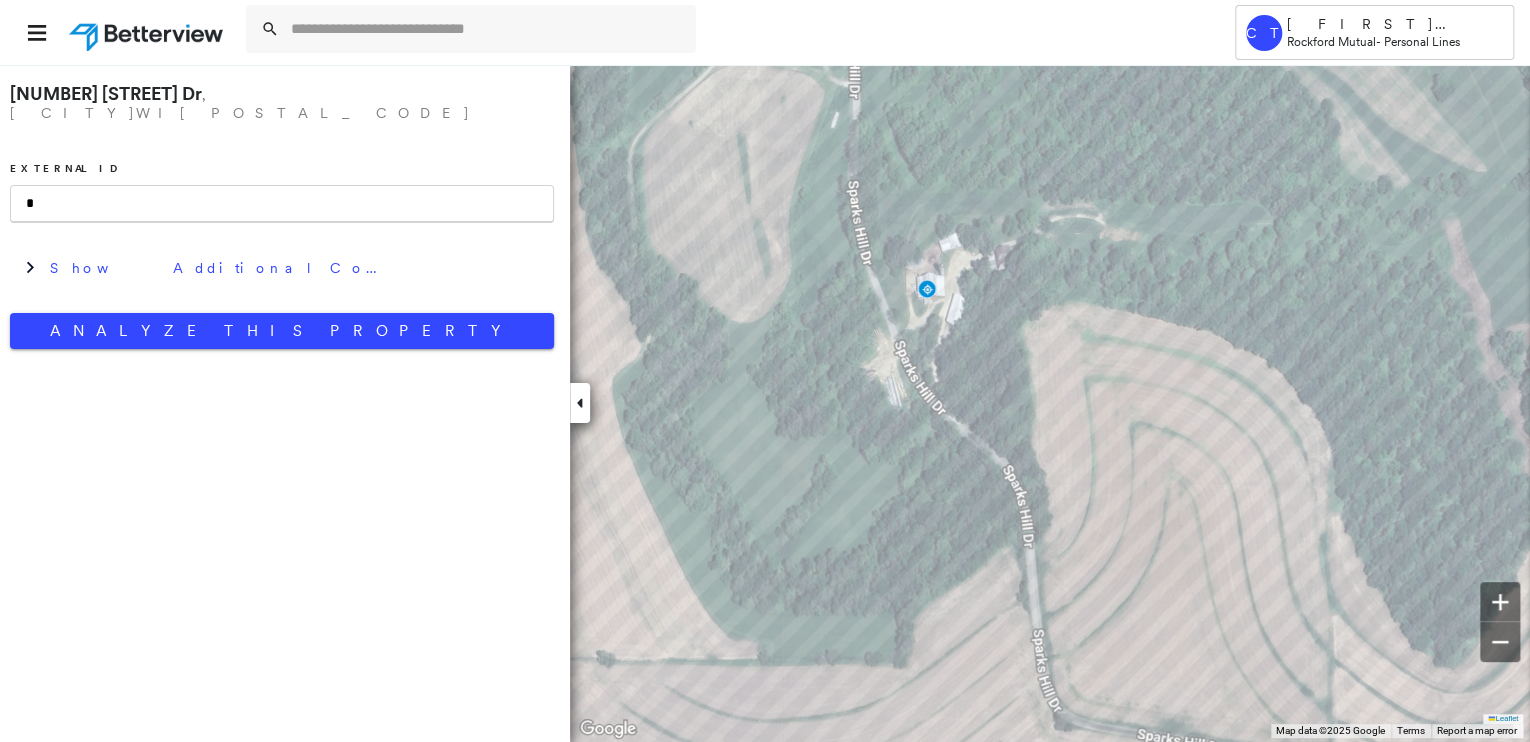 type 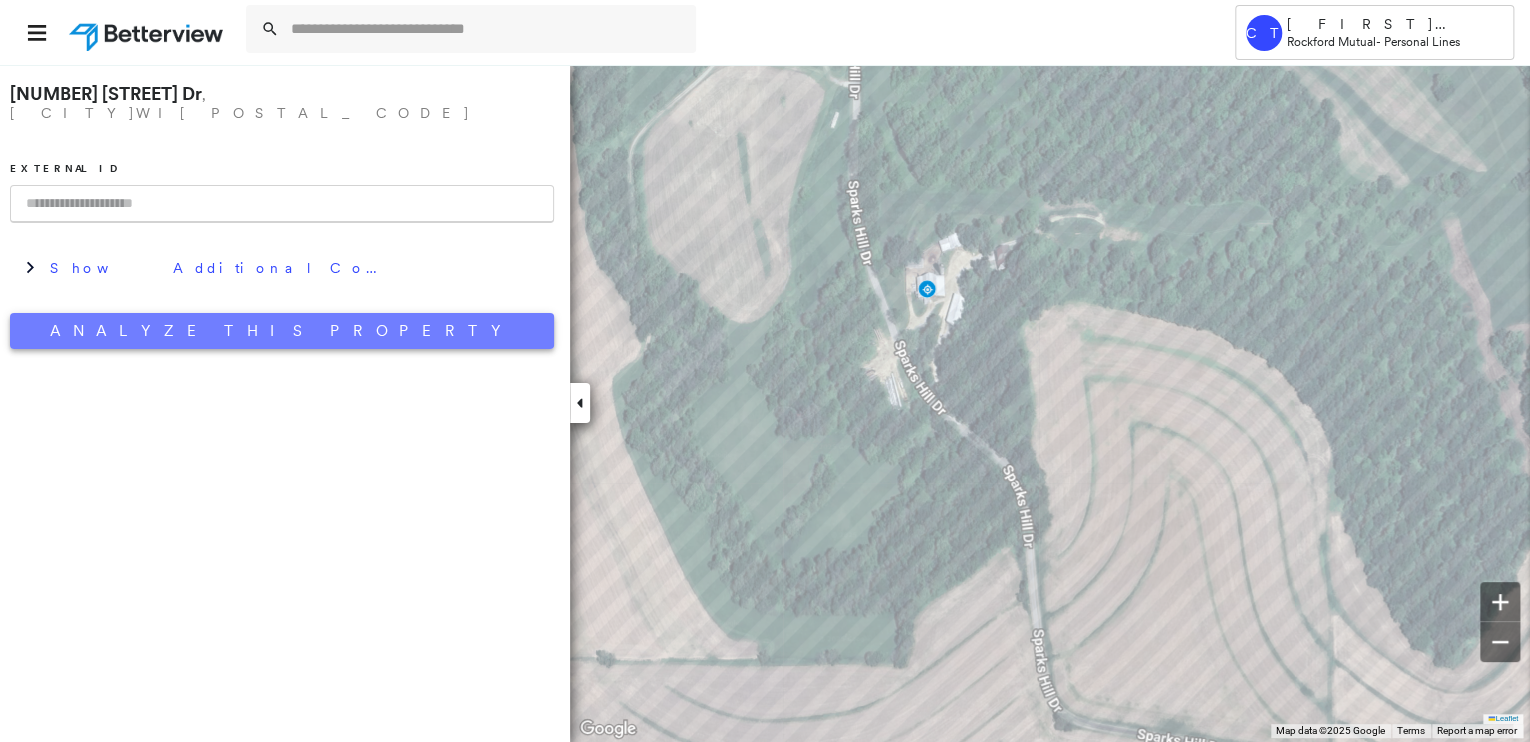 drag, startPoint x: 411, startPoint y: 324, endPoint x: 390, endPoint y: 312, distance: 24.186773 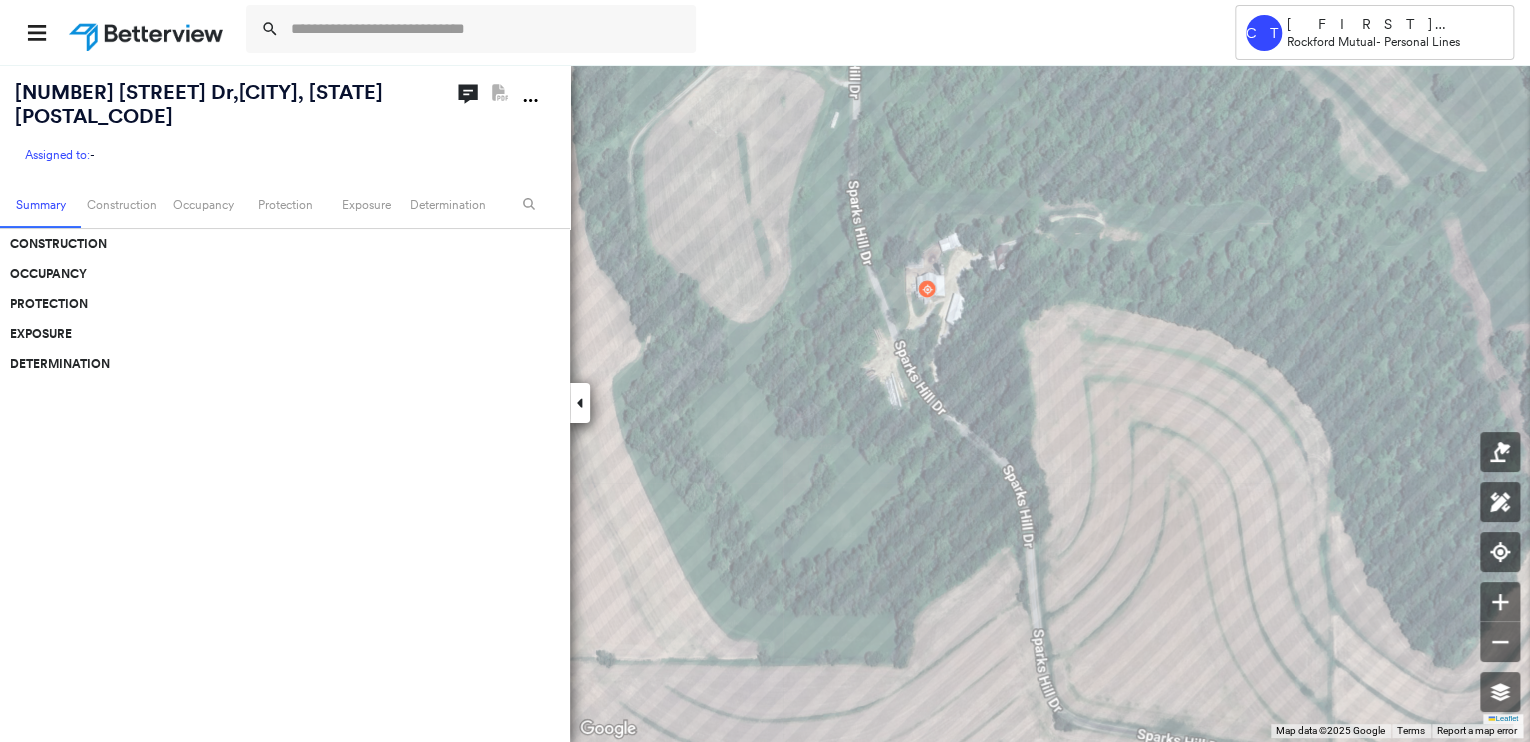 click at bounding box center [530, 100] 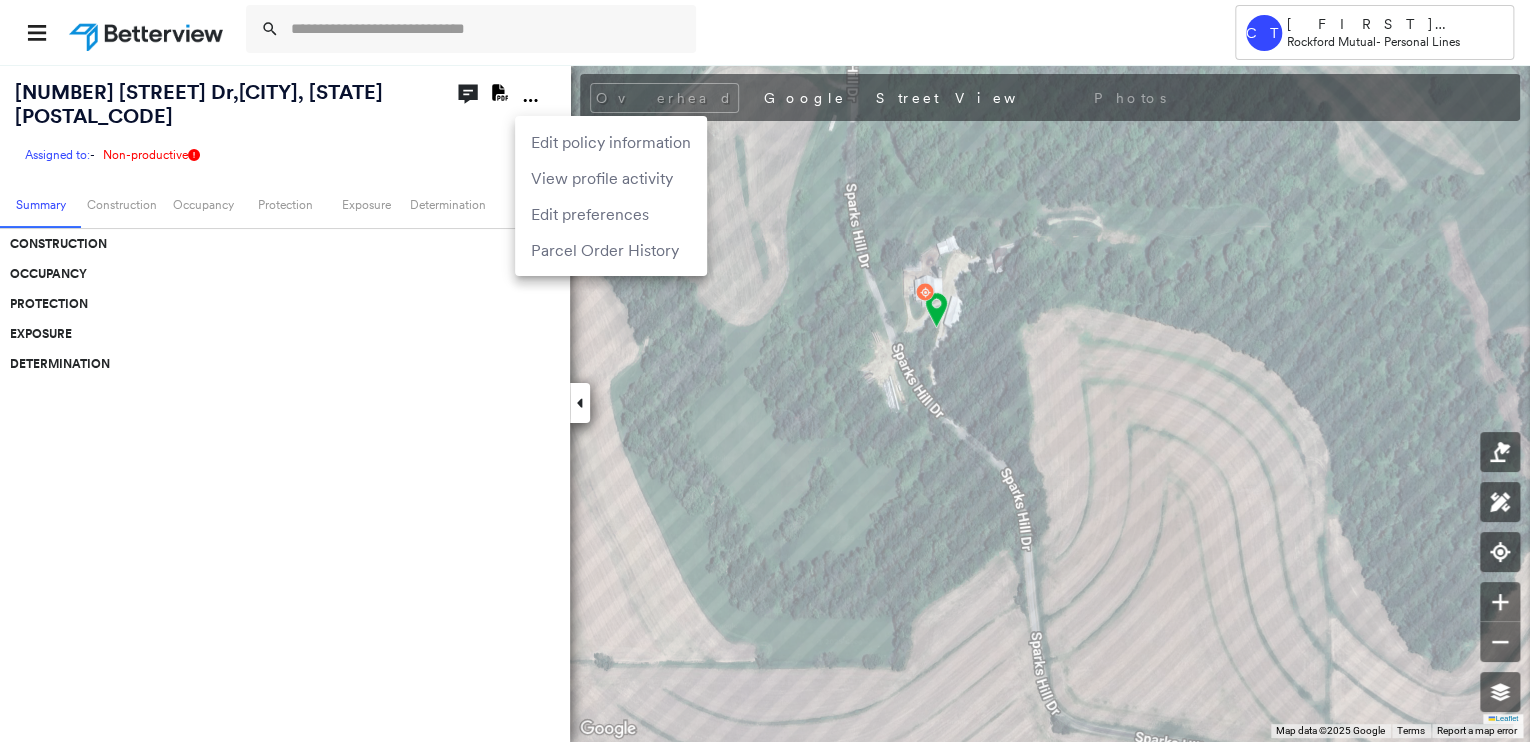 click on "Edit policy information" at bounding box center [611, 142] 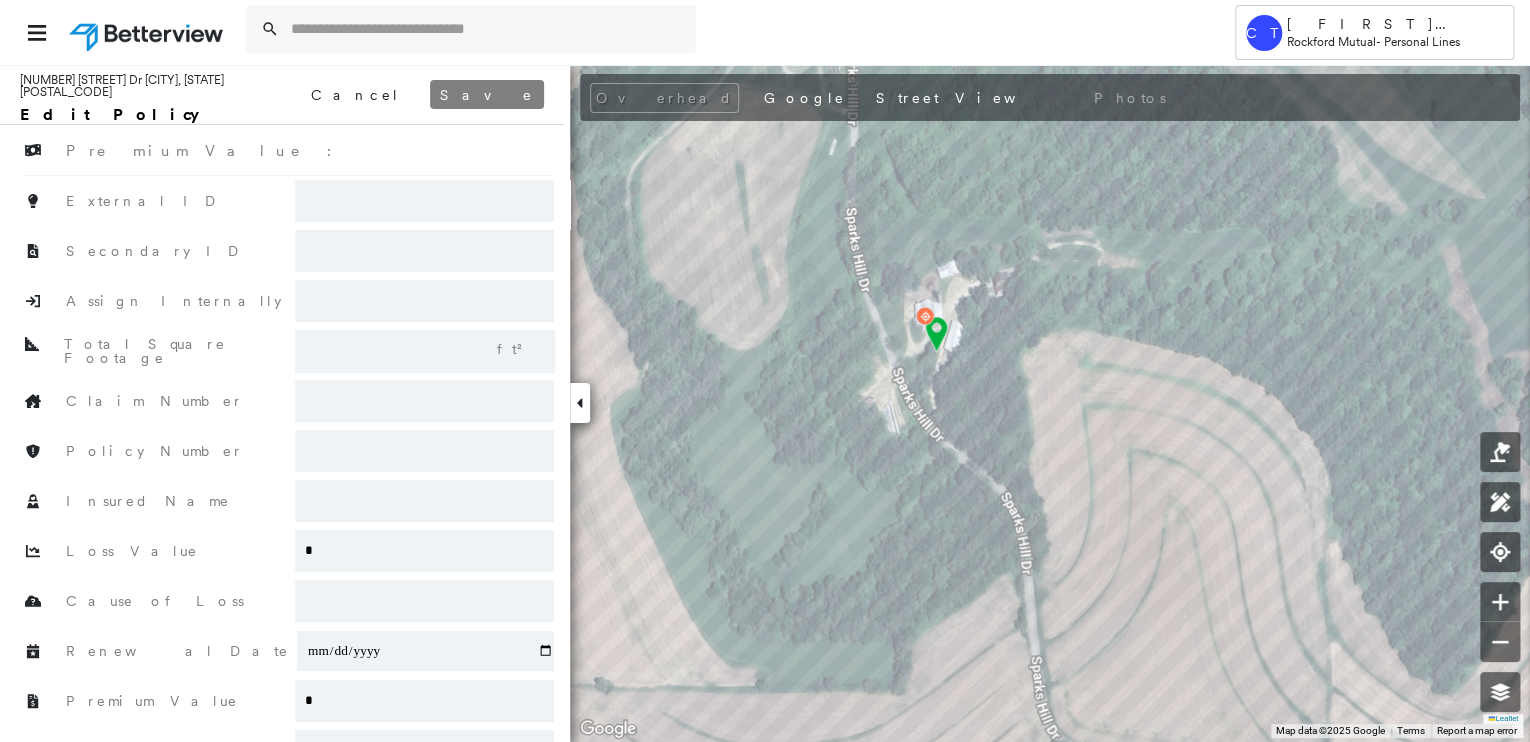click at bounding box center (424, 201) 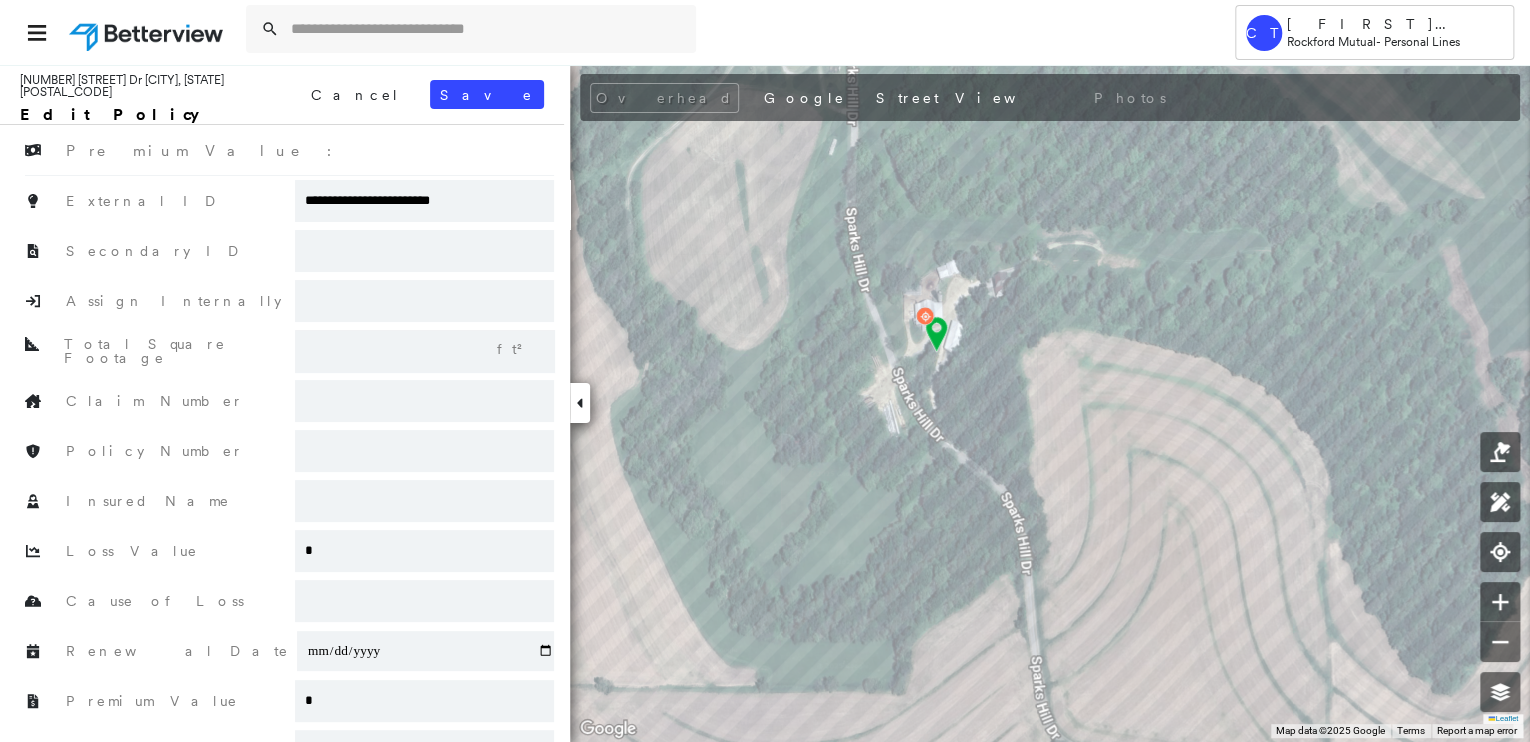 type on "**********" 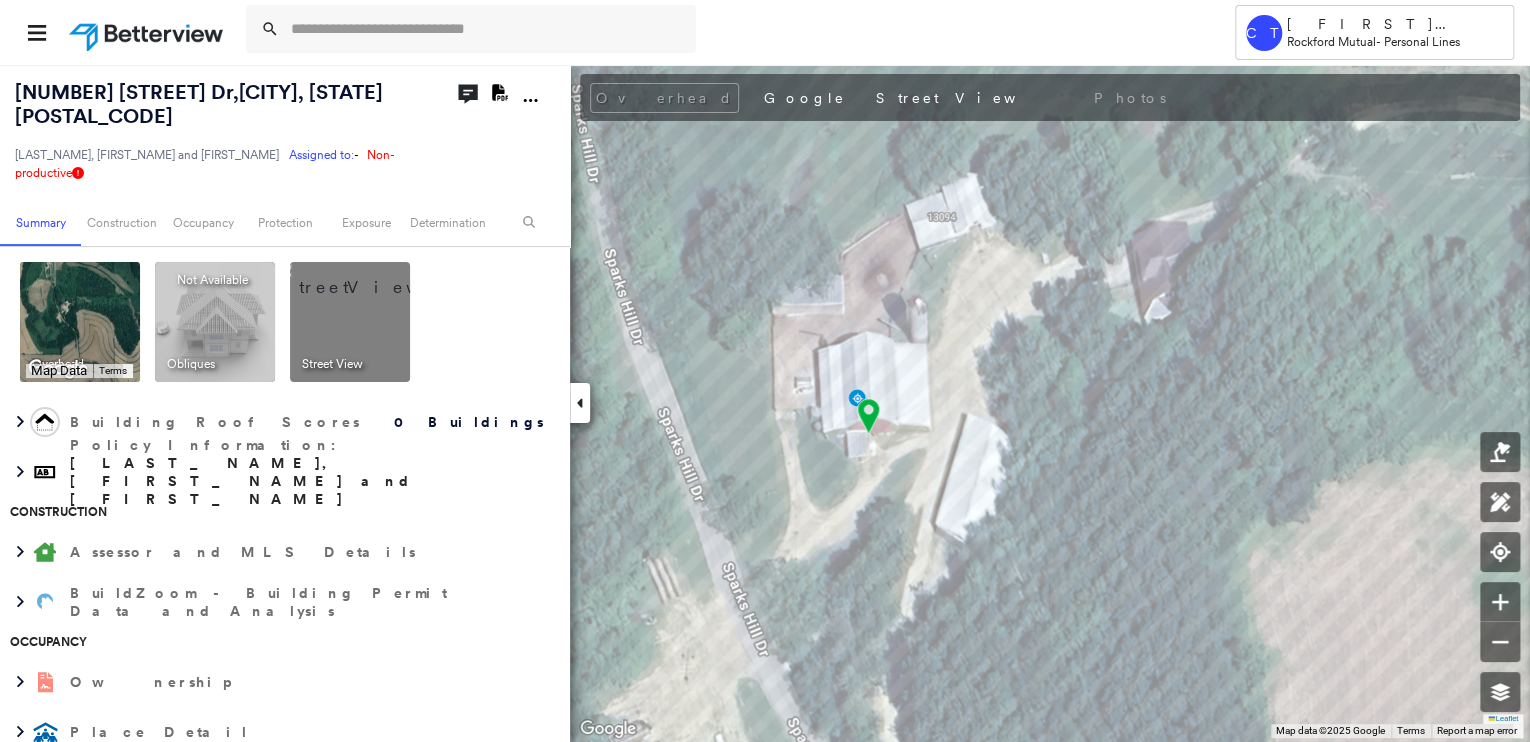 click at bounding box center [374, 277] 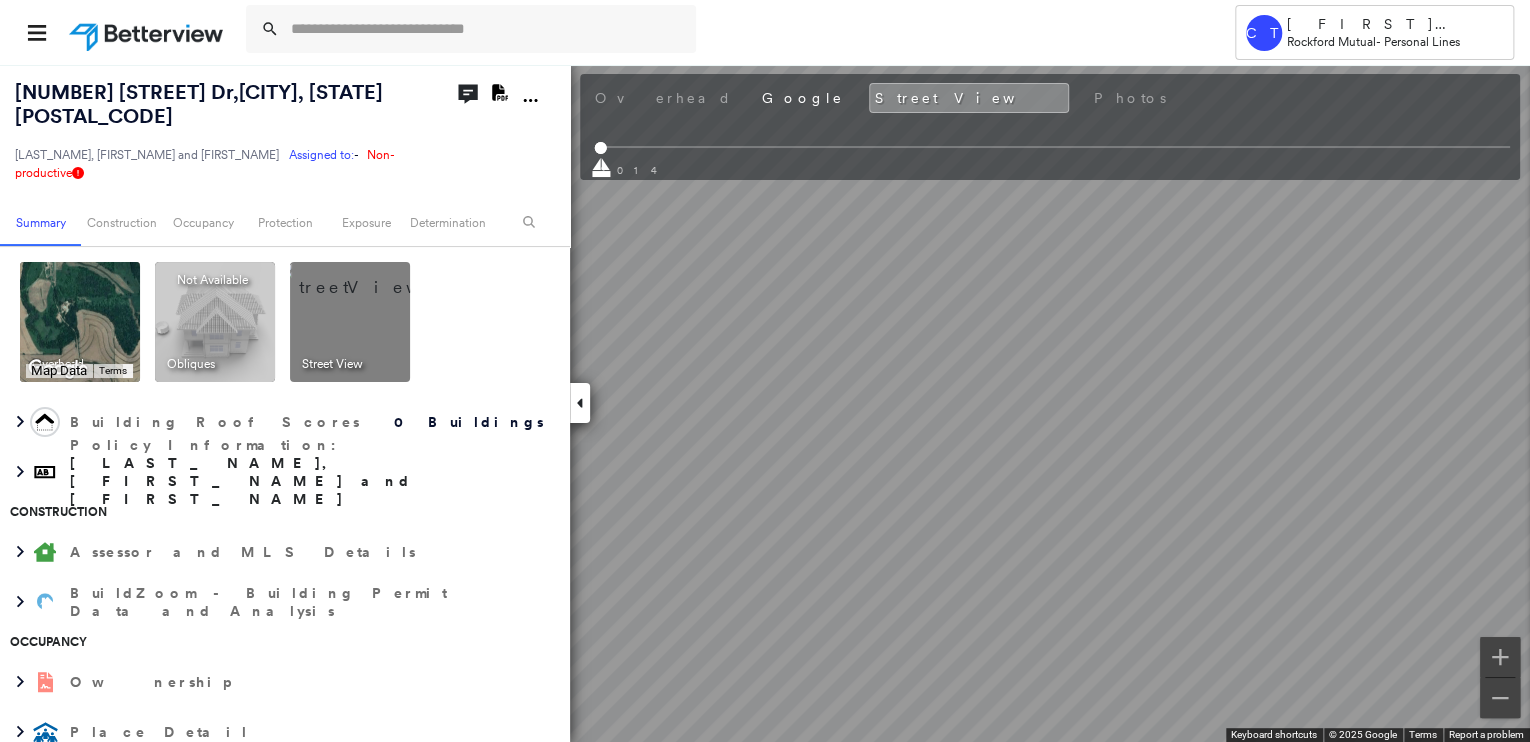 click at bounding box center [374, 277] 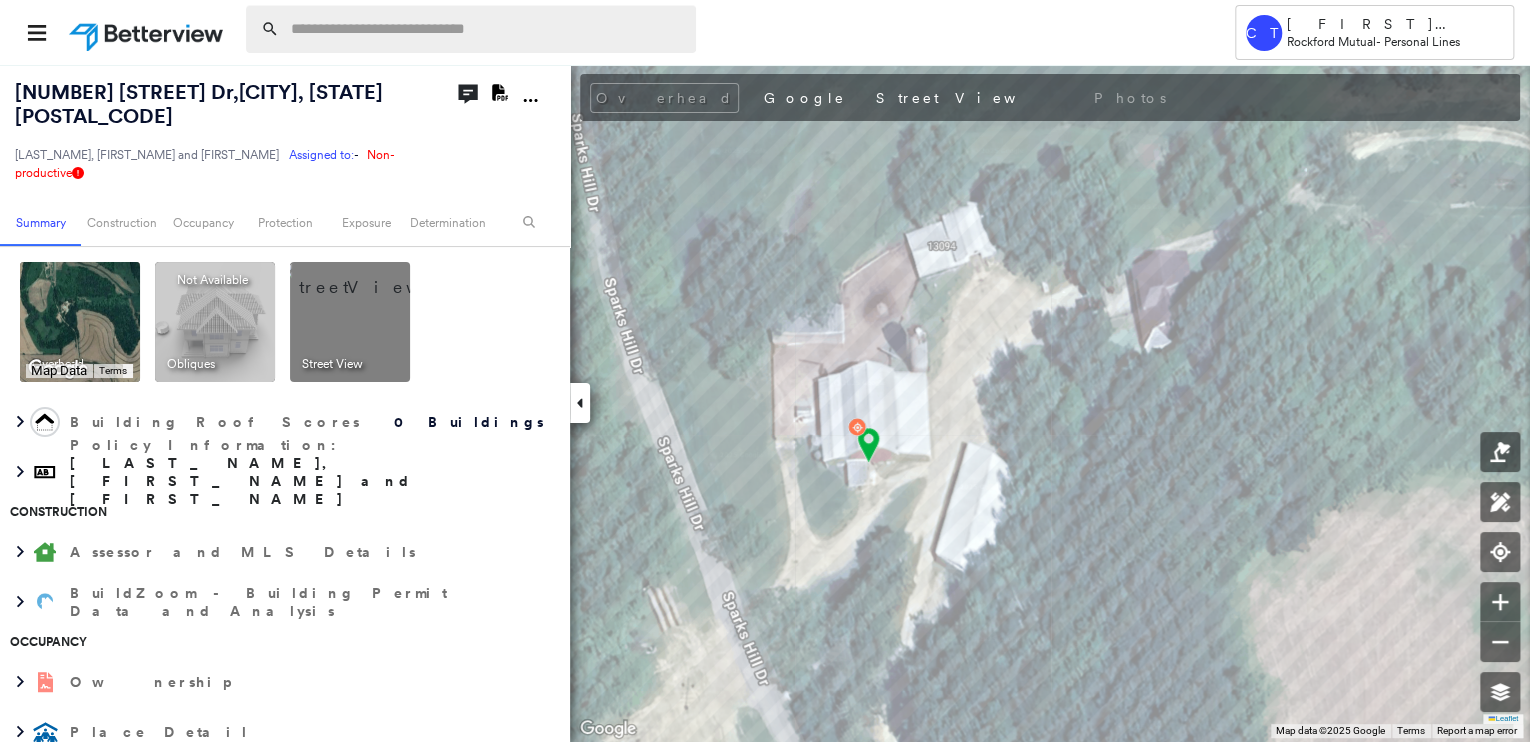 click at bounding box center (487, 29) 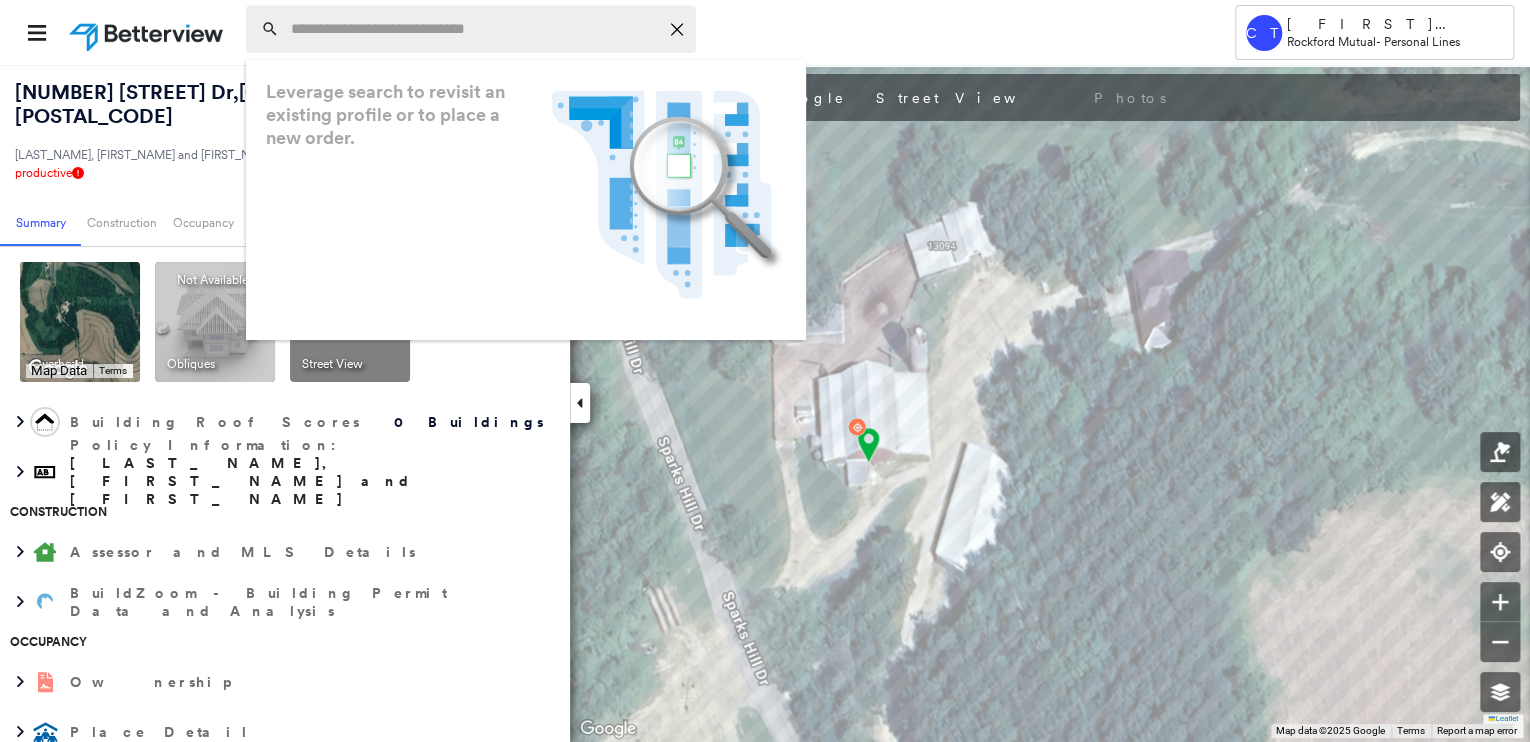 click at bounding box center [474, 29] 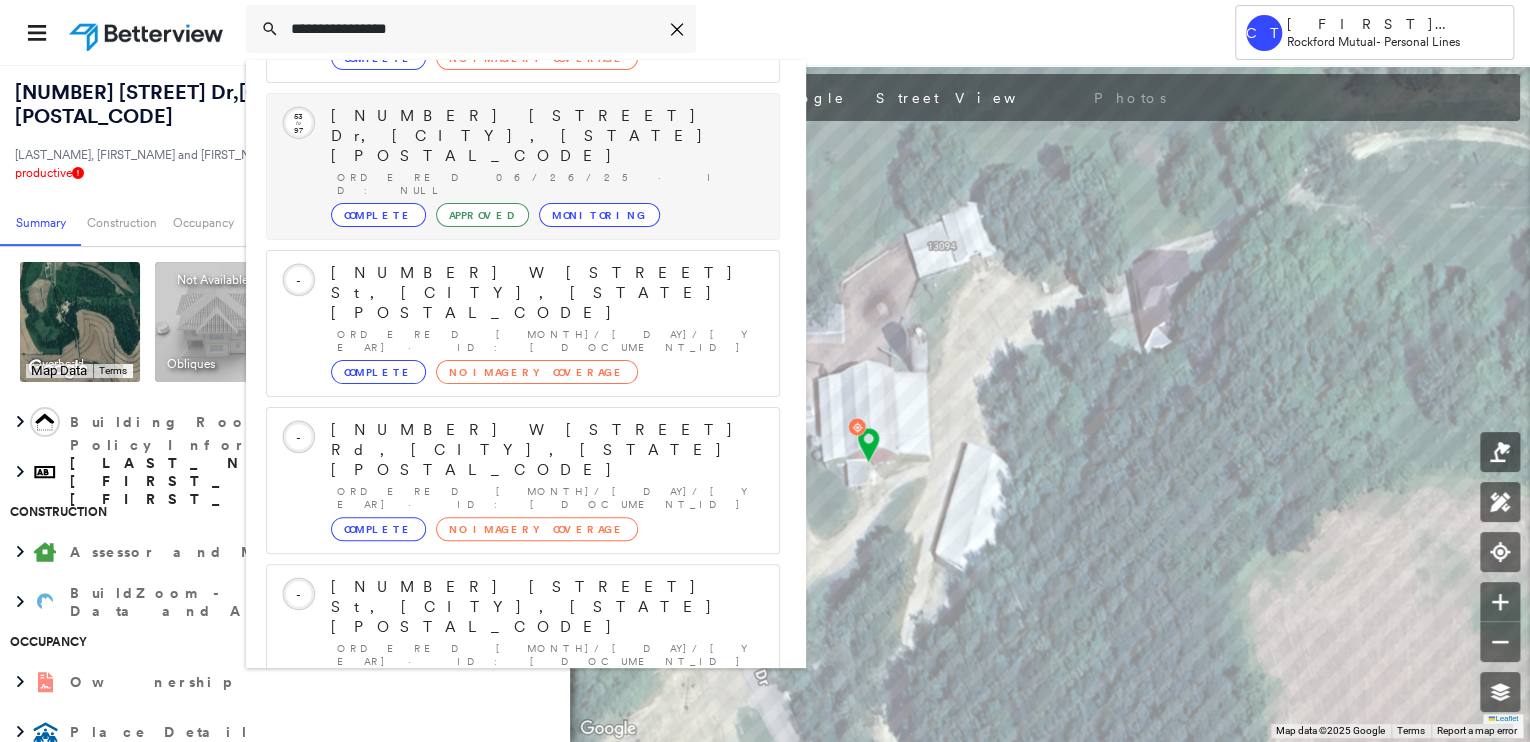 scroll, scrollTop: 0, scrollLeft: 0, axis: both 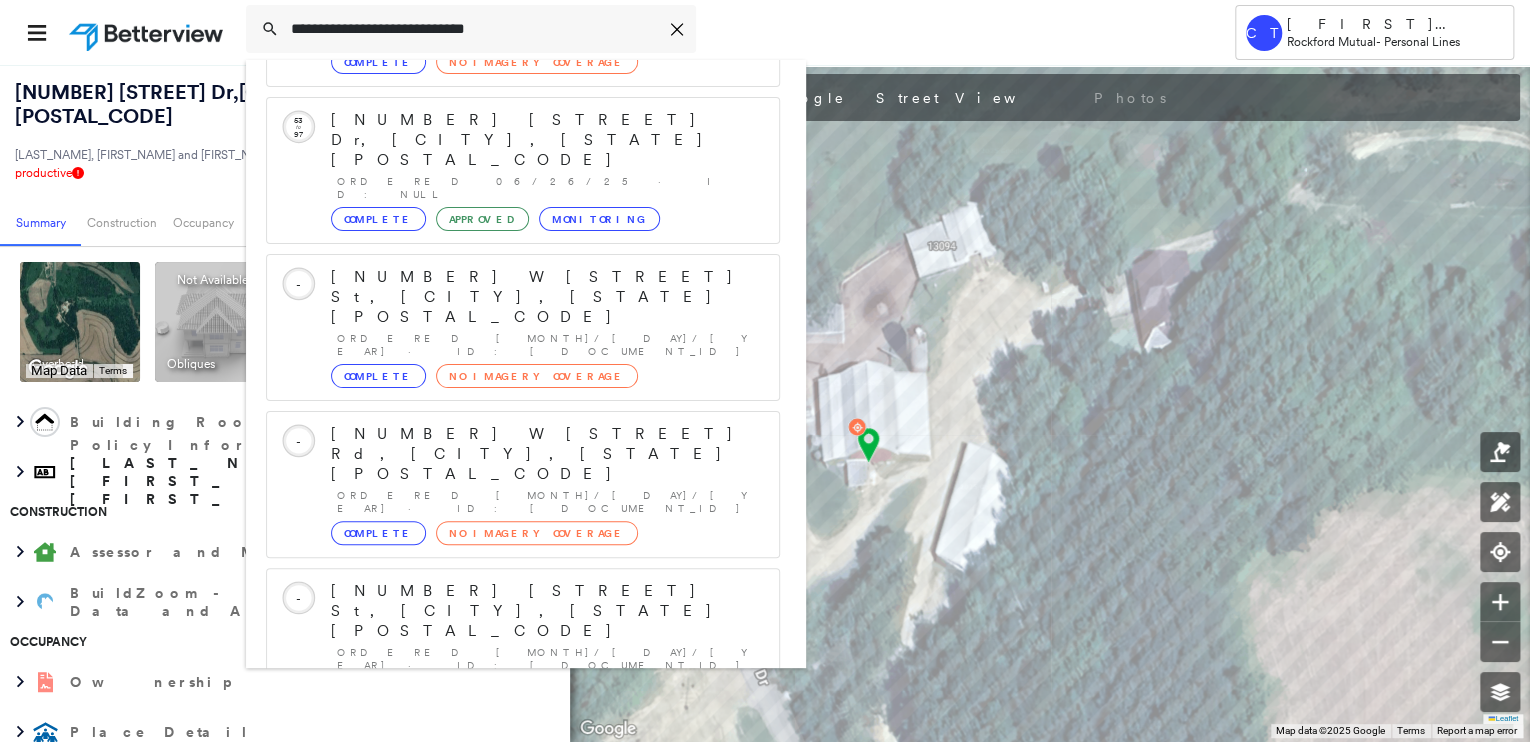 type on "**********" 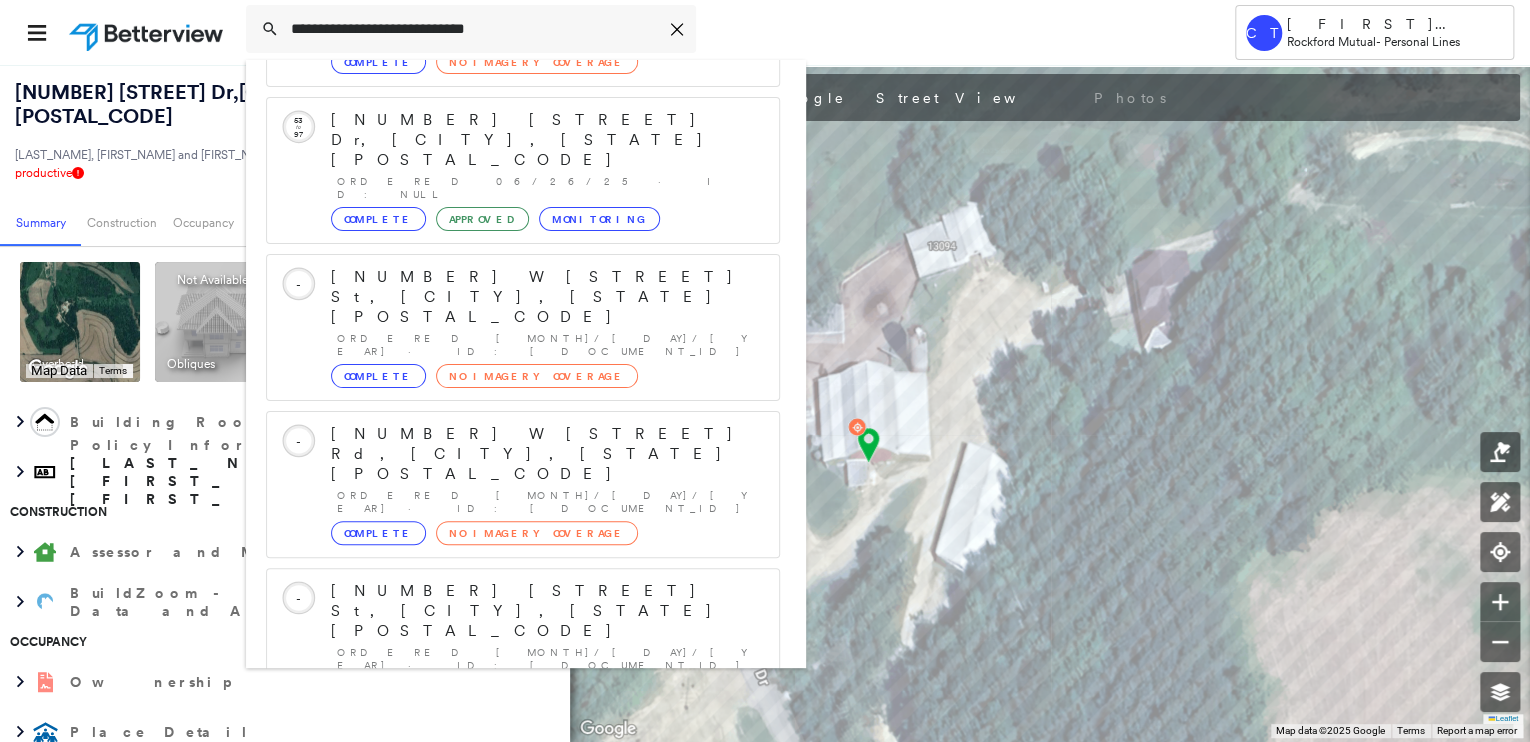 click on "211 W Webster St, Martinsville, IL 62442 Group Created with Sketch." at bounding box center [523, 903] 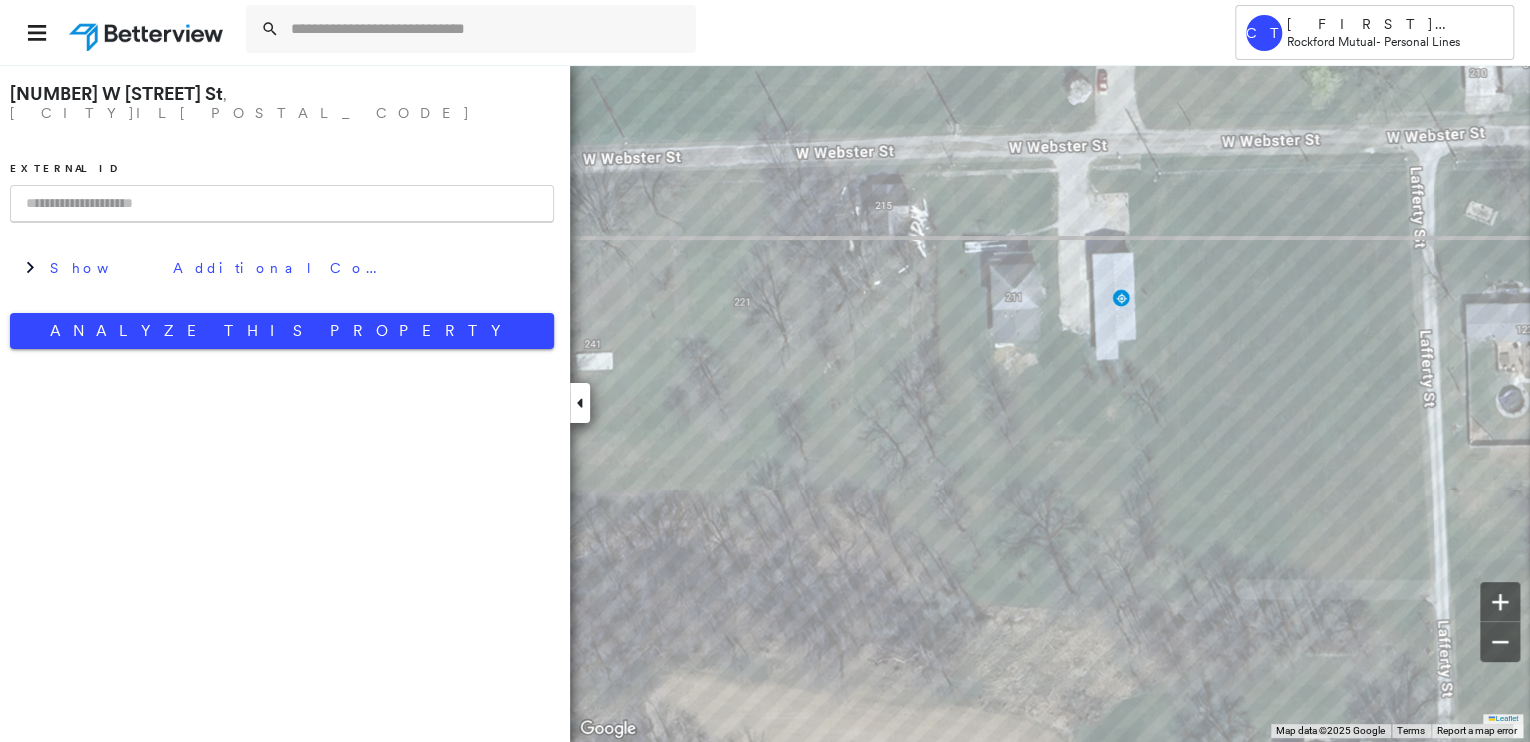 click at bounding box center [282, 204] 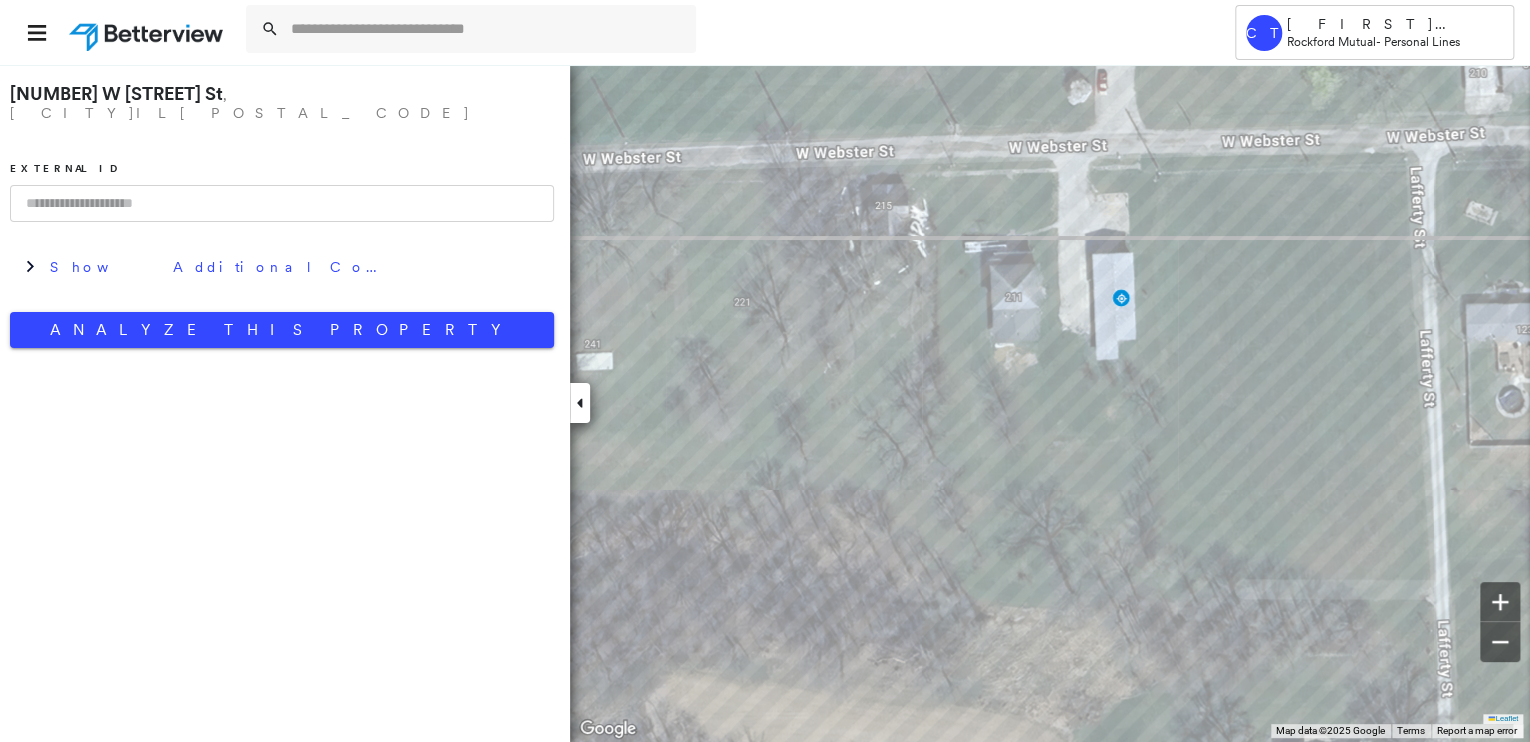 click on "211 W Webster St , Martinsville,  IL  62442 External ID   Show Additional Company Data Analyze This Property" at bounding box center (282, 211) 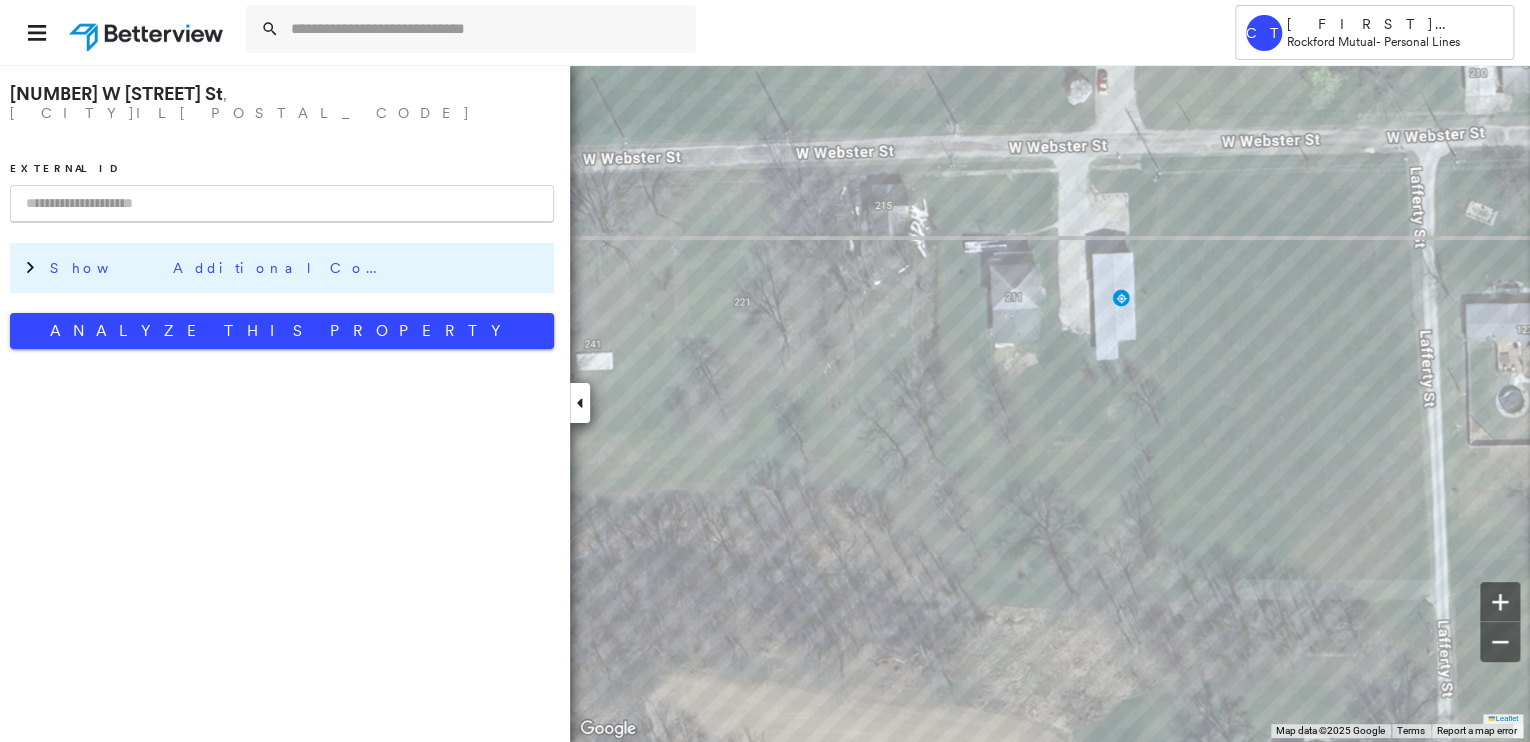 paste on "**********" 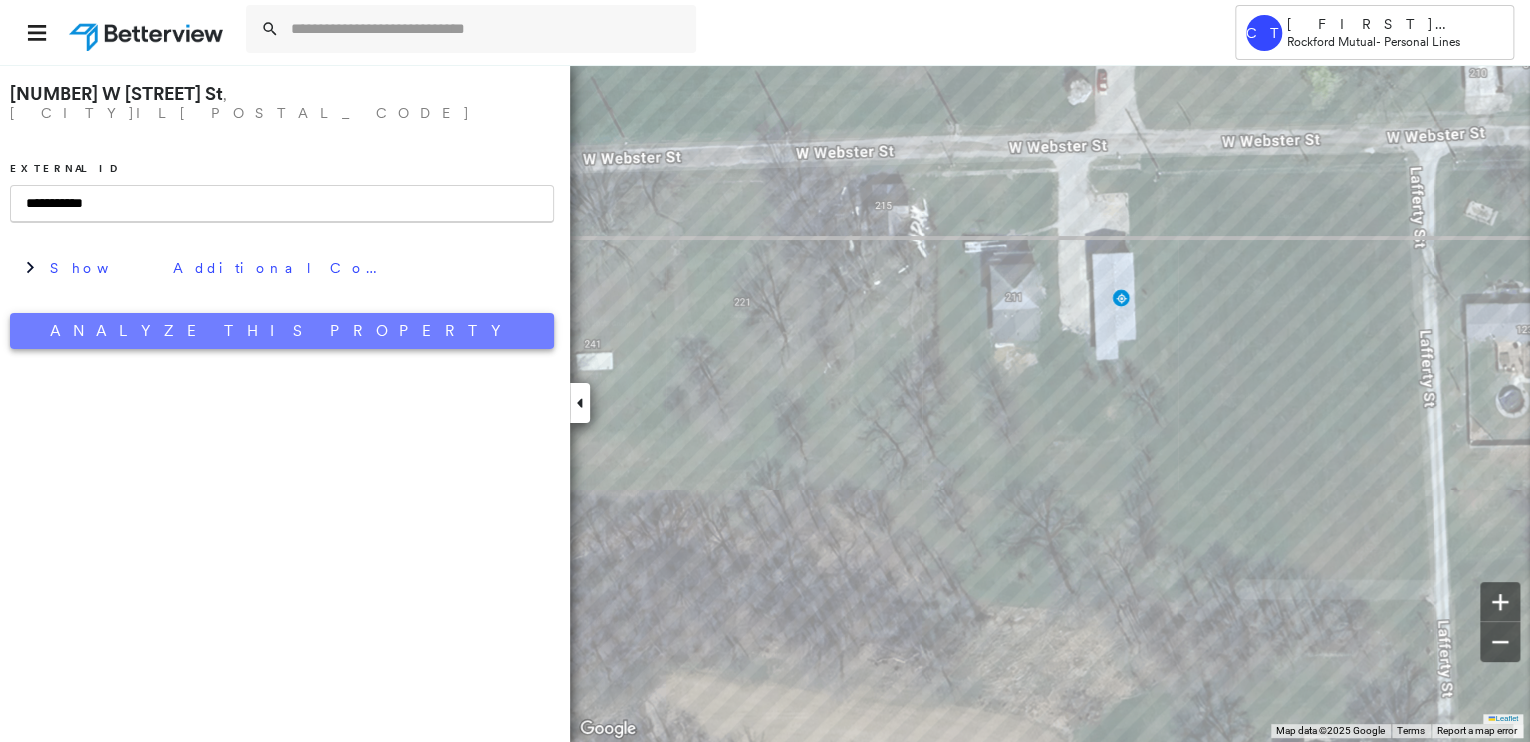 type on "**********" 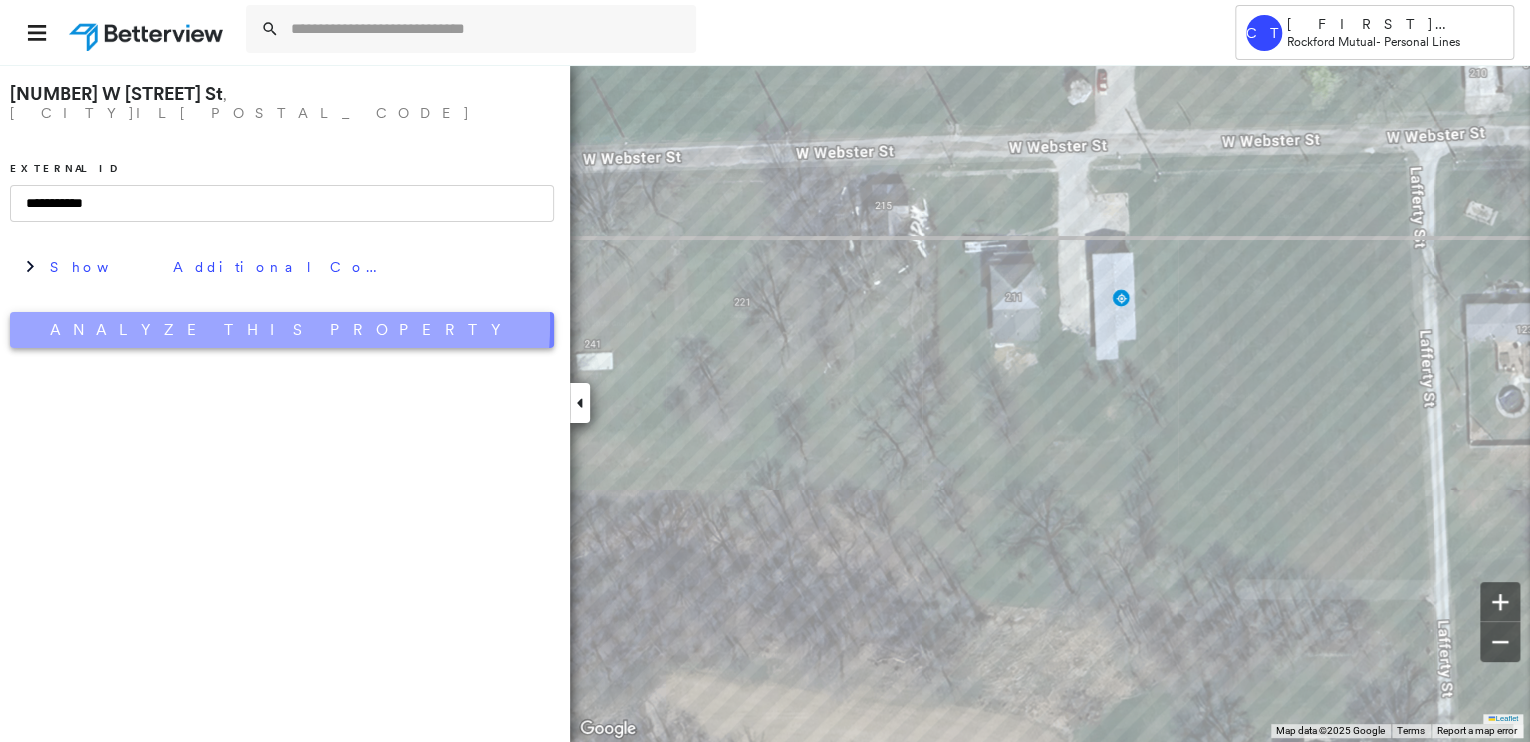 click on "Analyze This Property" at bounding box center (282, 330) 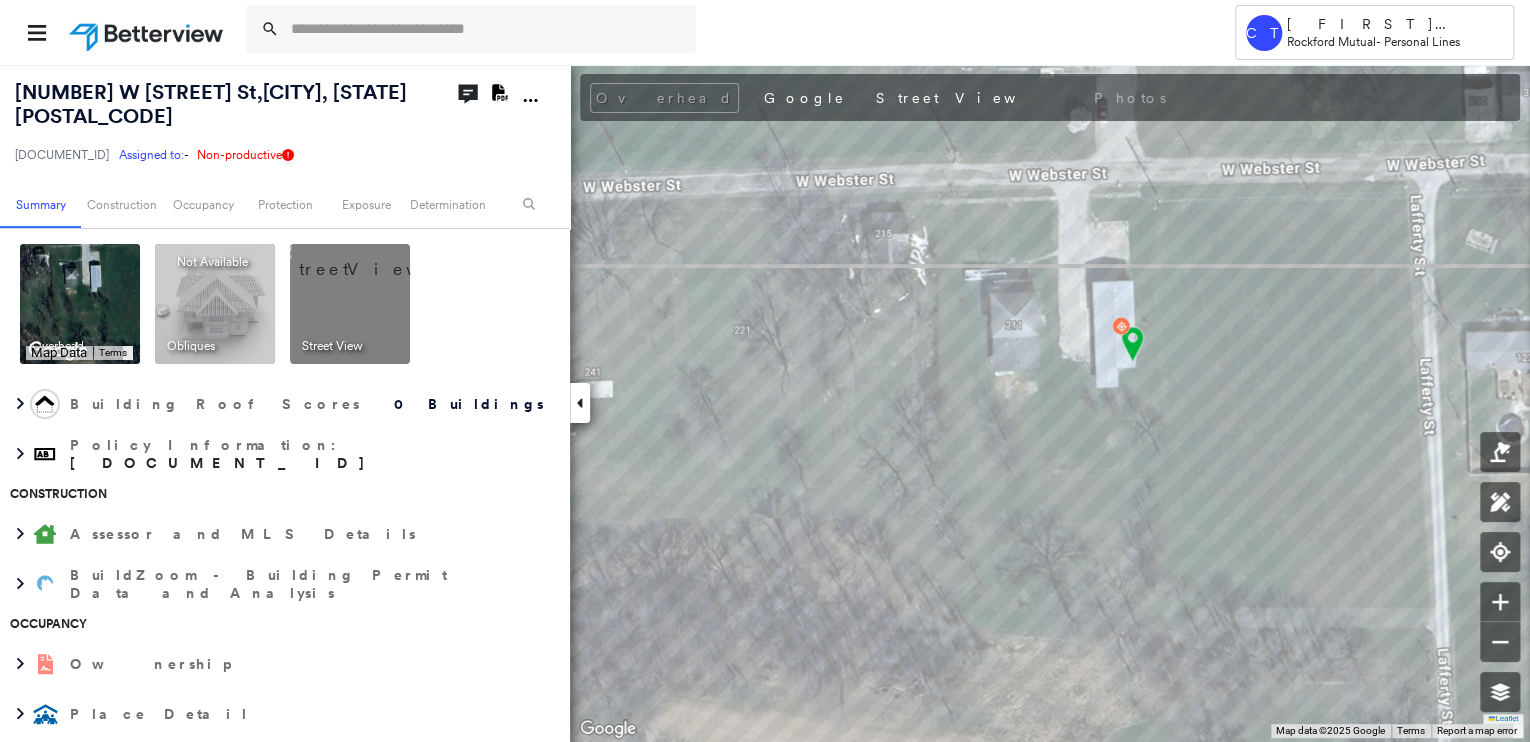 click at bounding box center (374, 259) 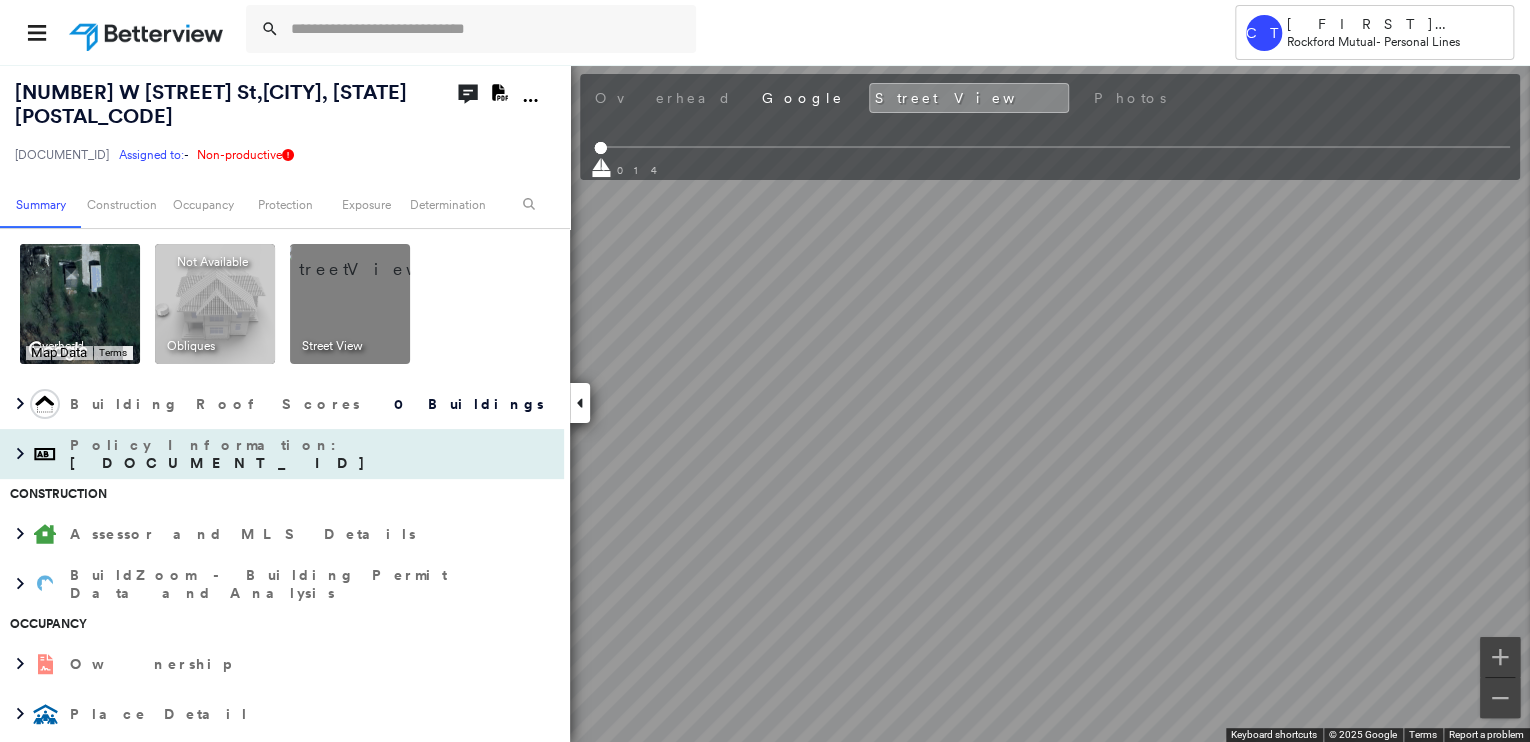 click on "211 W Webster St ,  Martinsville, IL 62442 FO000057009 Assigned to:  - Assigned to:  - FO000057009 Assigned to:  - Non-productive  Open Comments Download PDF Report Summary Construction Occupancy Protection Exposure Determination Overhead Keyboard shortcuts Map Data Map data ©2025 Google Map data ©2025 Google 50 m  Click to toggle between metric and imperial units Terms To navigate, press the arrow keys. Keyboard shortcuts Map Data Map data ©2025 Imagery ©2025 Airbus, Maxar Technologies Map data ©2025 Imagery ©2025 Airbus, Maxar Technologies 50 m  Click to toggle between metric and imperial units Terms To navigate, press the arrow keys. Obliques Not Available ; Street View Building Roof Scores 0 Buildings Policy Information :  FO000057009 Construction Assessor and MLS Details BuildZoom - Building Permit Data and Analysis Occupancy Ownership Place Detail Protection Exposure FEMA Risk Index Determination Action Taken New Entry History Quote/New Business Terms & Conditions Added ACV Endorsement General" at bounding box center [765, 403] 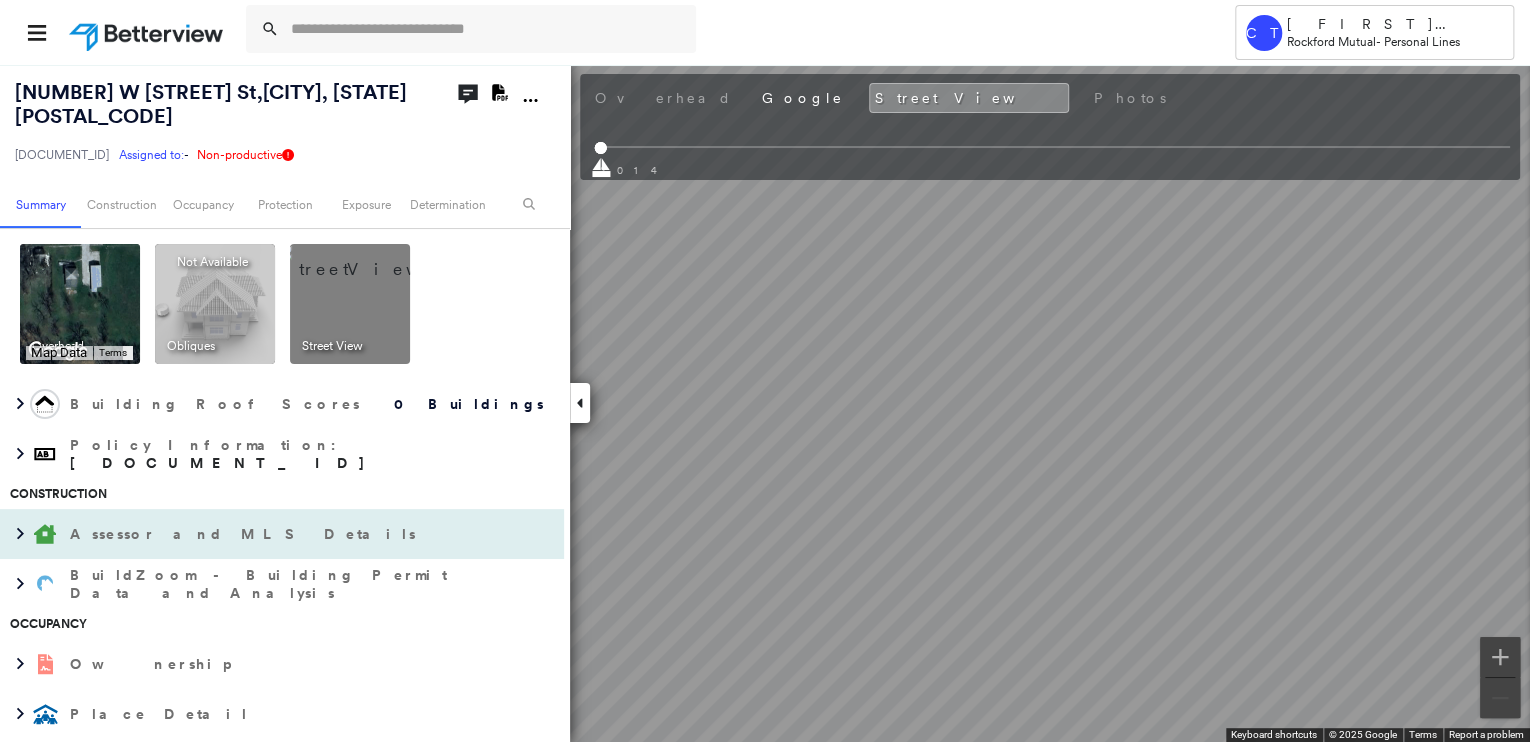 click on "211 W Webster St ,  Martinsville, IL 62442 FO000057009 Assigned to:  - Assigned to:  - FO000057009 Assigned to:  - Non-productive  Open Comments Download PDF Report Summary Construction Occupancy Protection Exposure Determination Overhead Keyboard shortcuts Map Data Map data ©2025 Google Map data ©2025 Google 50 m  Click to toggle between metric and imperial units Terms To navigate, press the arrow keys. Keyboard shortcuts Map Data Map data ©2025 Imagery ©2025 Airbus, Maxar Technologies Map data ©2025 Imagery ©2025 Airbus, Maxar Technologies 50 m  Click to toggle between metric and imperial units Terms To navigate, press the arrow keys. Obliques Not Available ; Street View Building Roof Scores 0 Buildings Policy Information :  FO000057009 Construction Assessor and MLS Details BuildZoom - Building Permit Data and Analysis Occupancy Ownership Place Detail Protection Exposure FEMA Risk Index Determination Action Taken New Entry History Quote/New Business Terms & Conditions Added ACV Endorsement General" at bounding box center (765, 403) 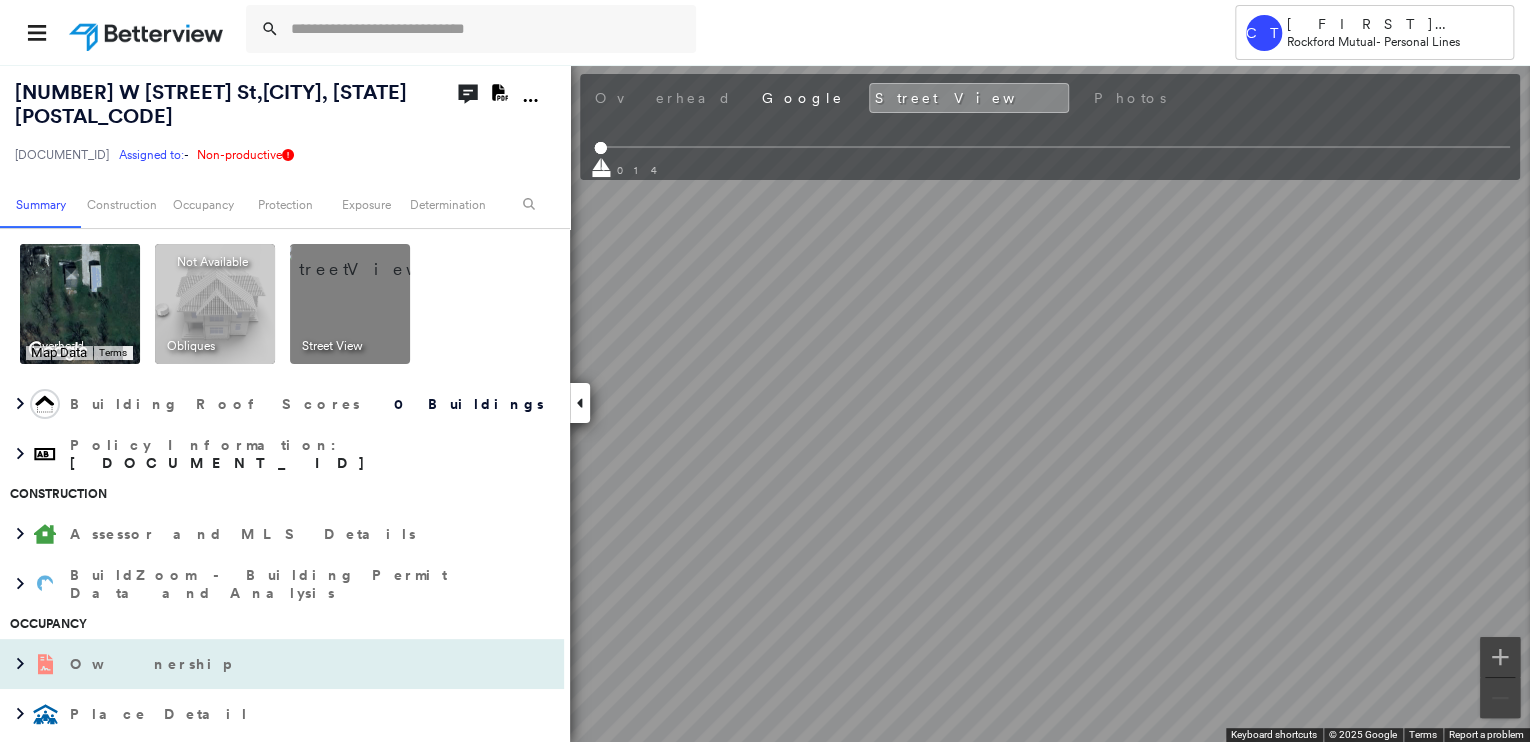 click on "Ownership" at bounding box center (152, 664) 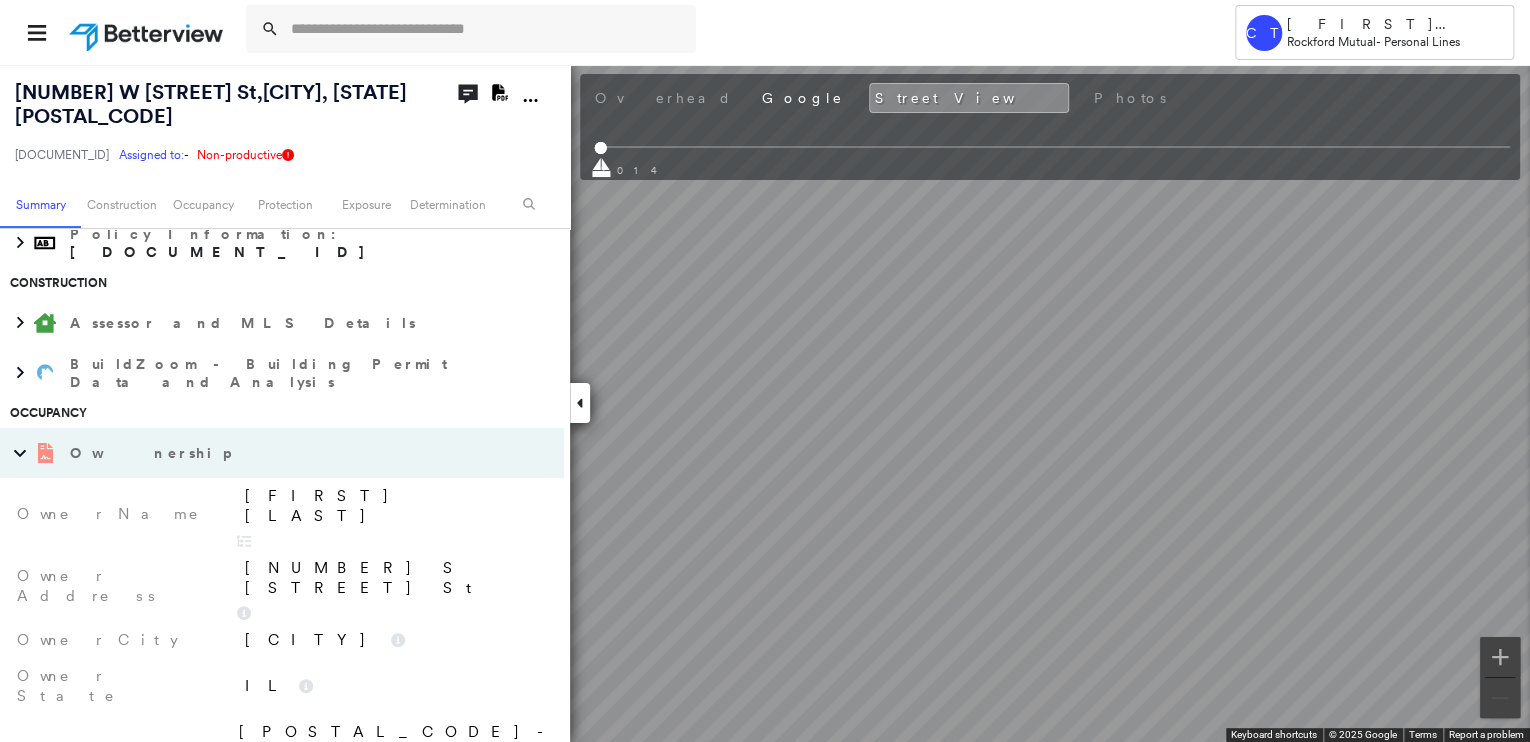 scroll, scrollTop: 240, scrollLeft: 0, axis: vertical 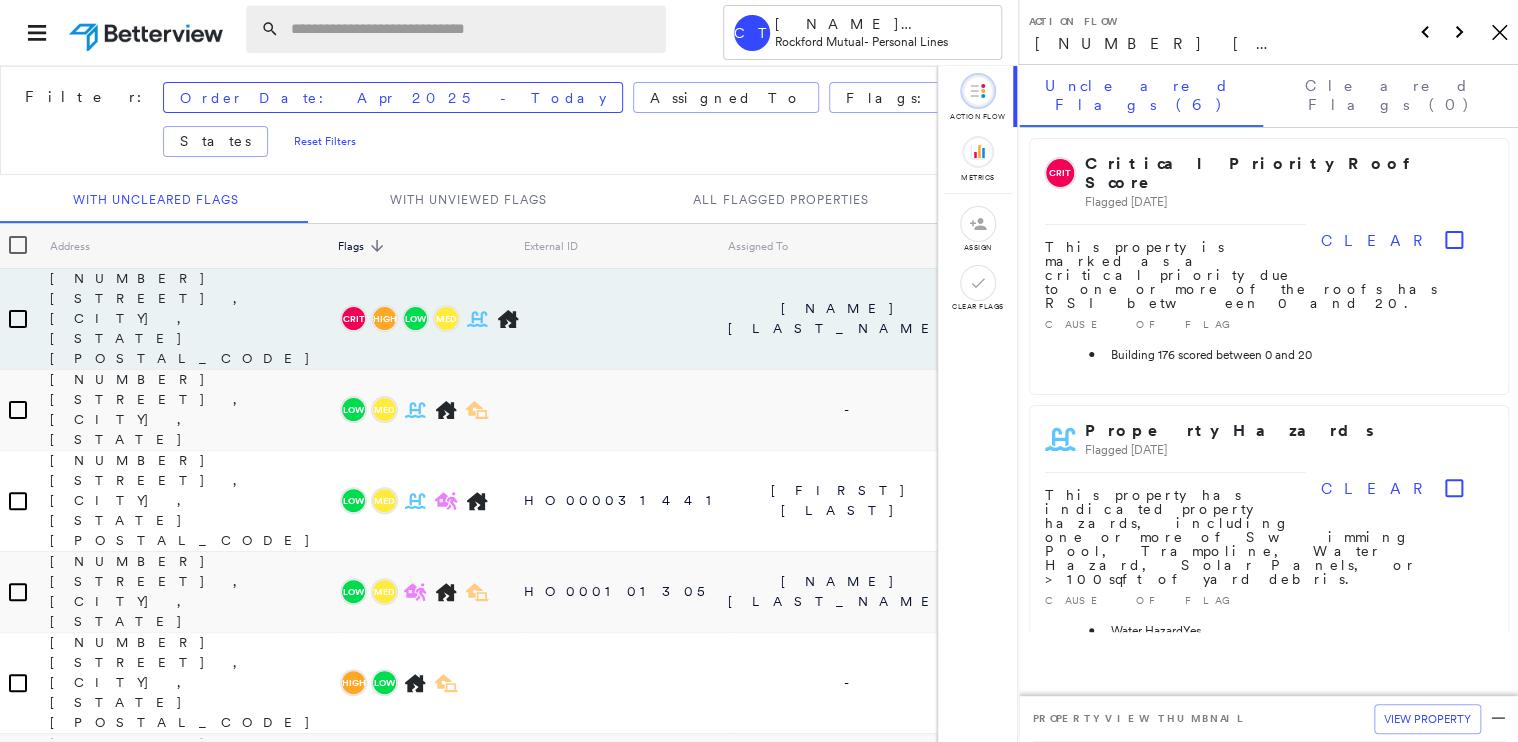 click at bounding box center [472, 29] 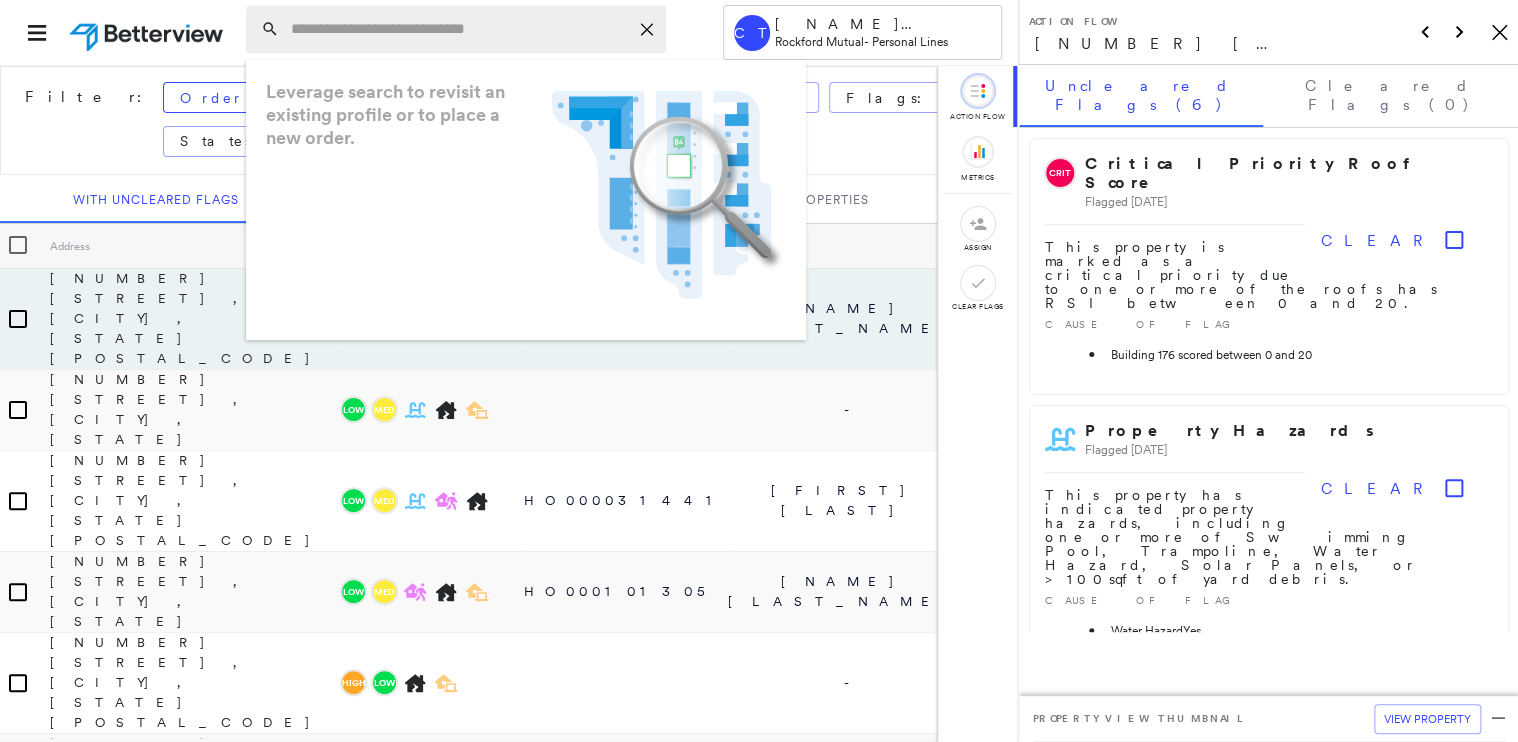 paste on "**********" 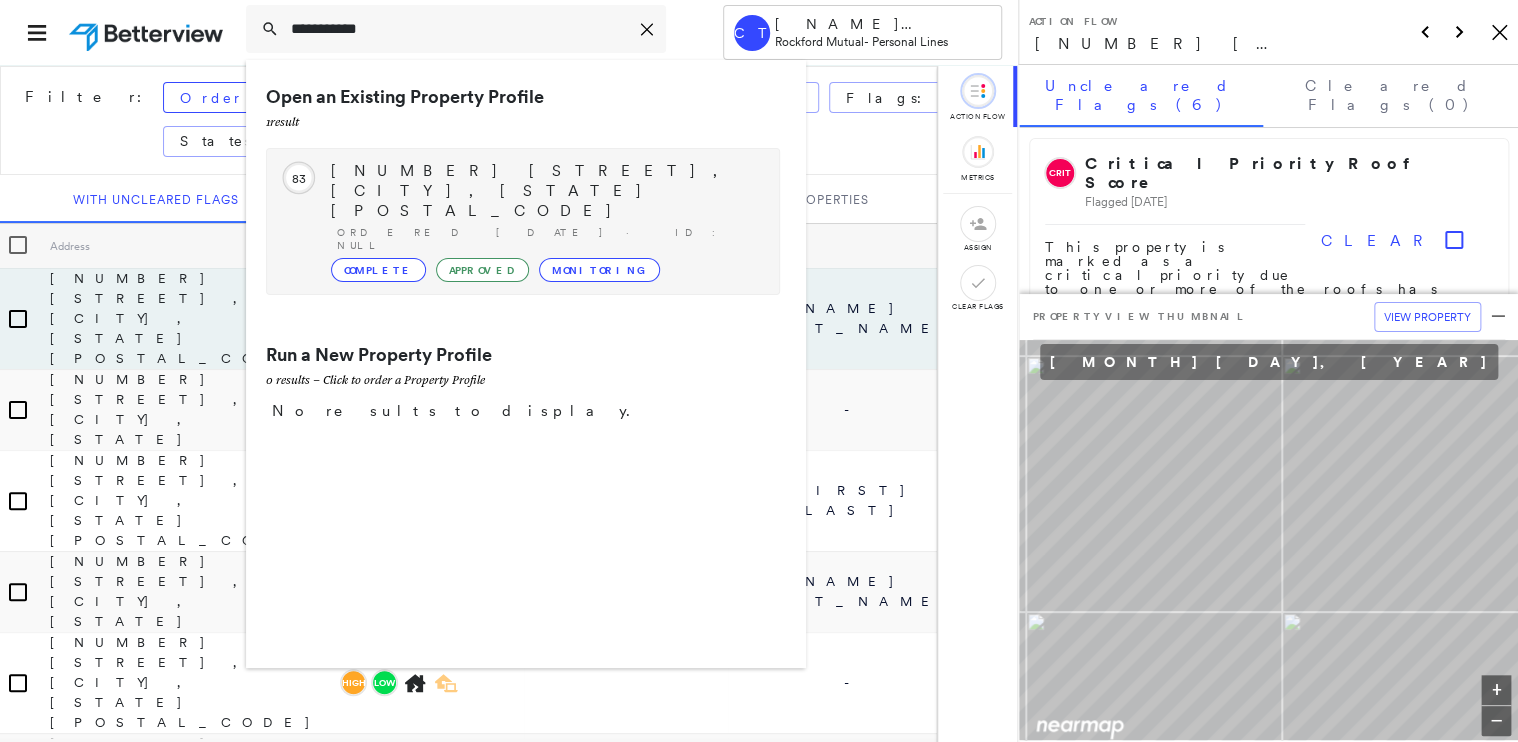 type on "**********" 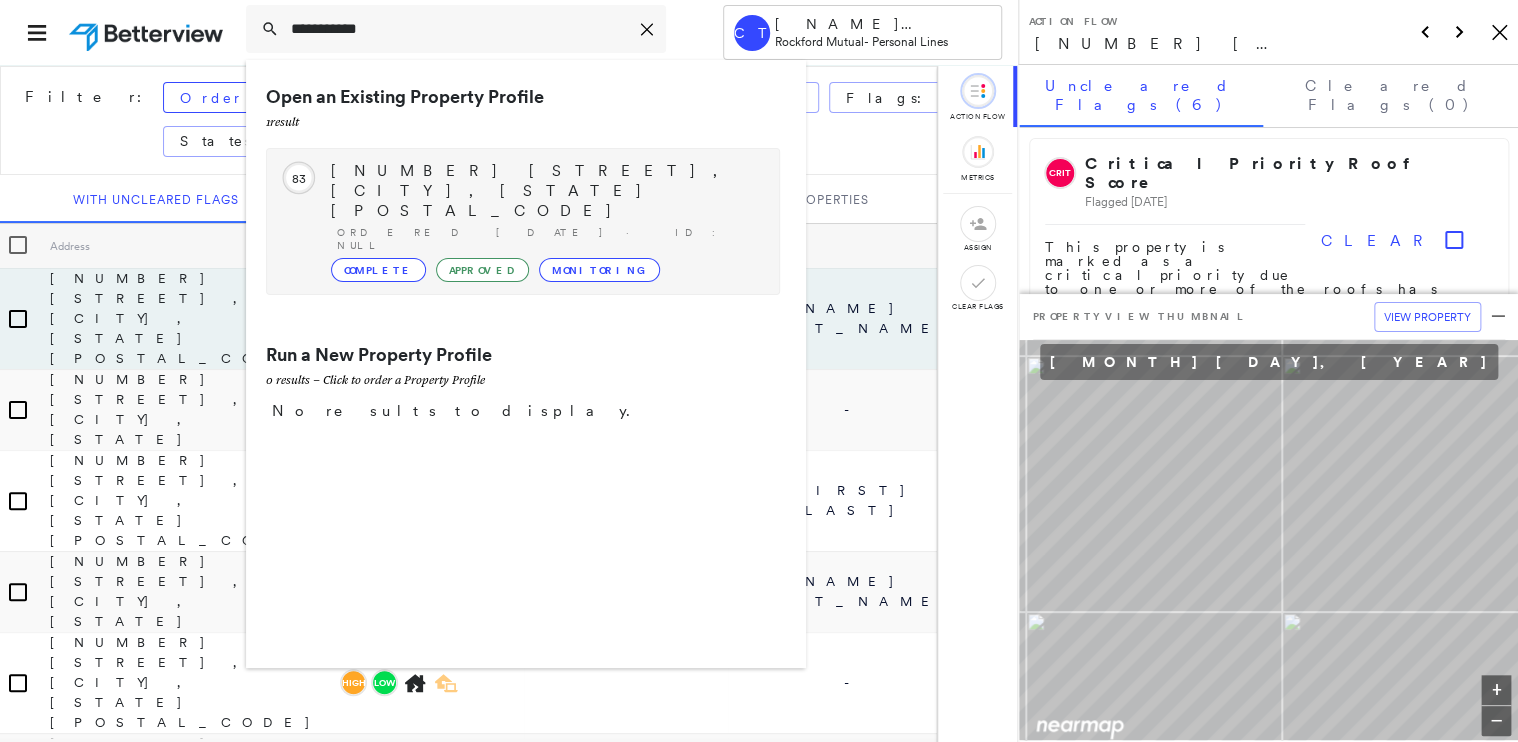 click on "Circled Text Icon 83 [NUMBER] [STREET], [CITY], [STATE] [POSTAL_CODE] Ordered [DATE] · ID: null Complete Approved Monitoring" at bounding box center (523, 221) 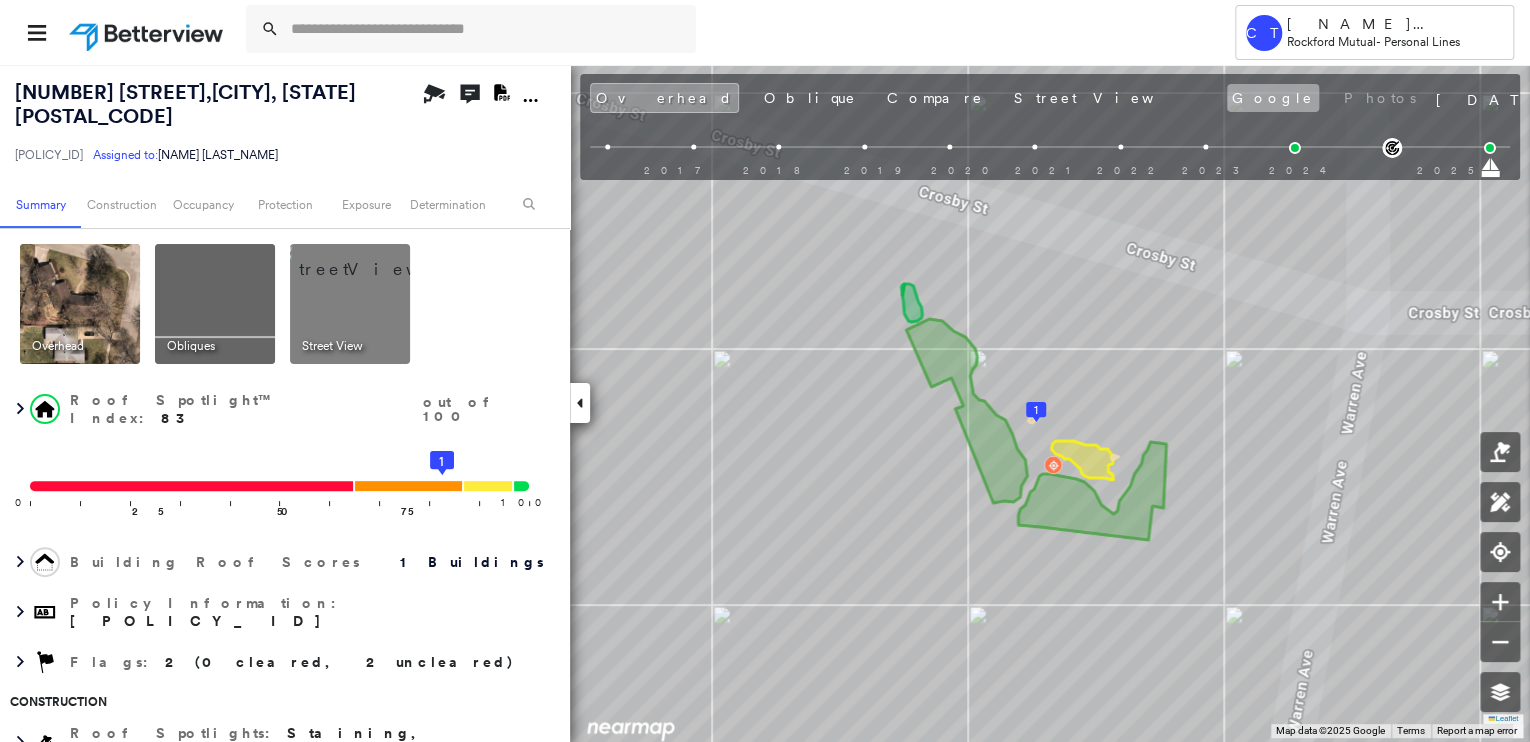 click on "Google" at bounding box center (1273, 98) 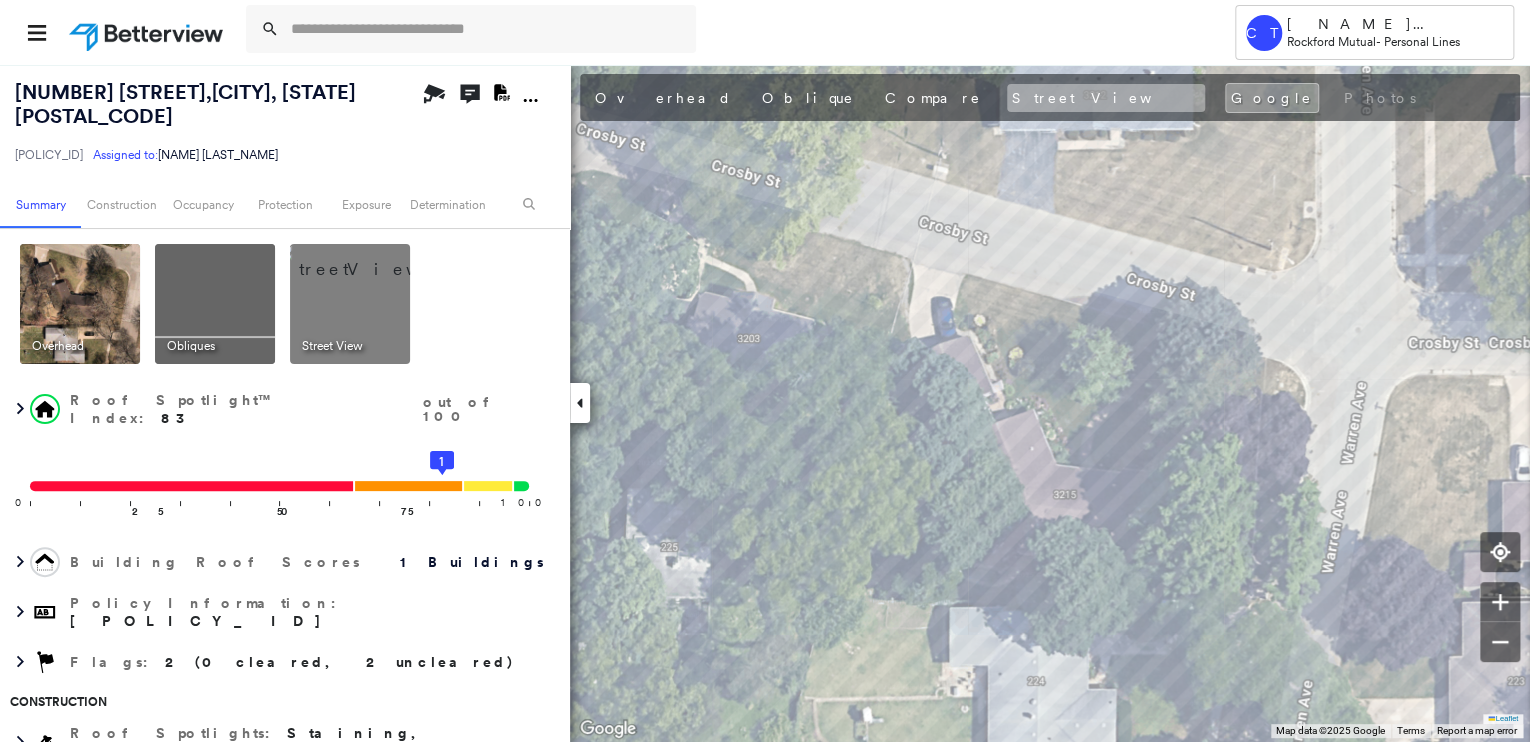 click on "Street View" at bounding box center (1106, 98) 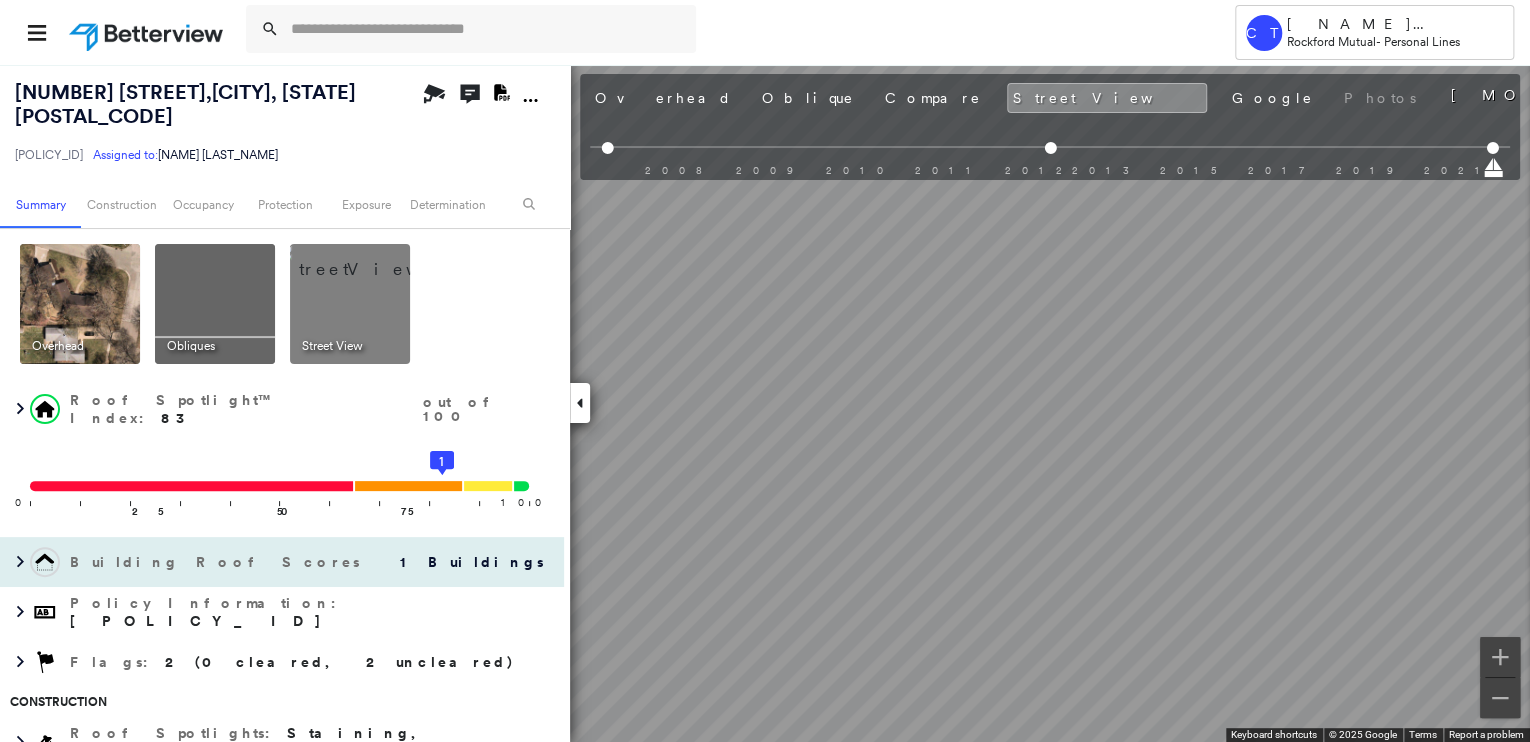 click on "[POLICY_ID]" at bounding box center (765, 403) 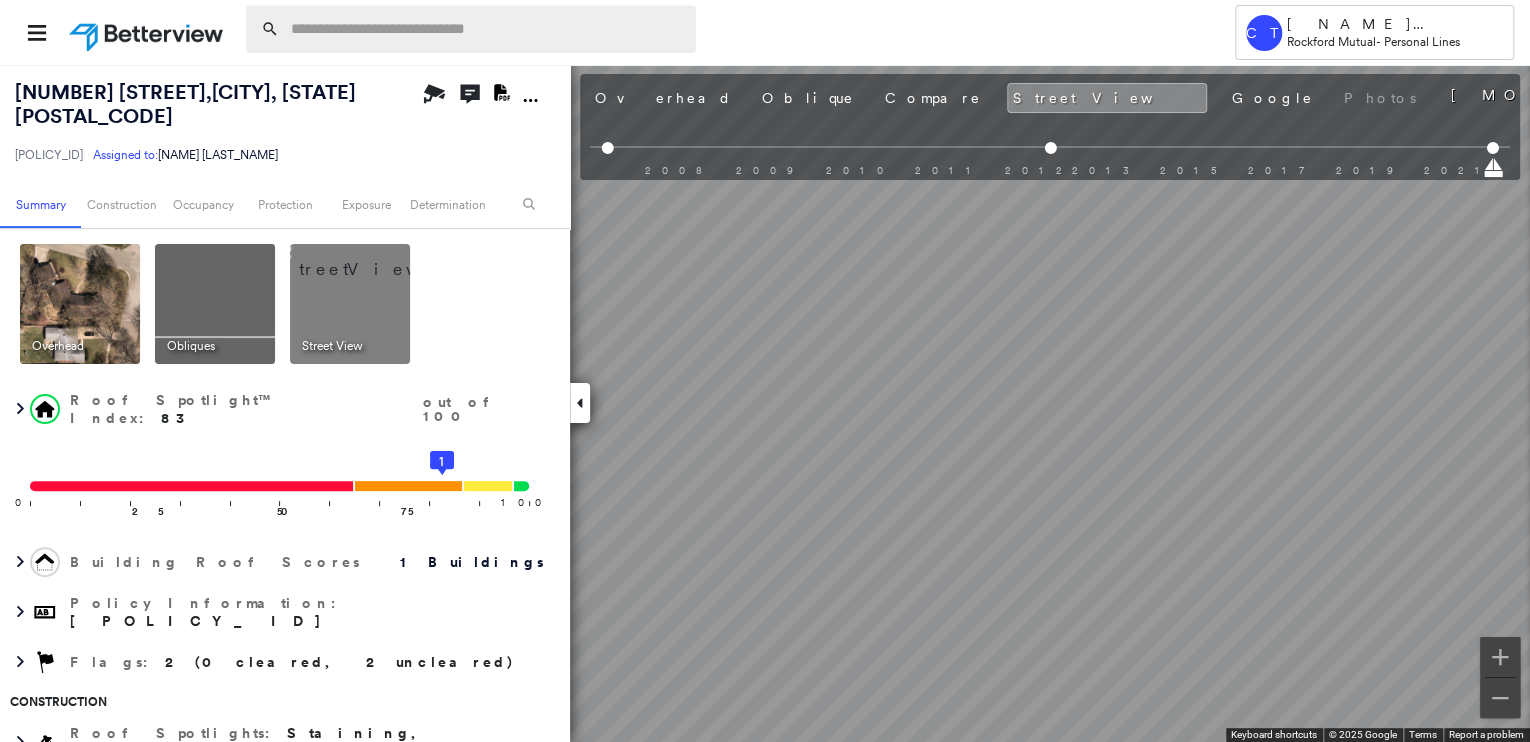 click at bounding box center (487, 29) 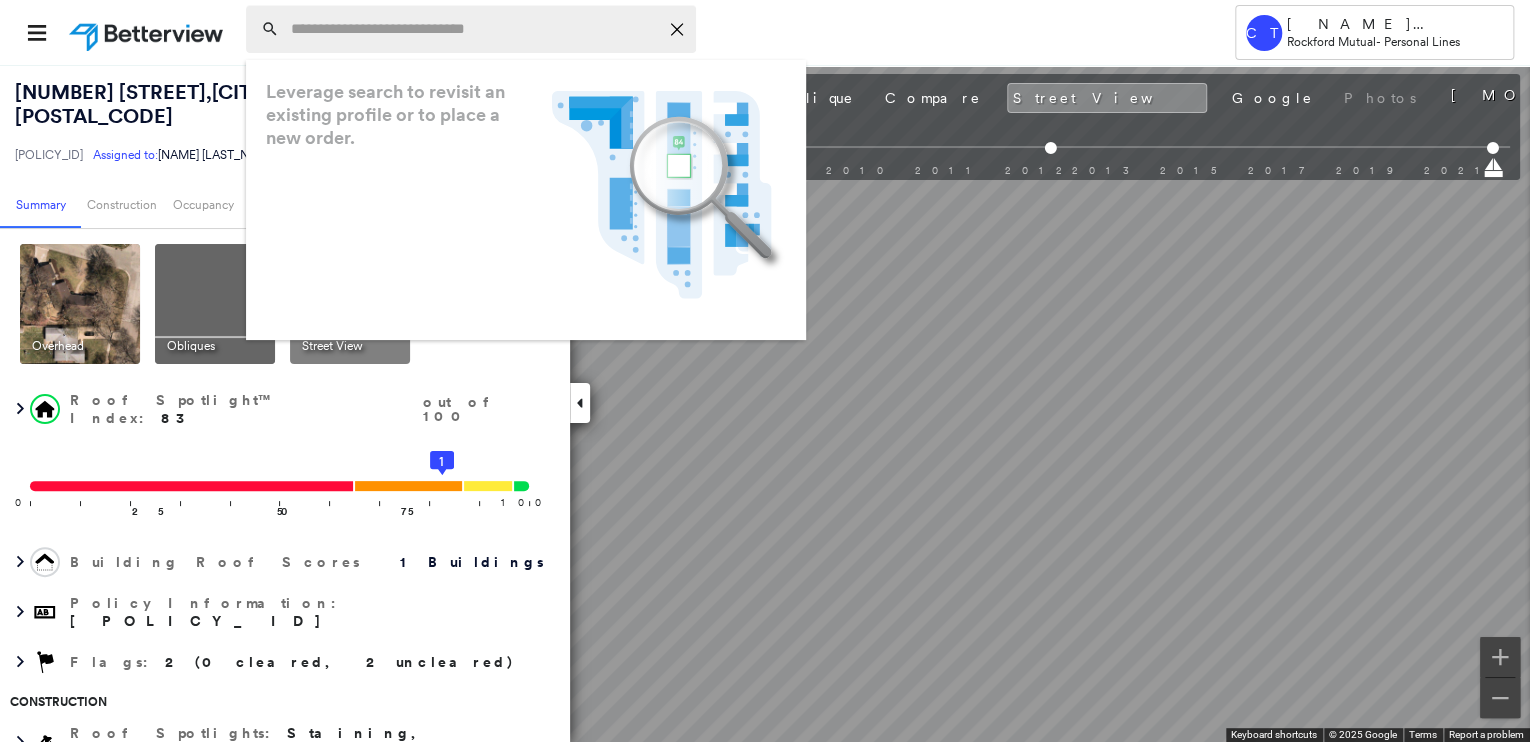 paste on "**********" 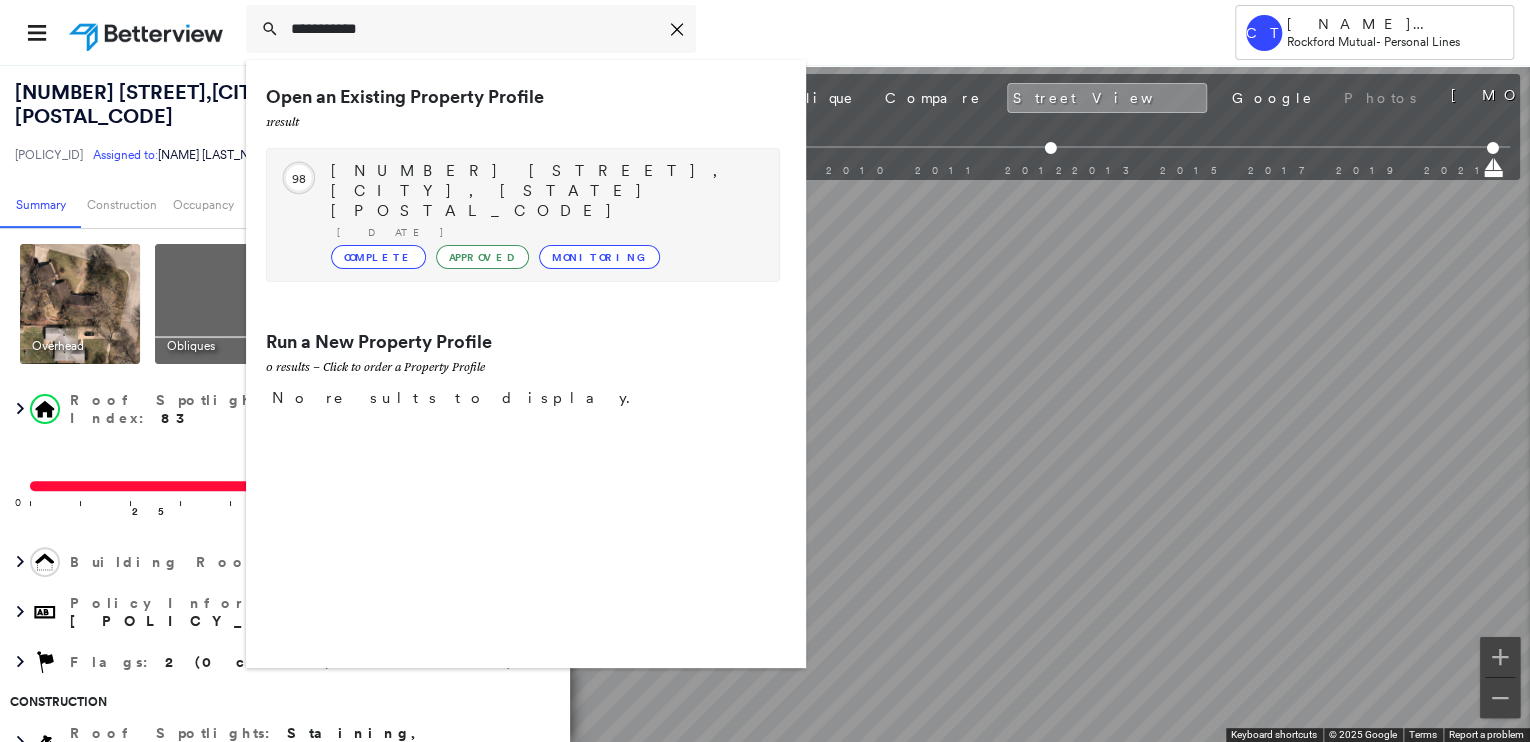 type on "**********" 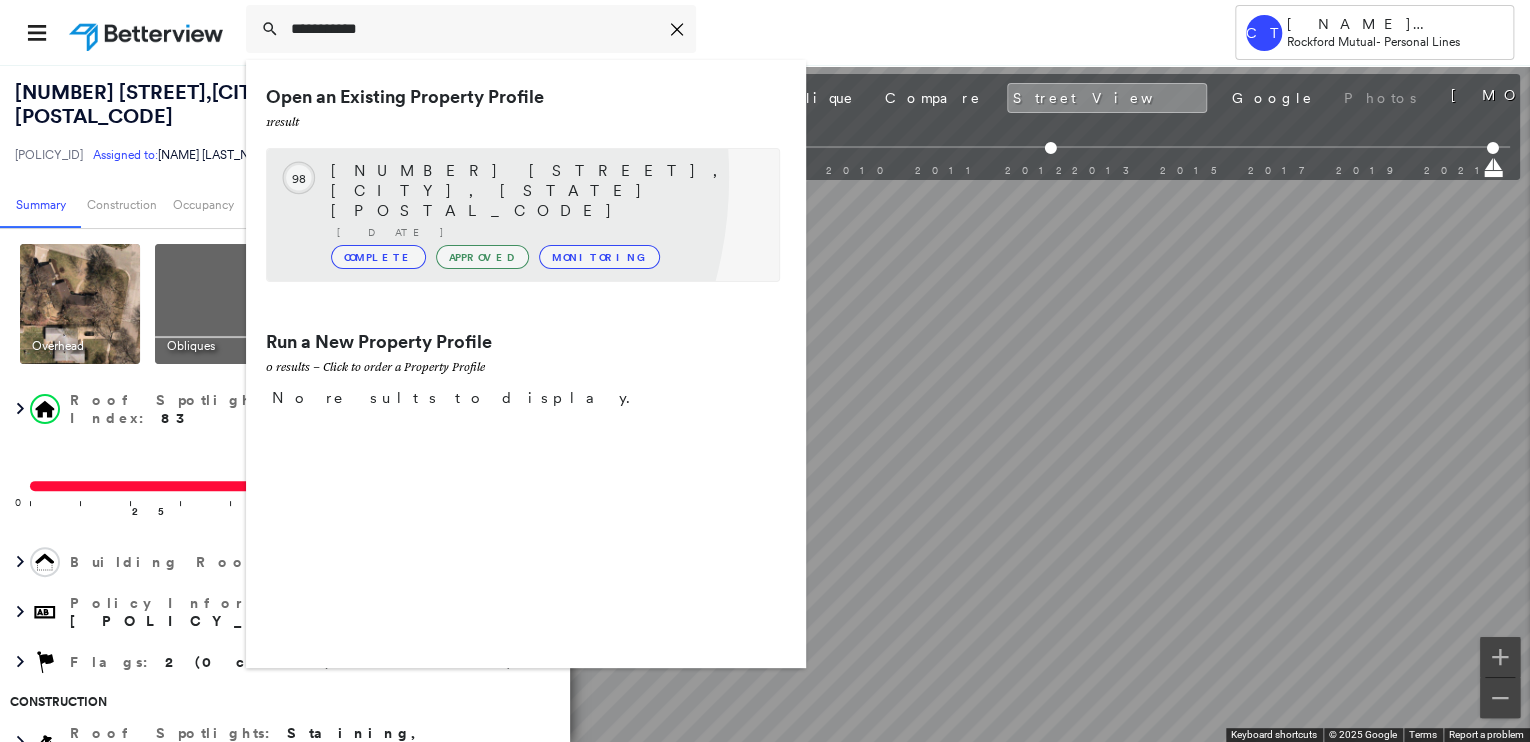 click on "[NUMBER] [STREET], [CITY], [STATE] [POSTAL_CODE] Ordered [DATE] · ID: null Complete Approved Monitoring" at bounding box center (545, 215) 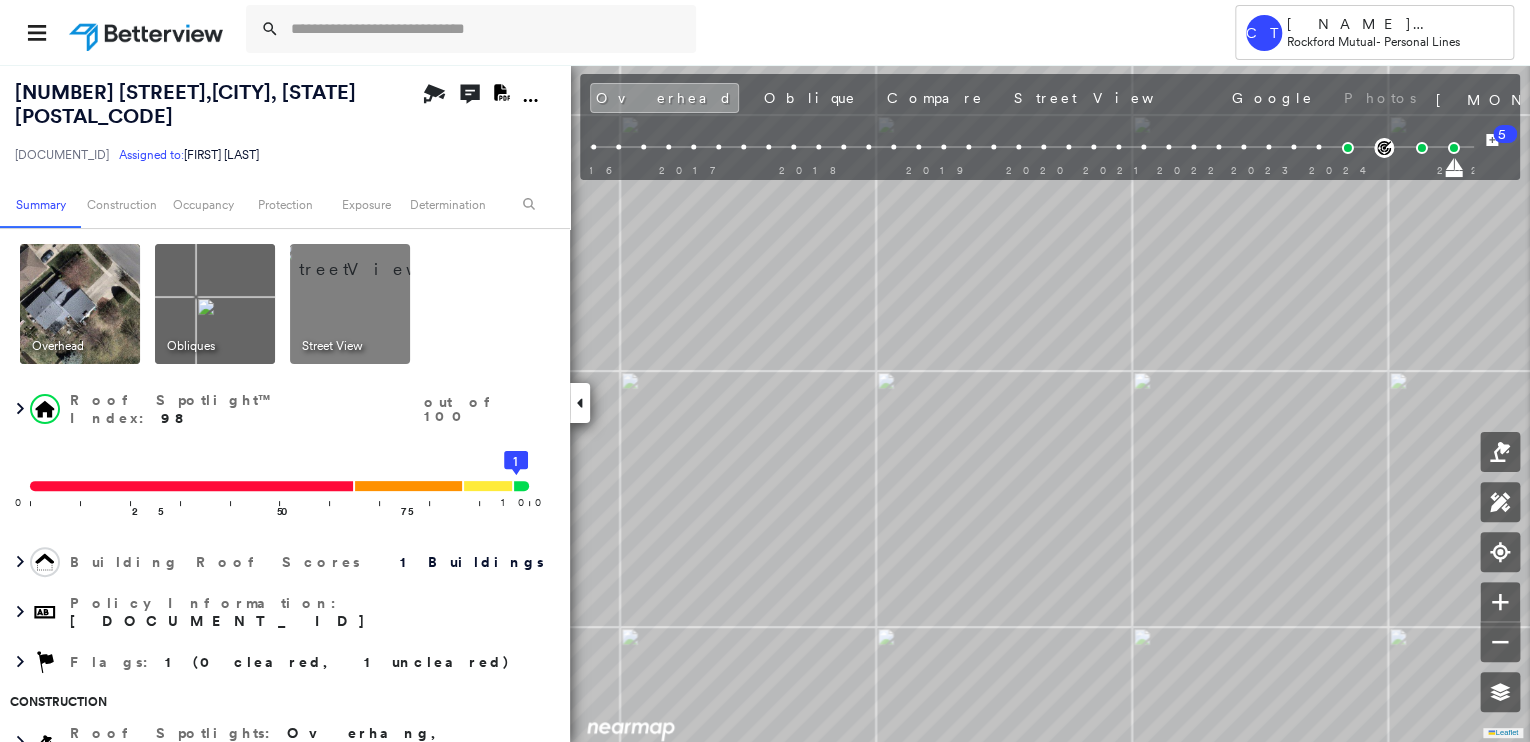 click at bounding box center (374, 259) 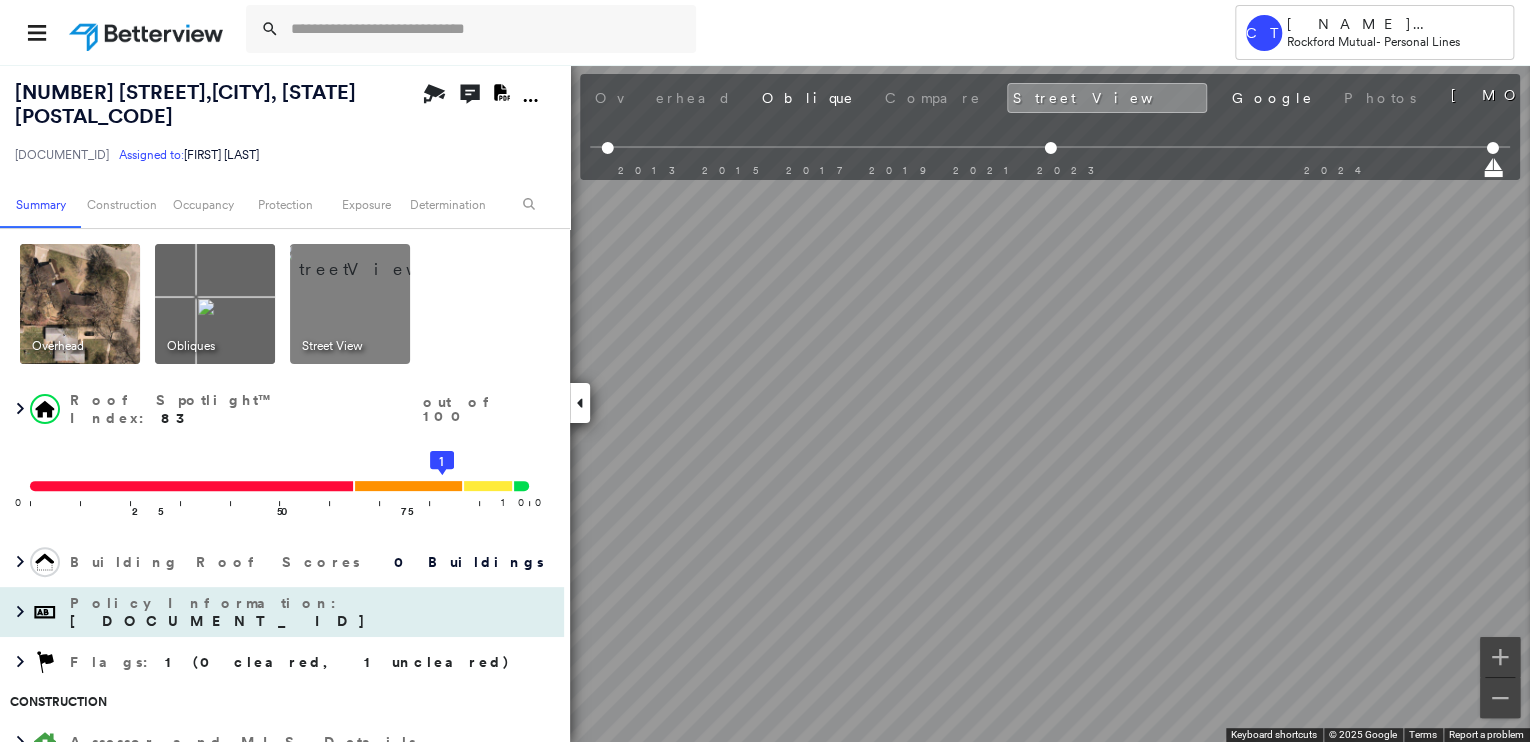 click on "[NUMBER] [STREET] , [CITY], [STATE] [POSTAL_CODE] [POLICY_ID] Assigned to: [NAME] Assigned to: [NAME] [POLICY_ID] Assigned to: [NAME] Open Comments Download PDF Report Summary Construction Occupancy Protection Exposure Determination Overhead Obliques Street View Roof Spotlight™ Index : 83 out of 100 0 100 25 50 75 1 Building Roof Scores 0 Buildings Policy Information : [POLICY_ID] Flags : 1 (0 cleared, 1 uncleared) Construction Assessor and MLS Details BuildZoom - Building Permit Data and Analysis Occupancy Ownership Place Detail Protection Exposure FEMA Risk Index Additional Perils Determination Flags : 1 (0 cleared, 1 uncleared) Uncleared Flags (1) Cleared Flags (0) LOW Low Priority Roof Score Flagged [DATE] Clear Action Taken New Entry History Quote/New Business Terms & Conditions Added ACV Endorsement Added Cosmetic Endorsement Inspection/Loss Control Report Information Added to Inspection Survey Onsite Inspection Ordered Determined No Inspection Needed General Save Renewal" at bounding box center [765, 403] 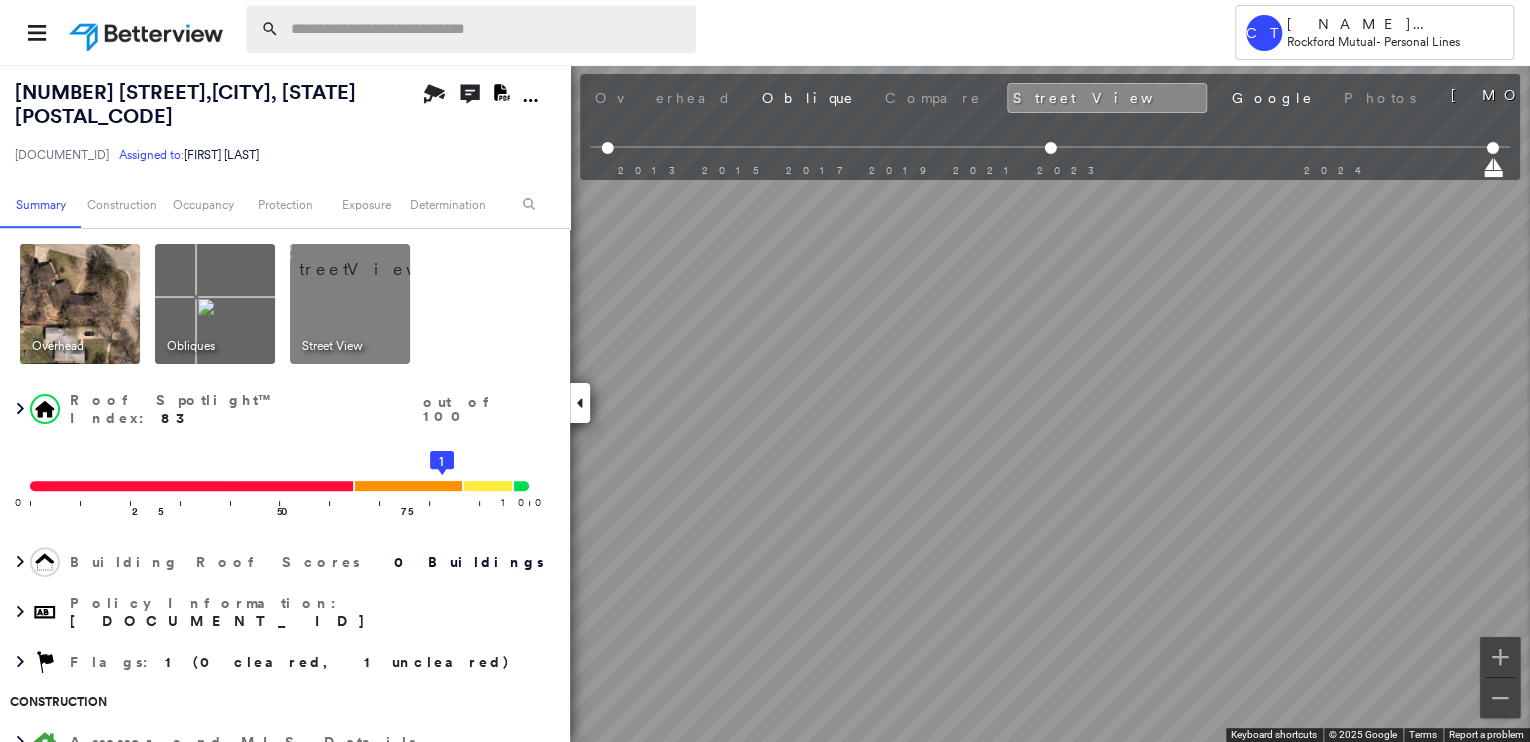 click at bounding box center [487, 29] 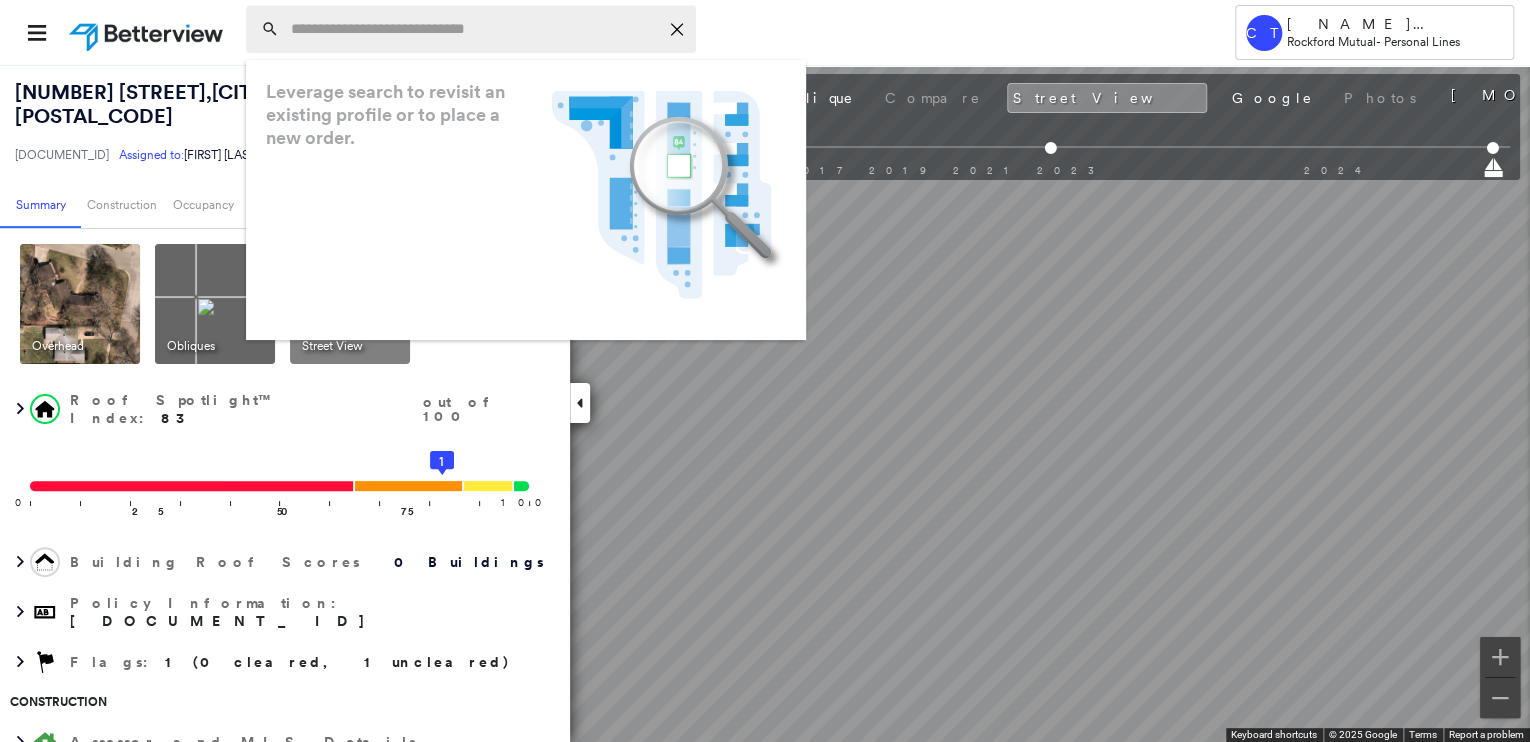 paste on "**********" 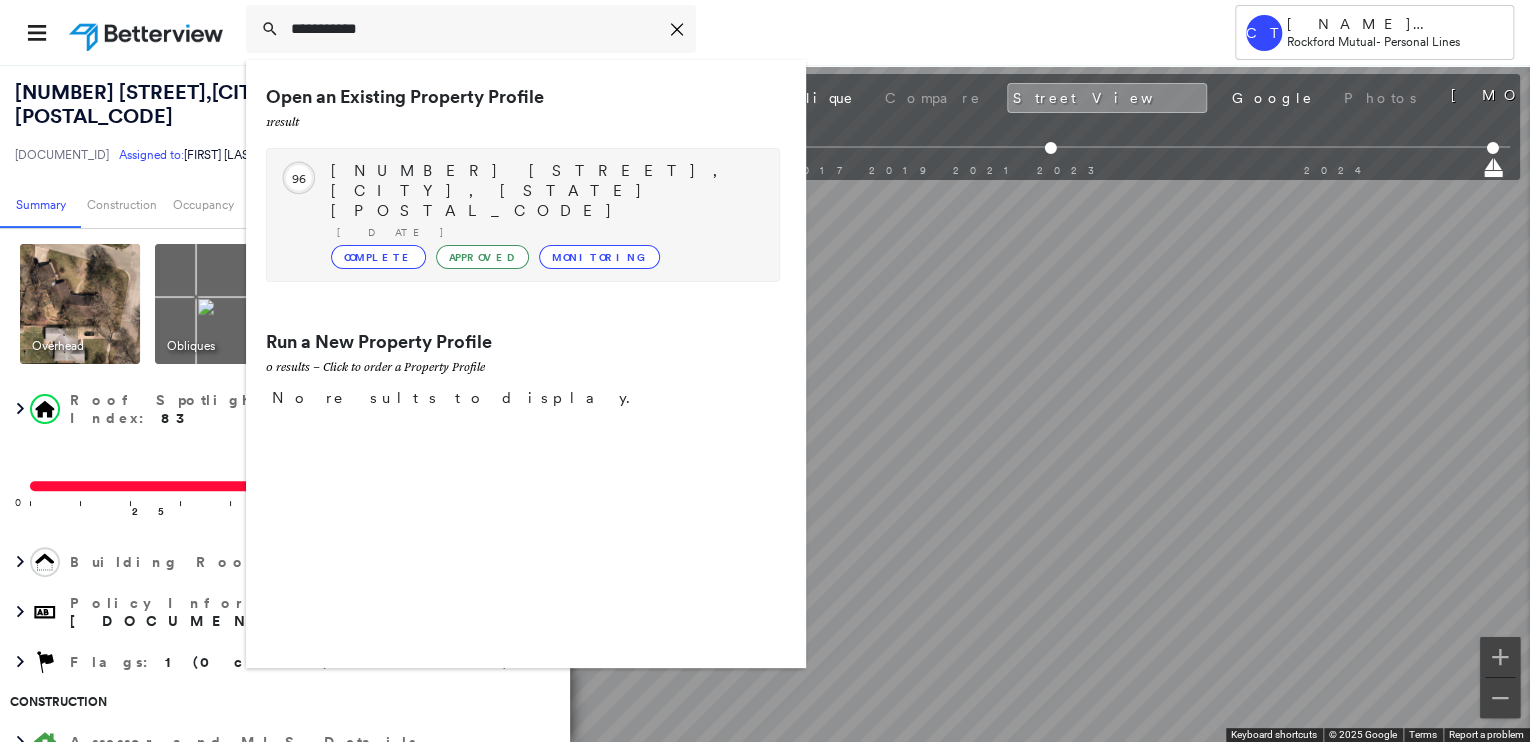 type on "**********" 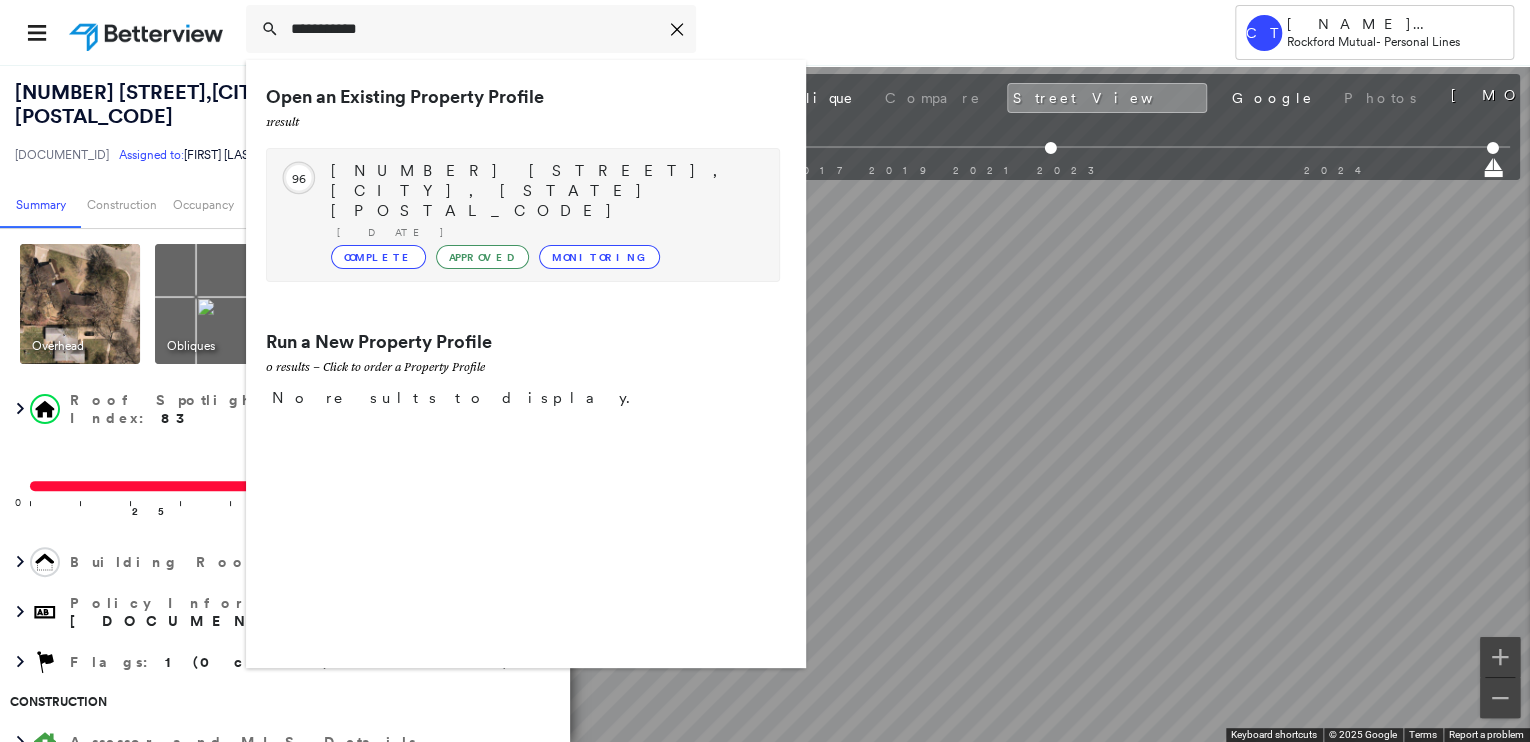 click on "[NUMBER] [STREET], [CITY], [STATE] [POSTAL_CODE]" at bounding box center [545, 191] 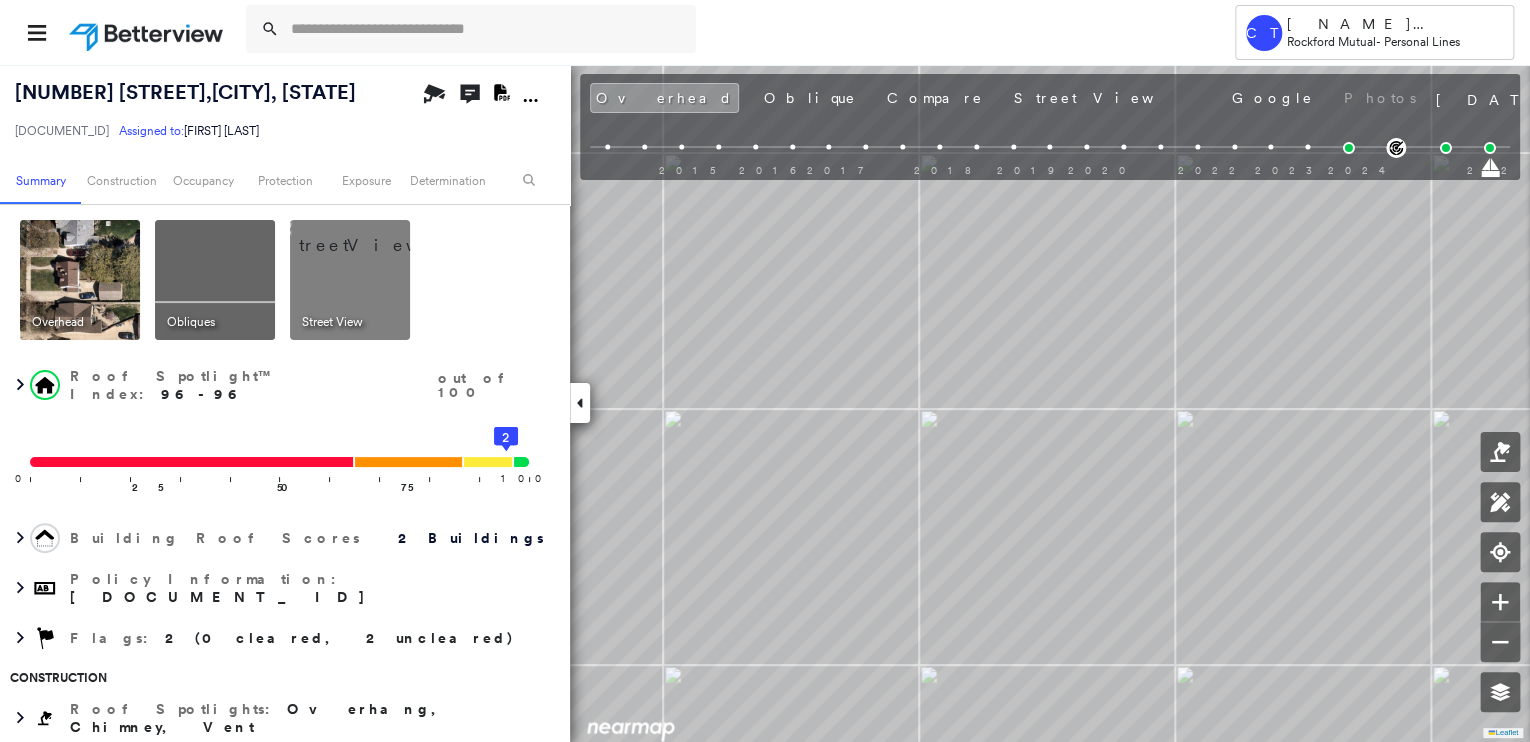 click at bounding box center (374, 235) 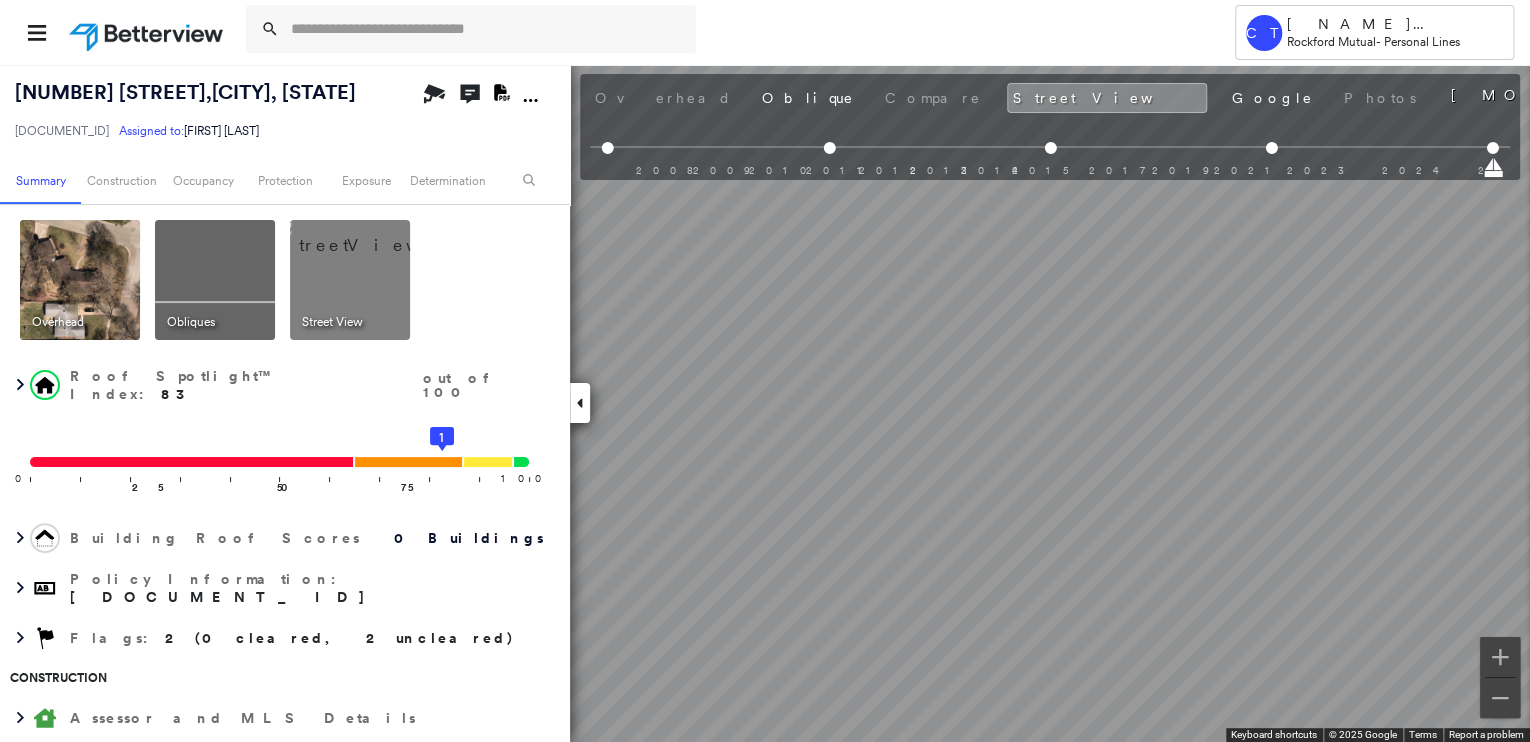 drag, startPoint x: 99, startPoint y: 332, endPoint x: 110, endPoint y: 327, distance: 12.083046 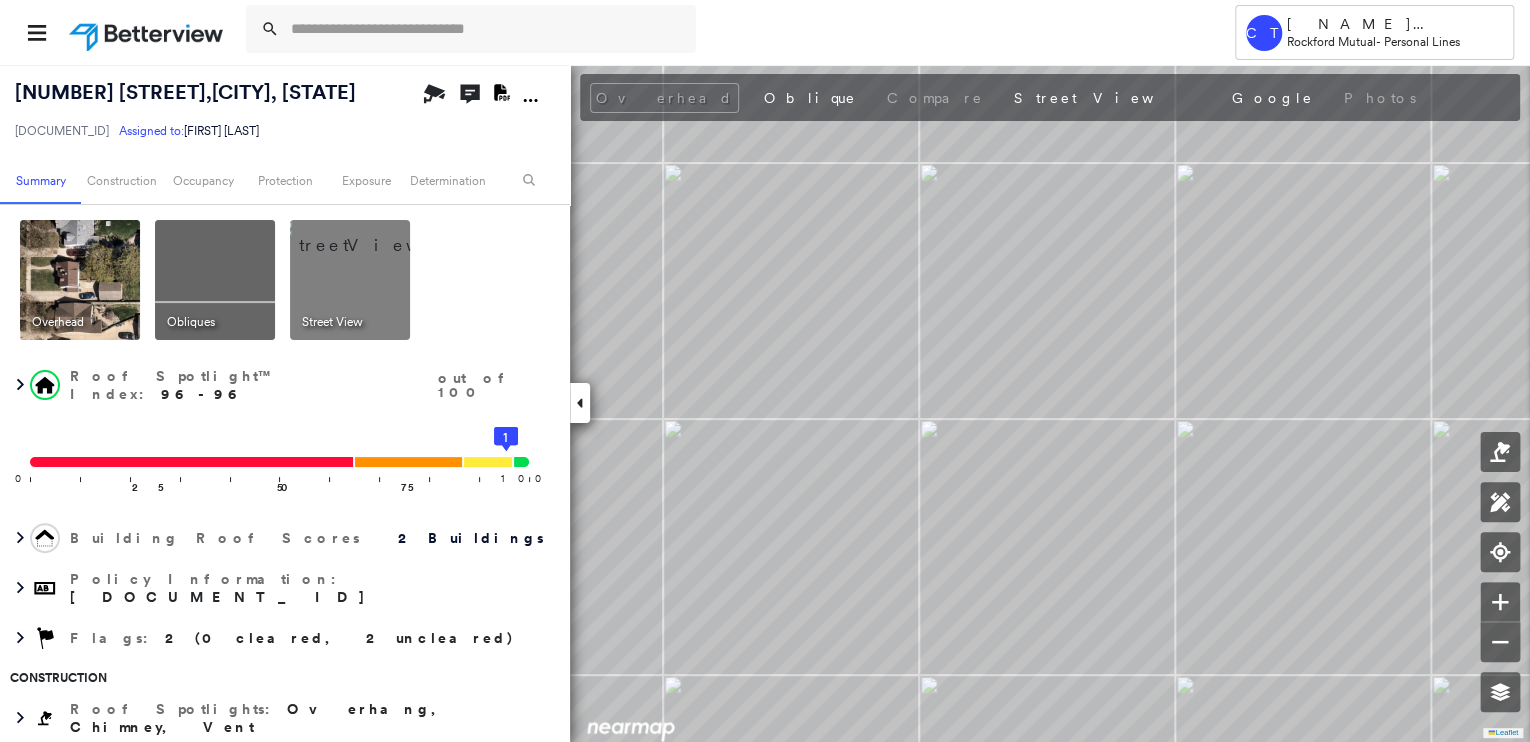 click at bounding box center [374, 235] 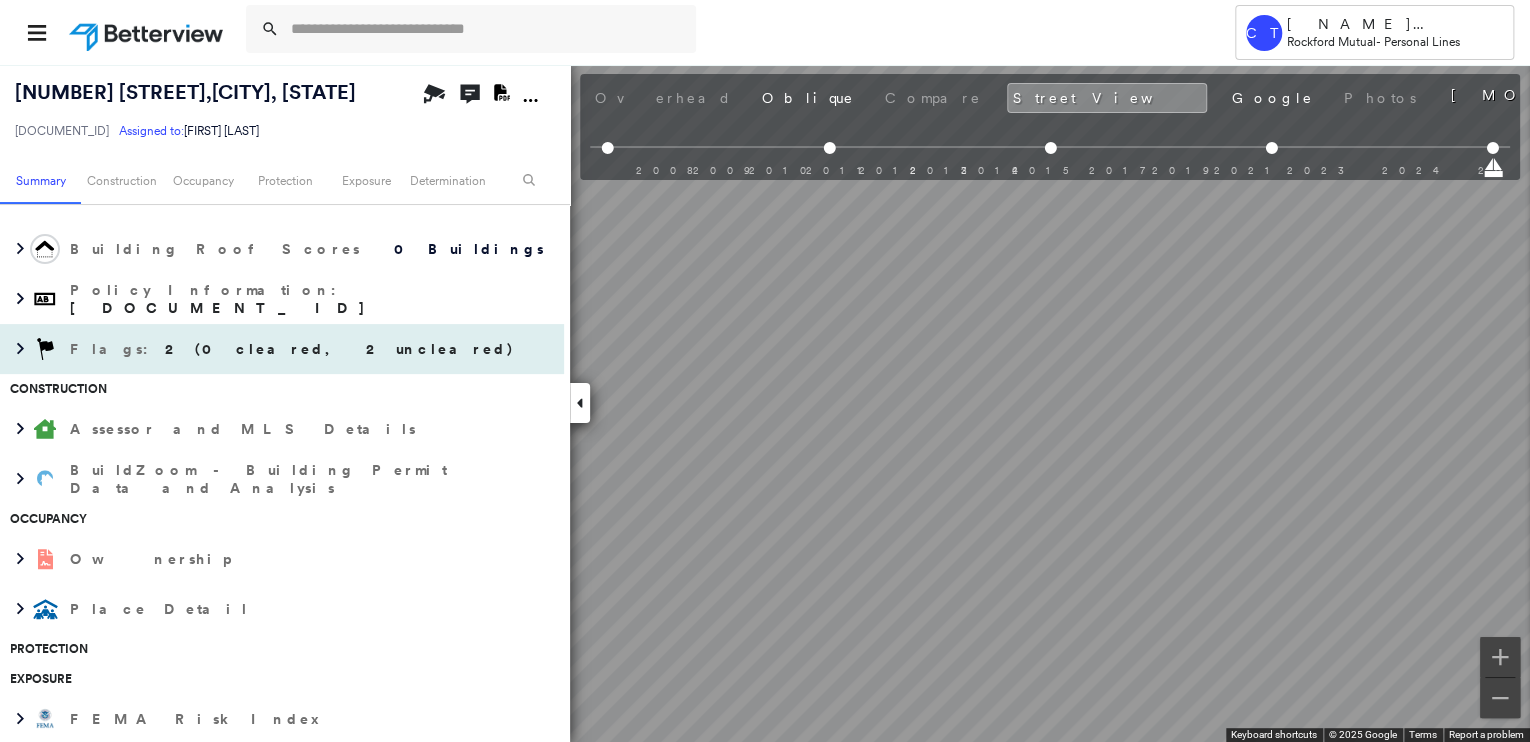 scroll, scrollTop: 400, scrollLeft: 0, axis: vertical 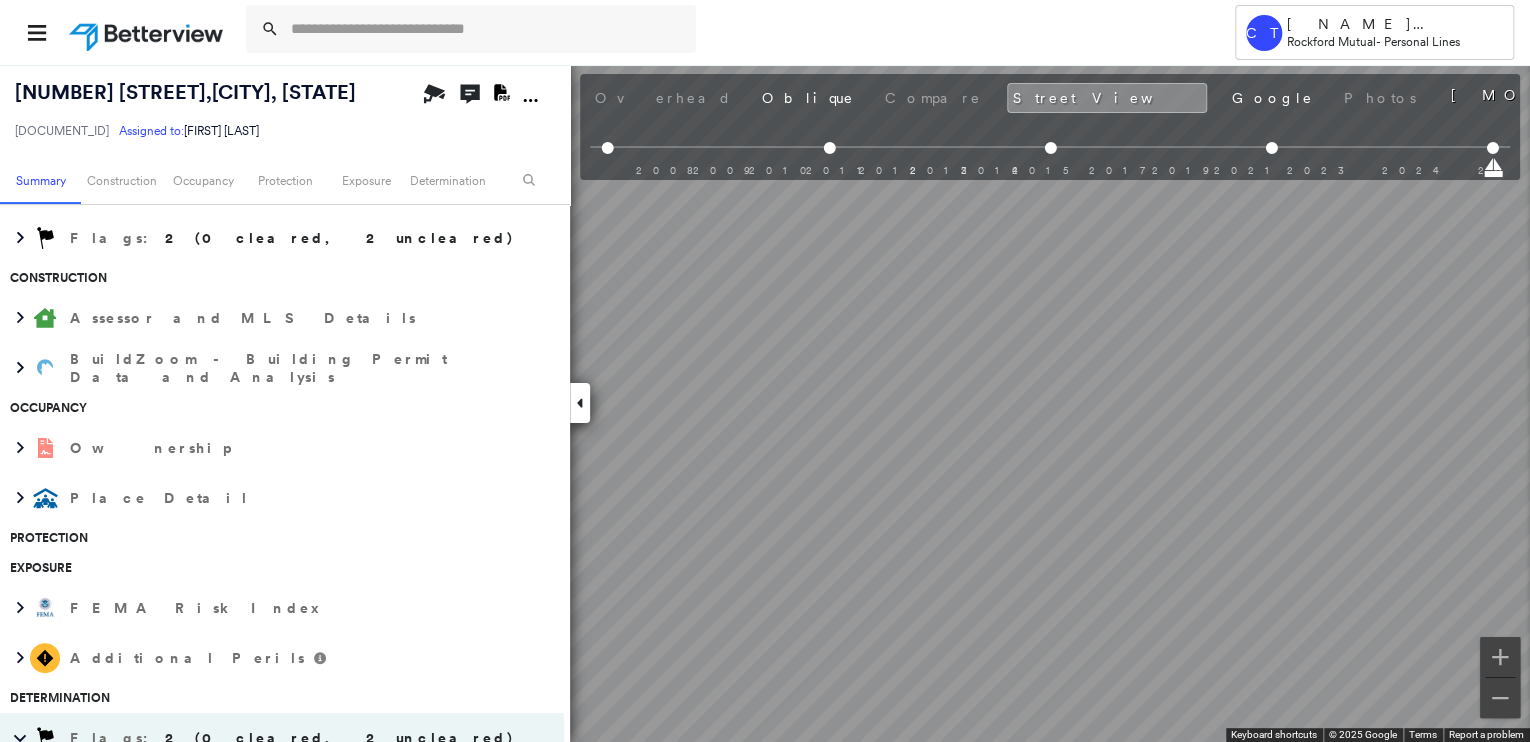 click on "Occupancy" at bounding box center (277, 408) 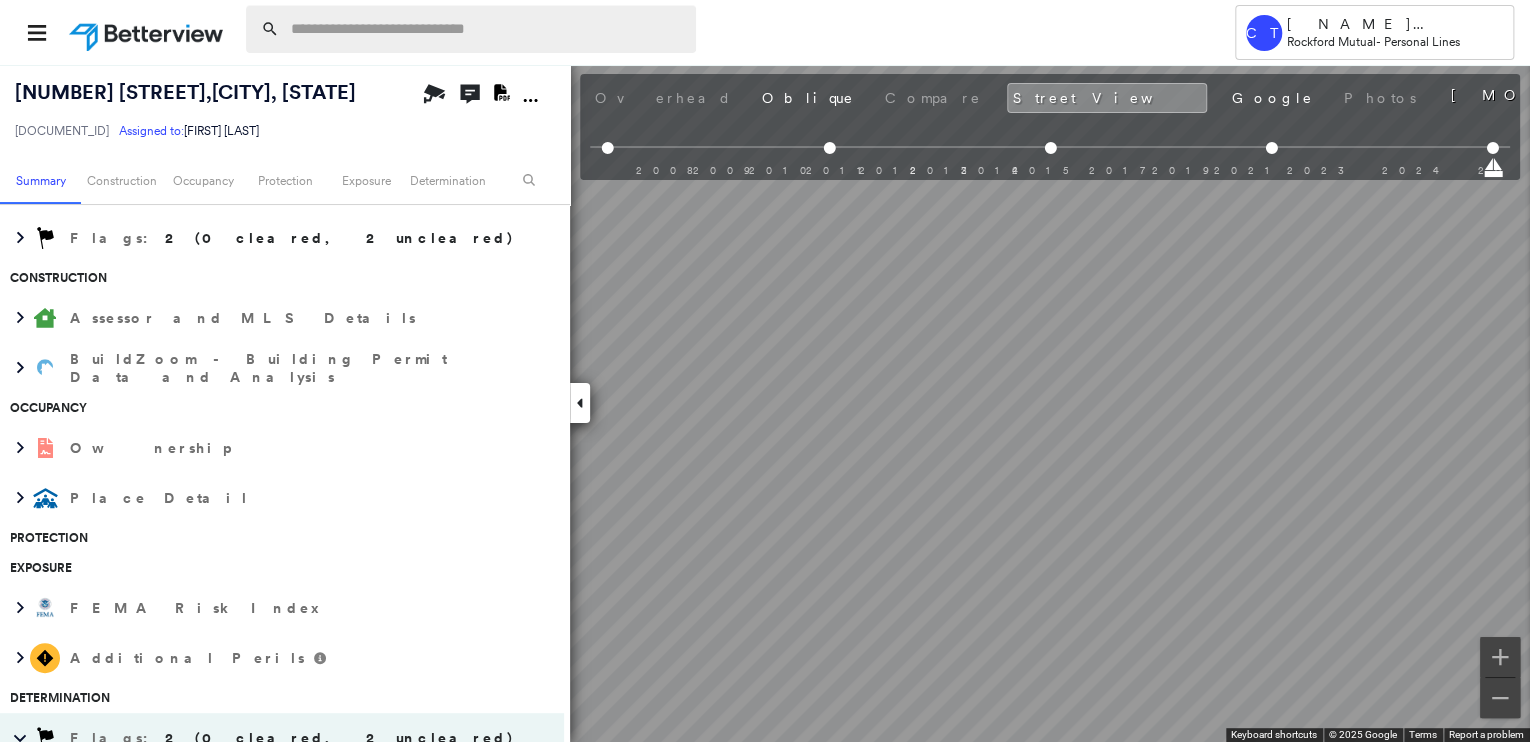 click at bounding box center [487, 29] 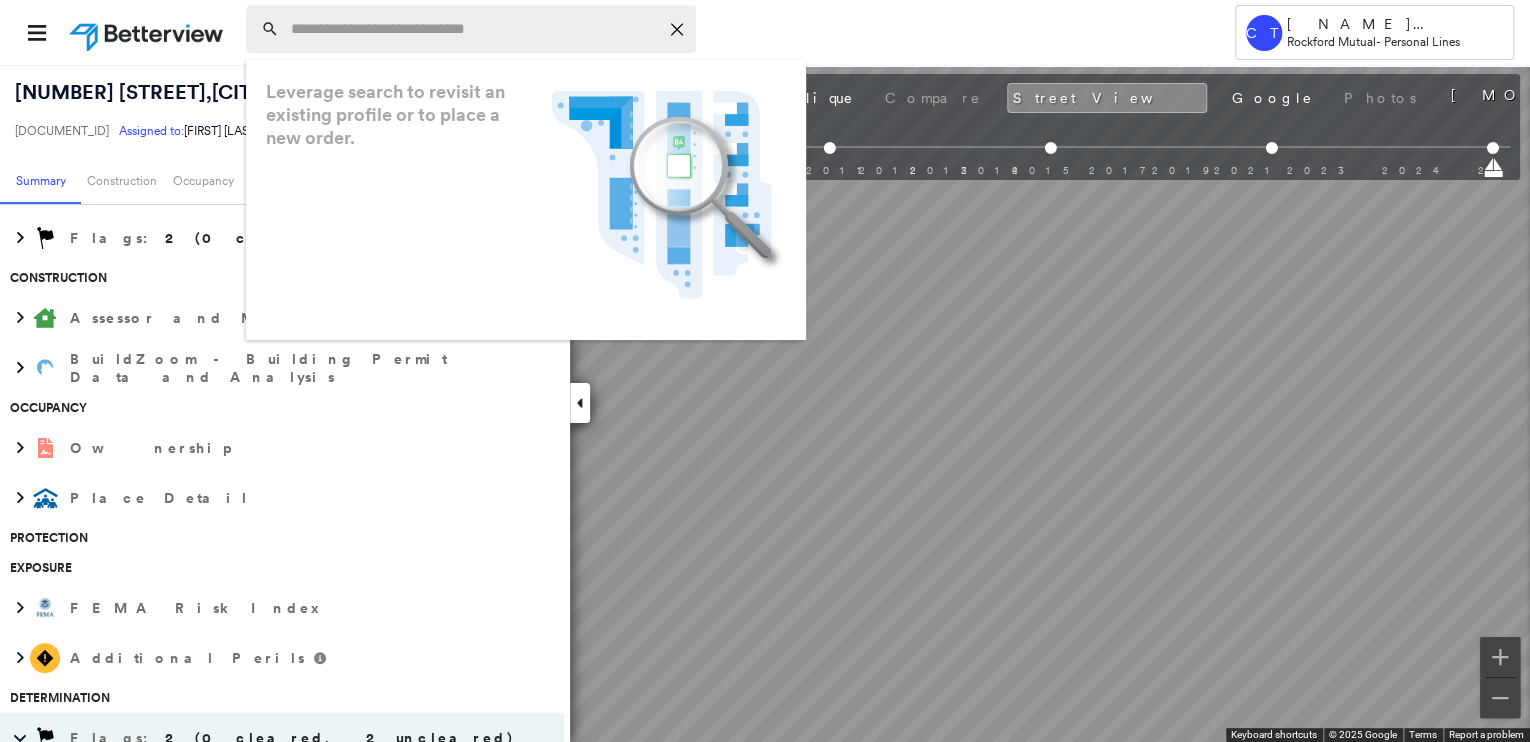 paste on "**********" 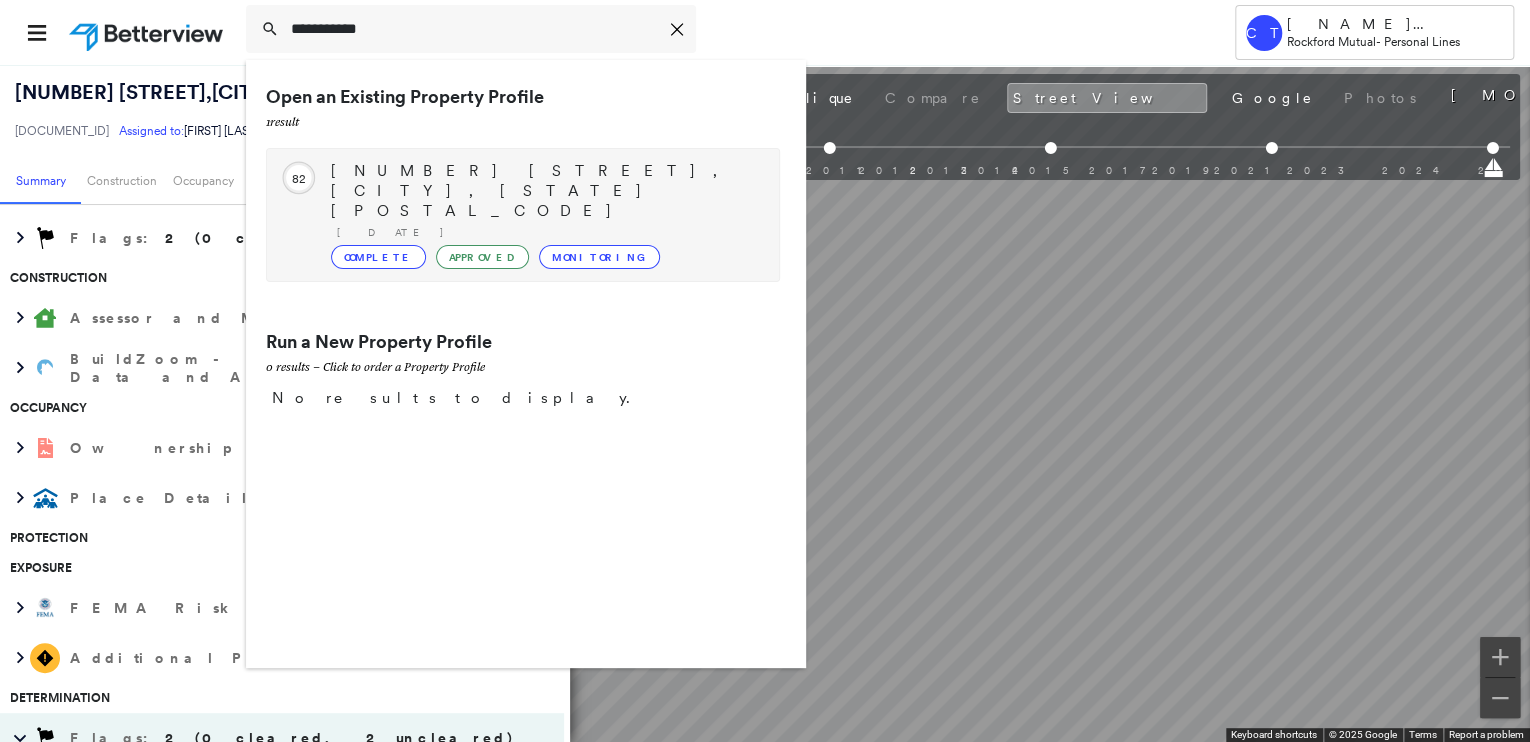 type on "**********" 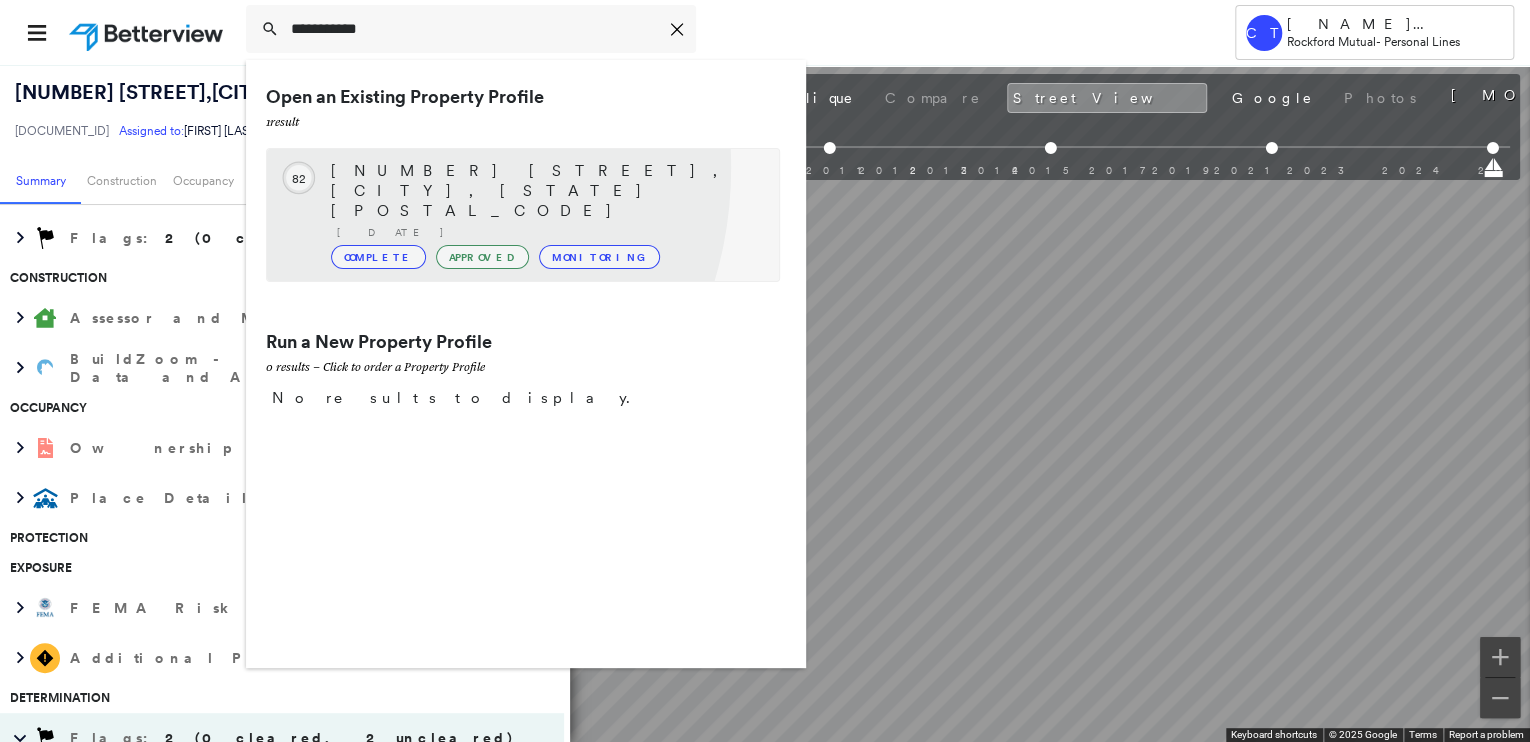 click on "[NUMBER] [STREET], [CITY], [STATE] [POSTAL_CODE]" at bounding box center (545, 191) 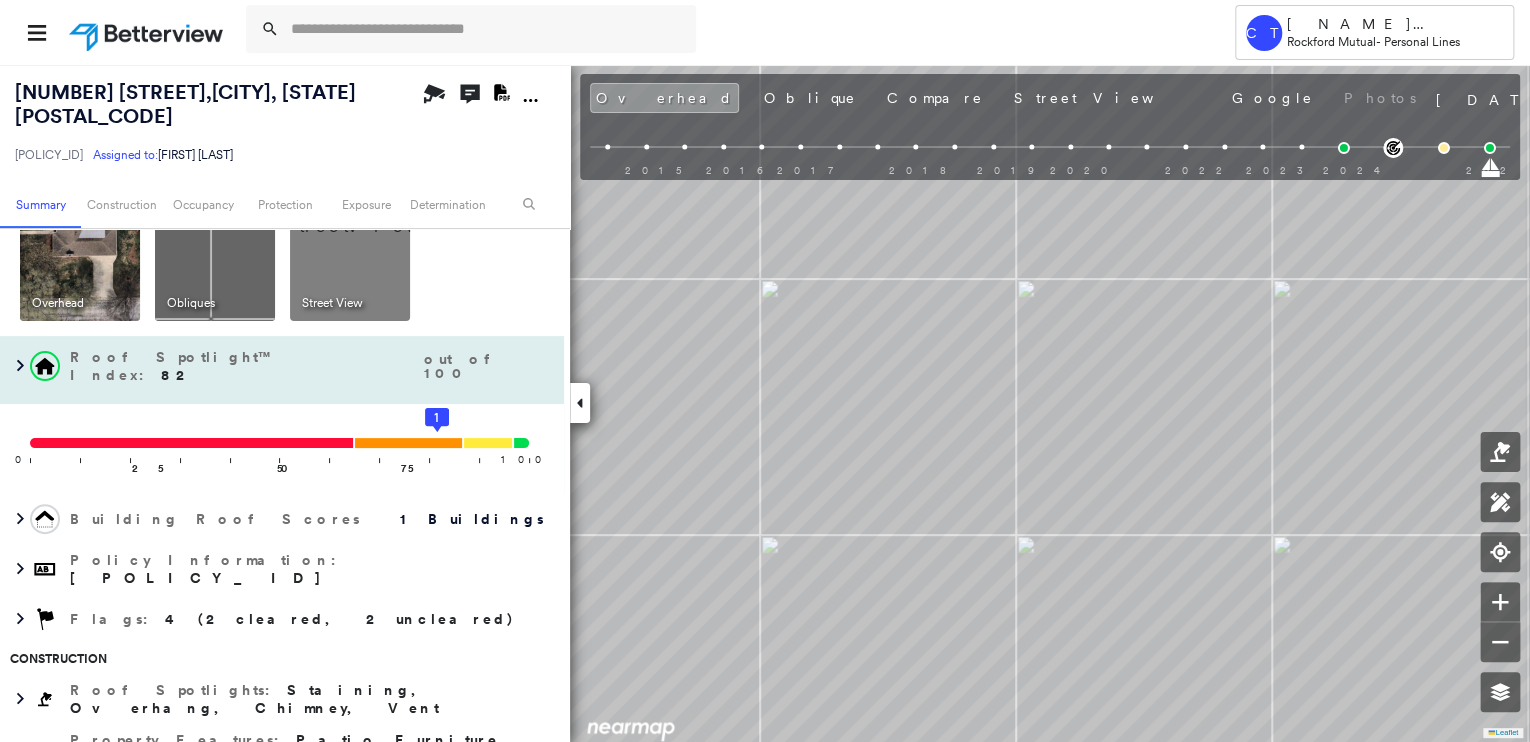 scroll, scrollTop: 0, scrollLeft: 0, axis: both 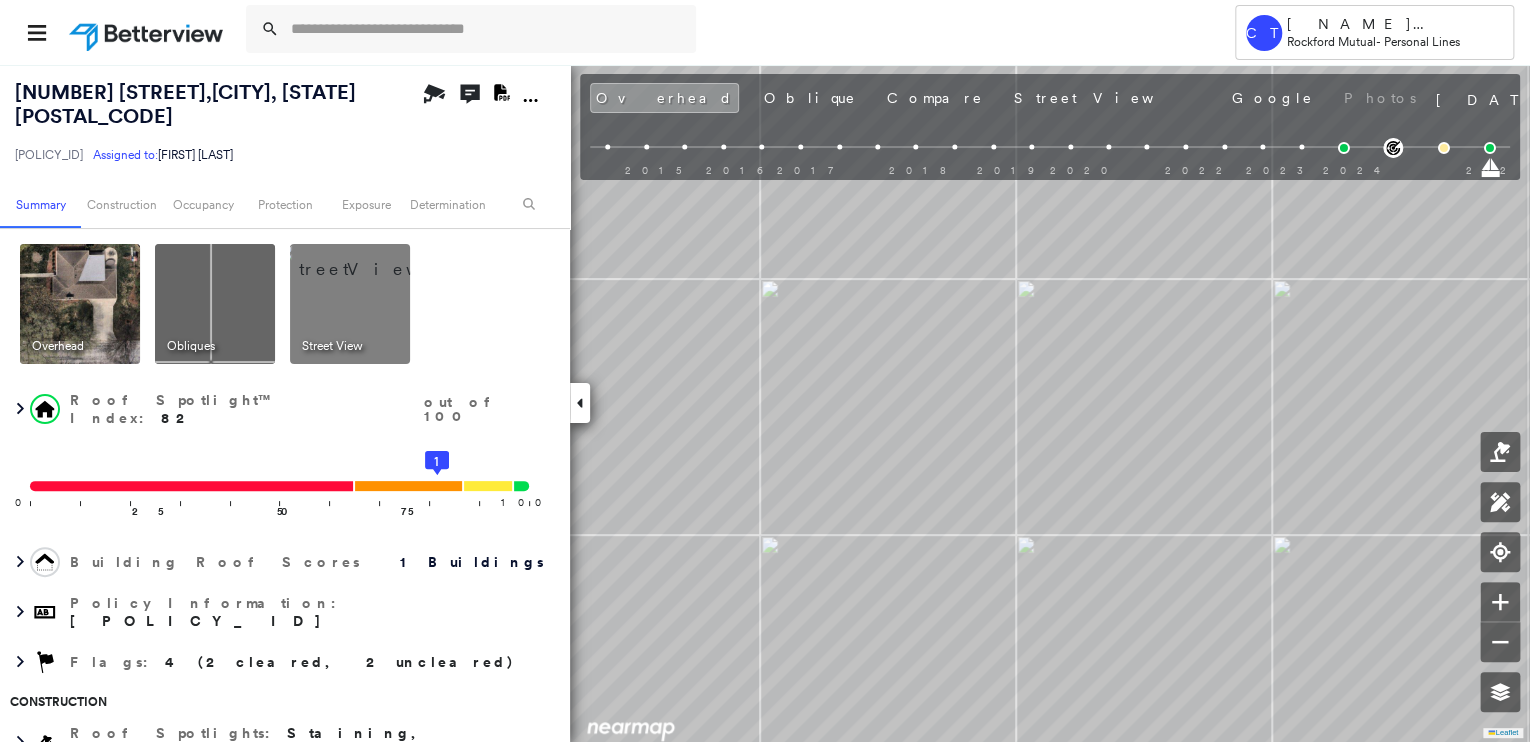 click at bounding box center [374, 259] 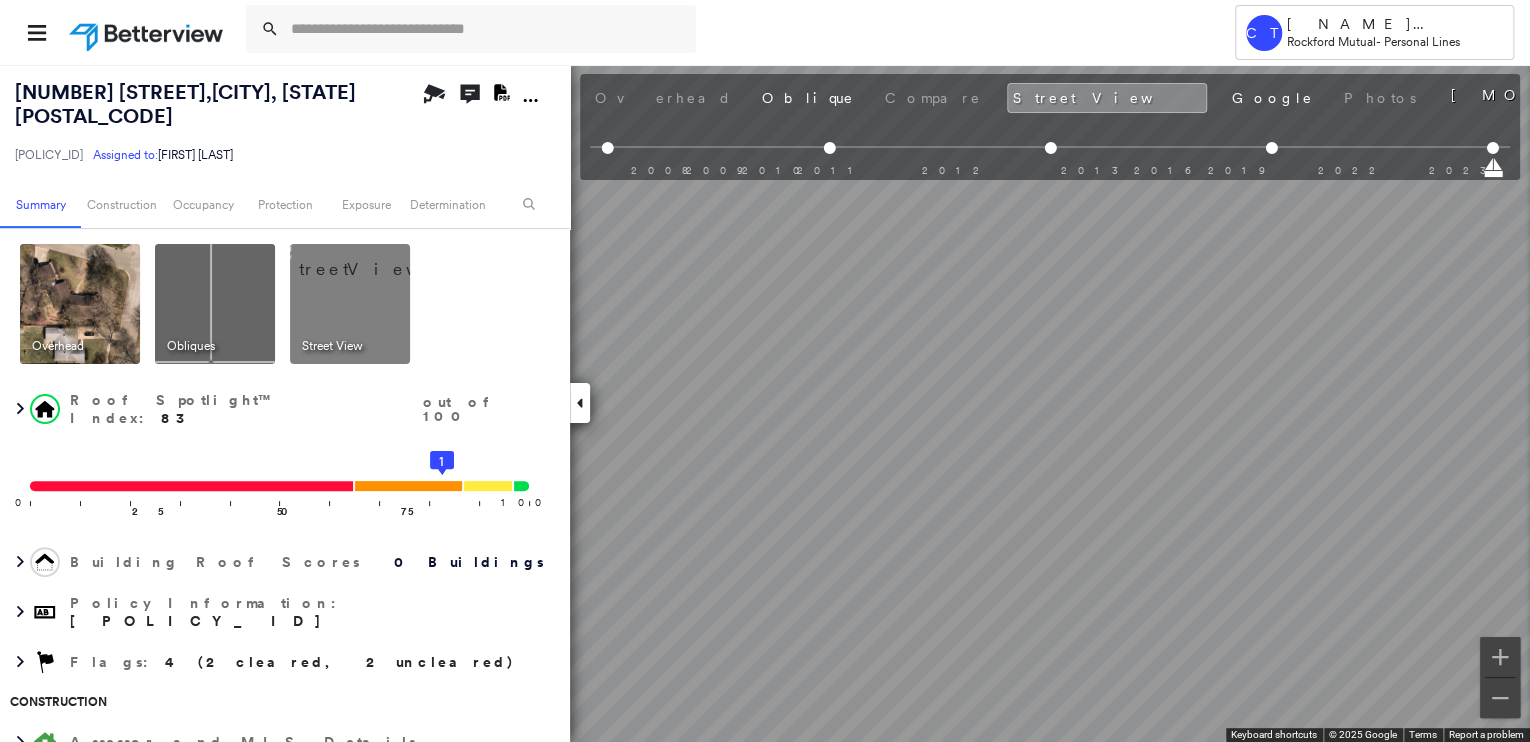 click at bounding box center [374, 259] 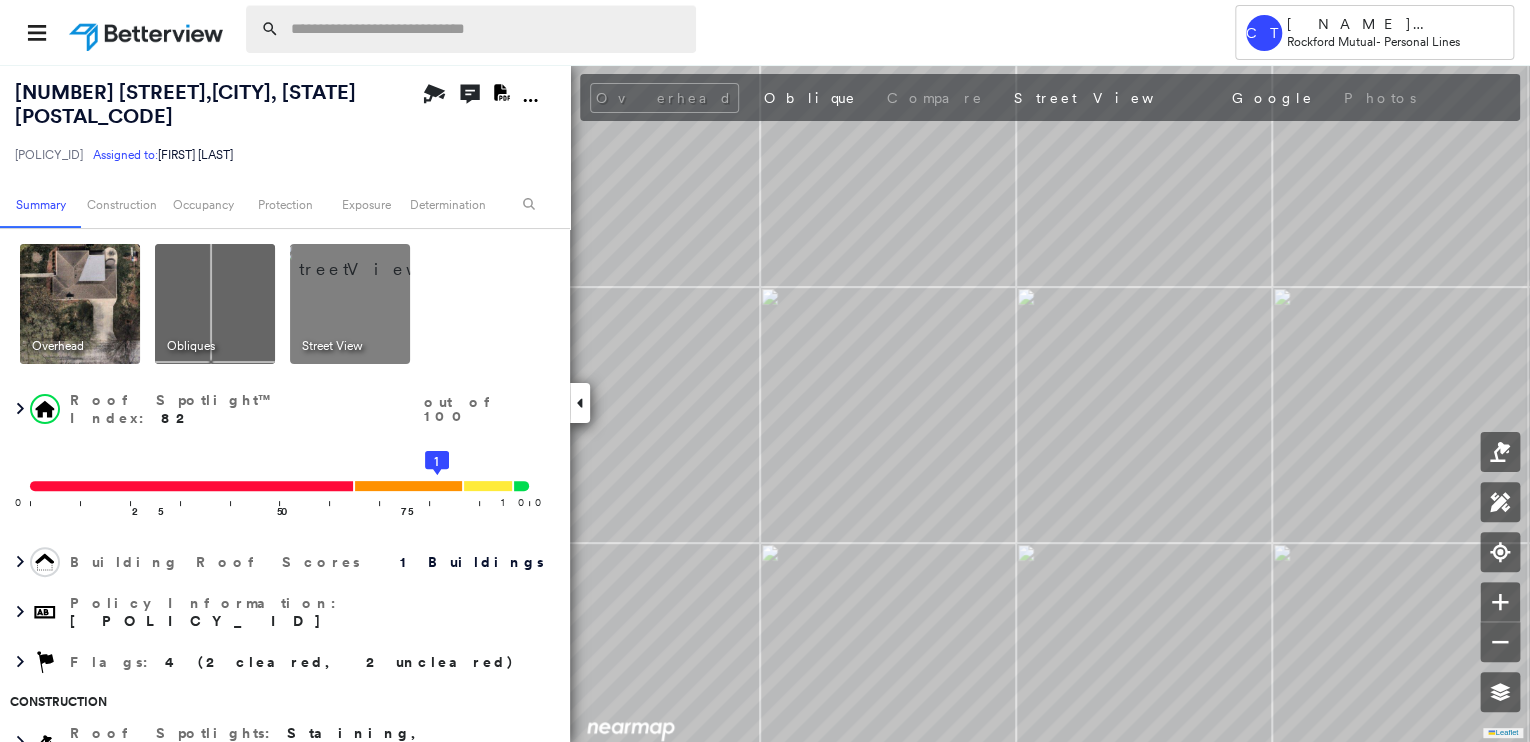 click at bounding box center [487, 29] 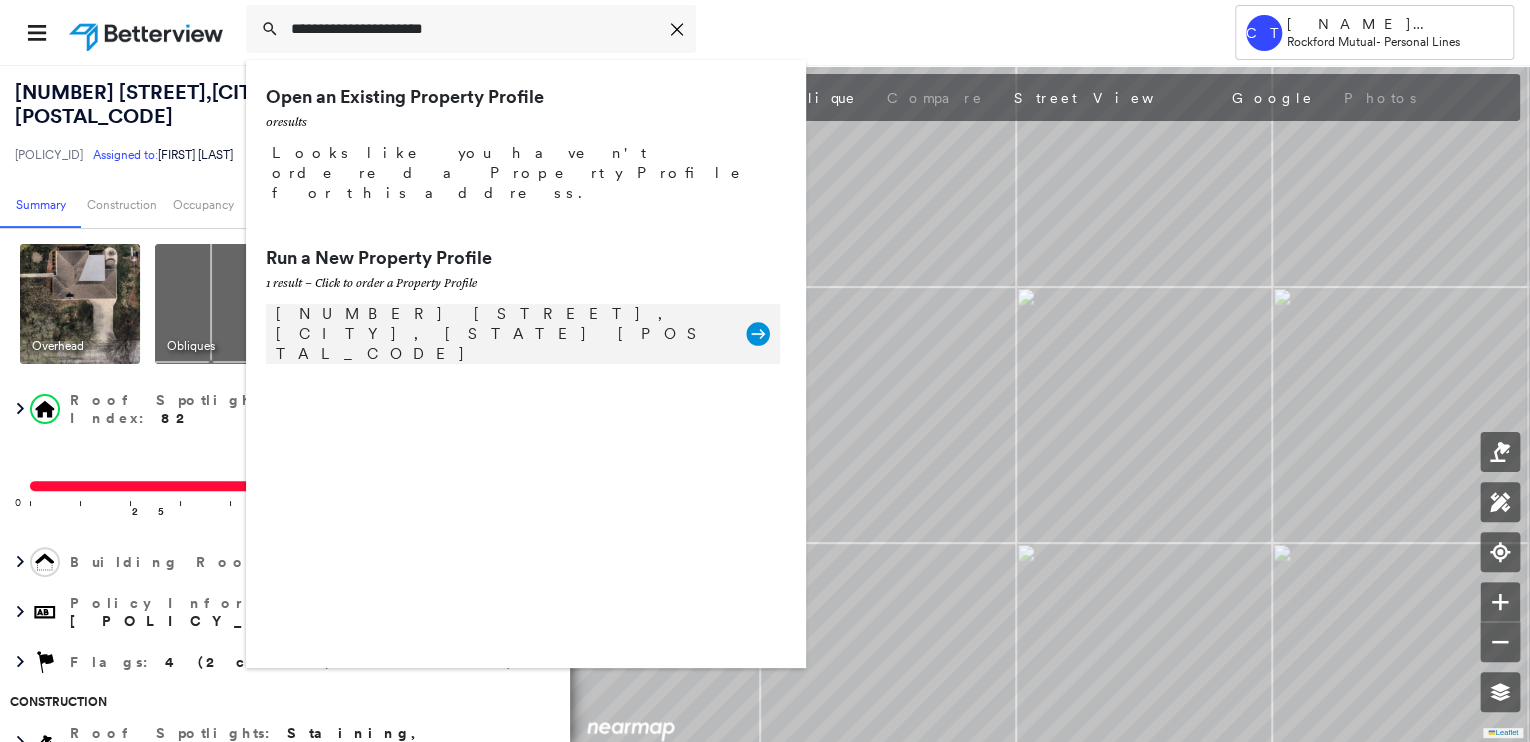 type on "**********" 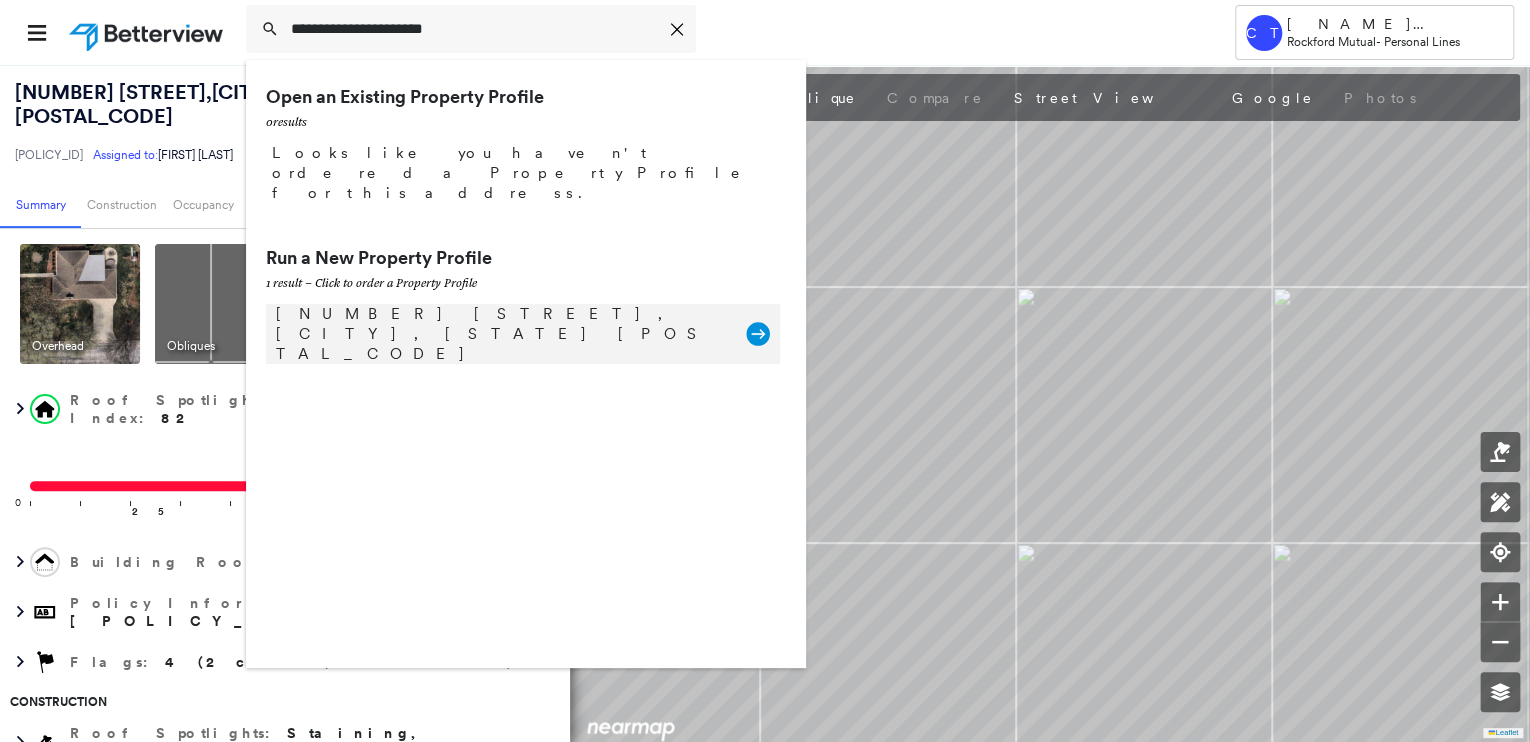 click on "[NUMBER] [STREET], [CITY], [STATE] [POSTAL_CODE]" at bounding box center (501, 334) 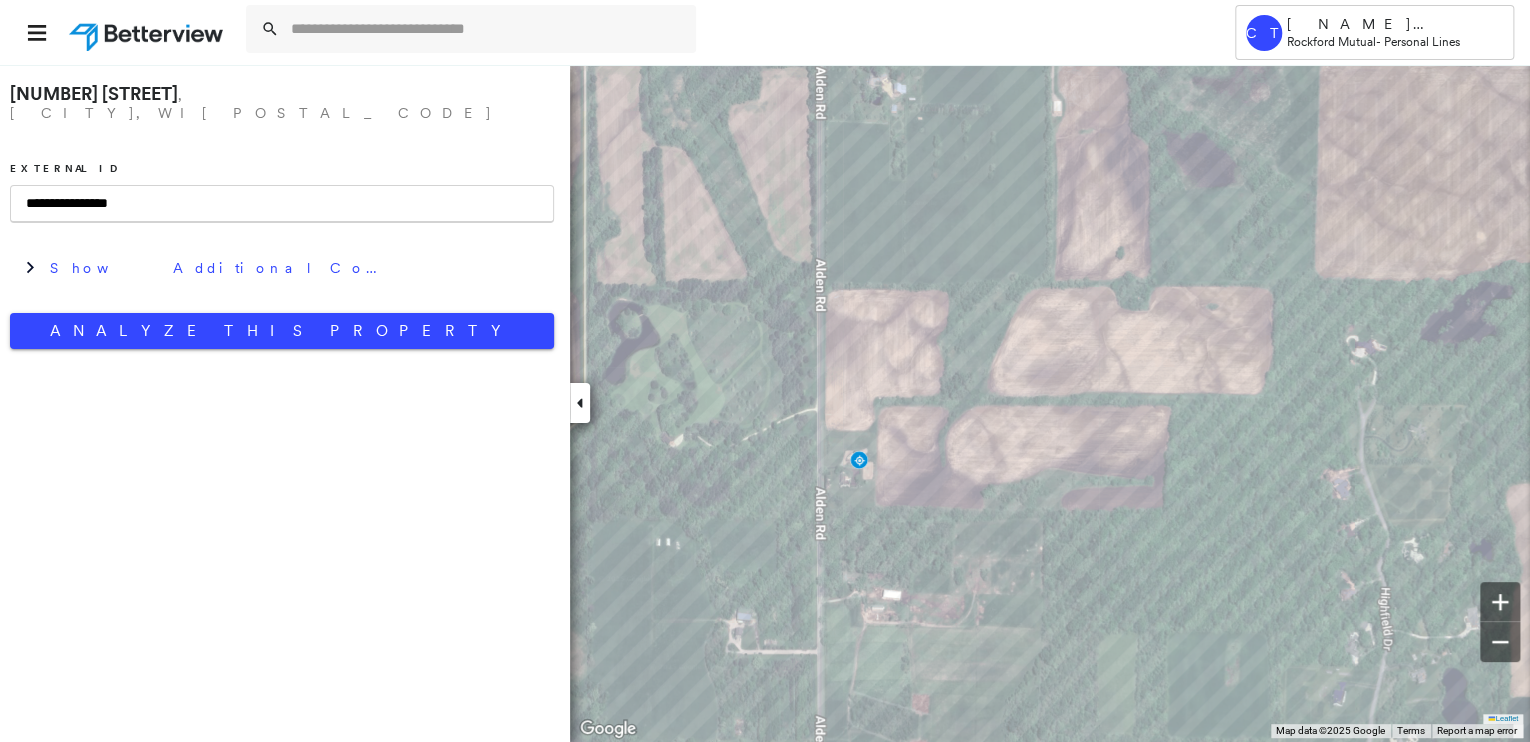 type on "**********" 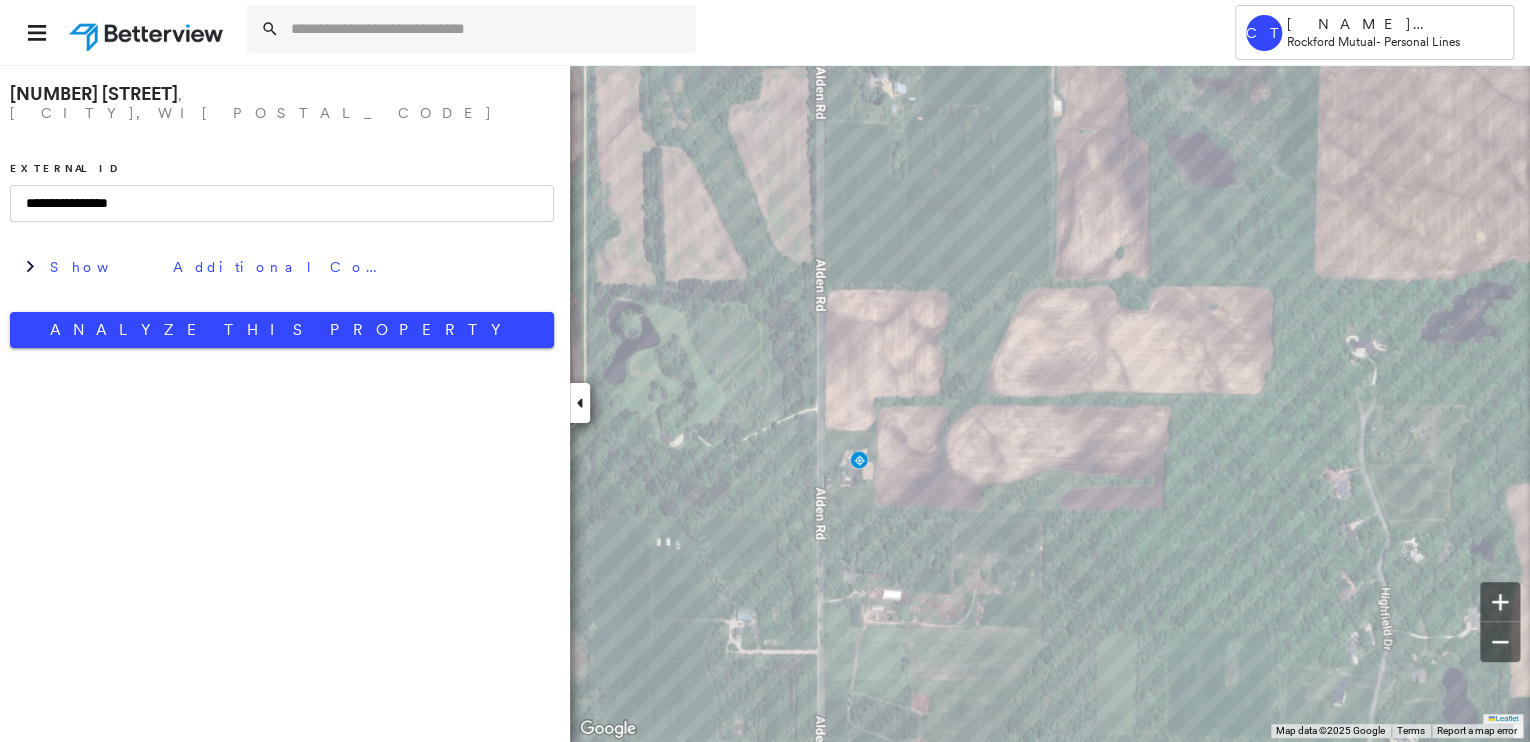 click on "**********" at bounding box center [282, 211] 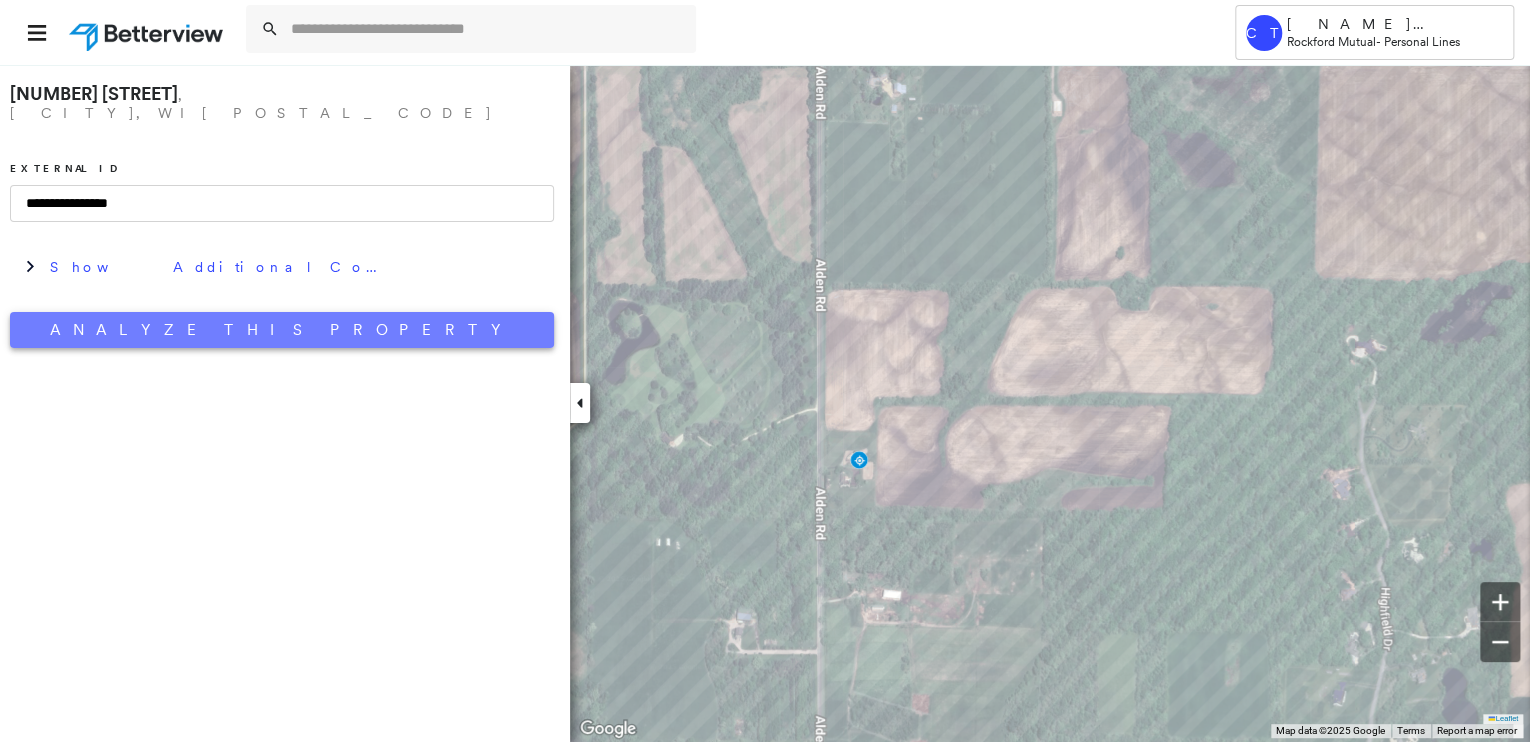 click on "Analyze This Property" at bounding box center [282, 330] 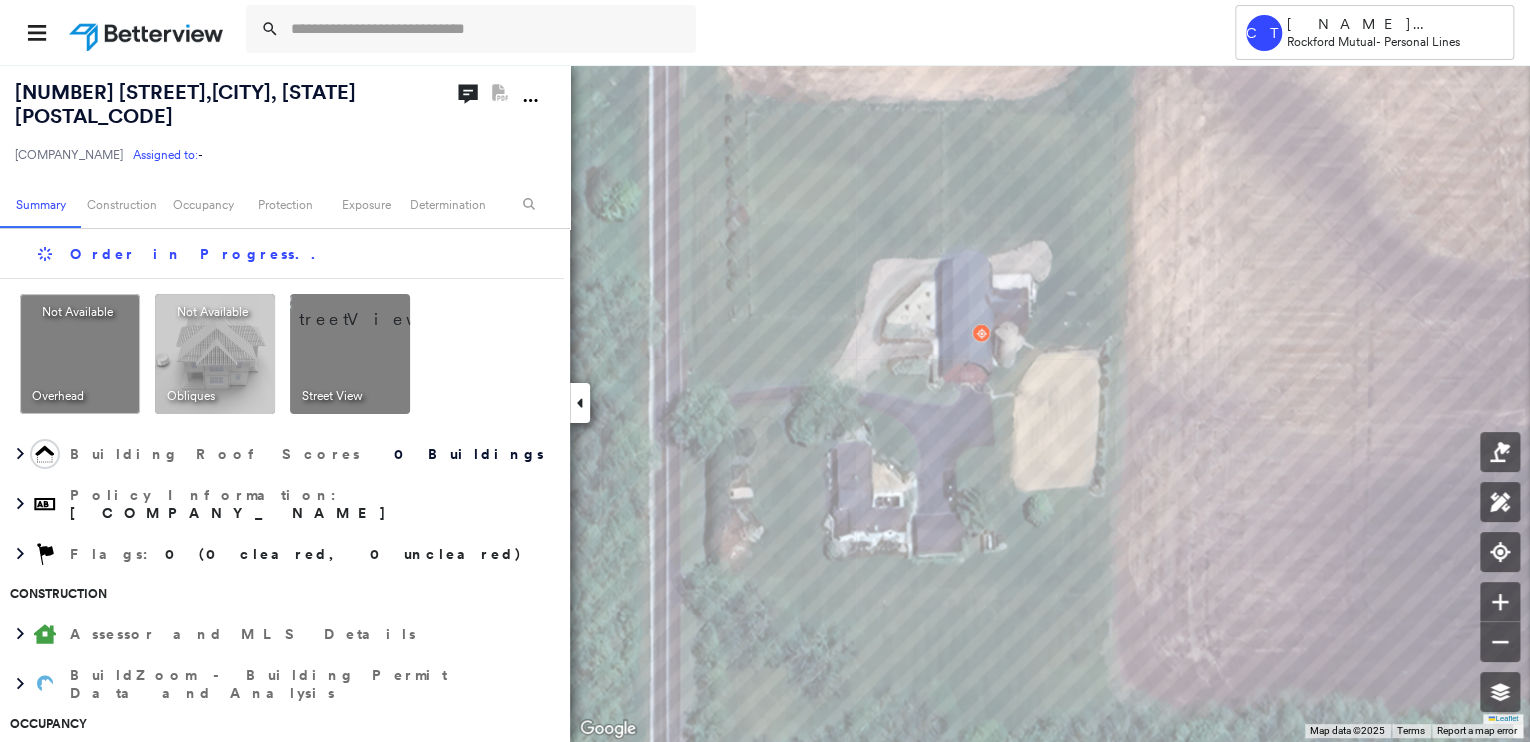 click at bounding box center (374, 309) 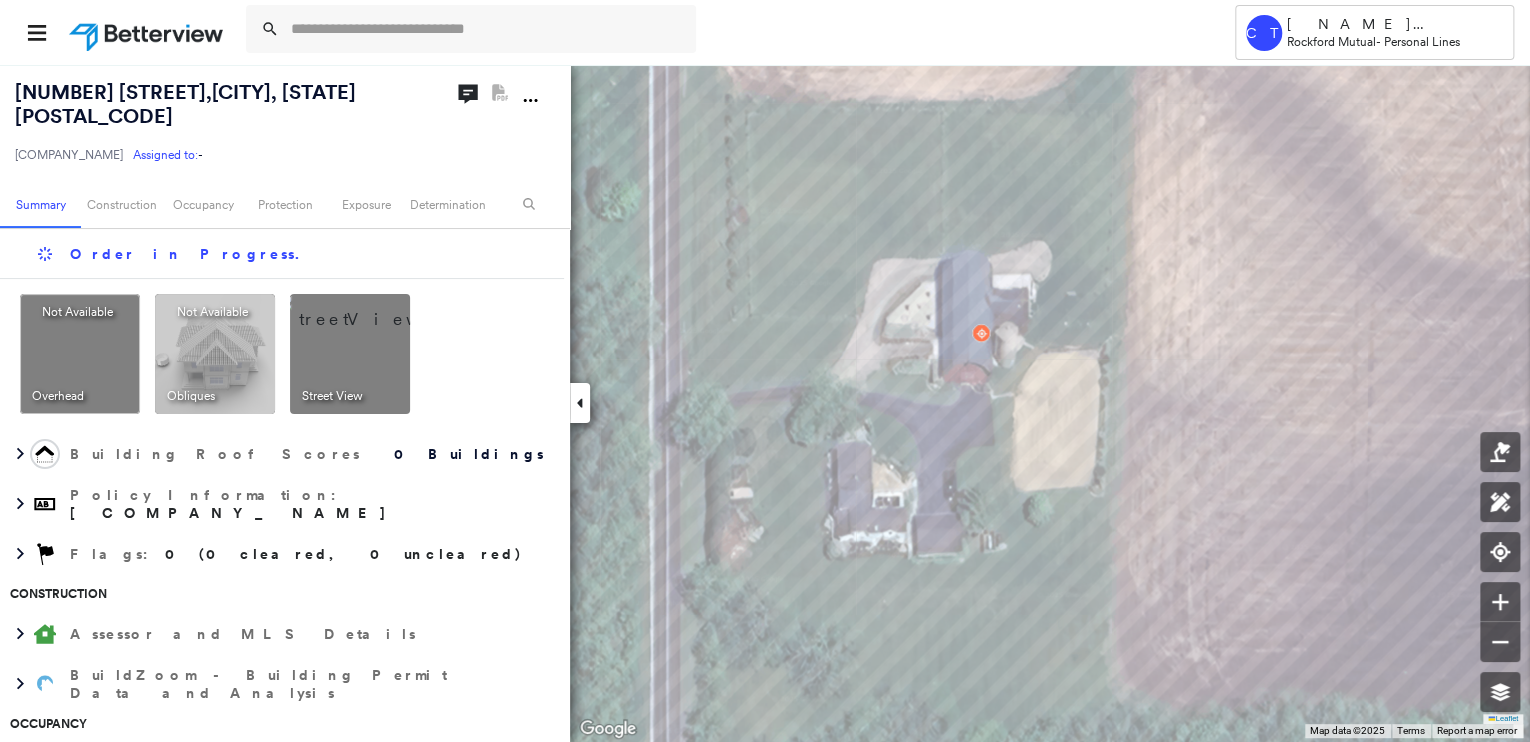 click at bounding box center [374, 309] 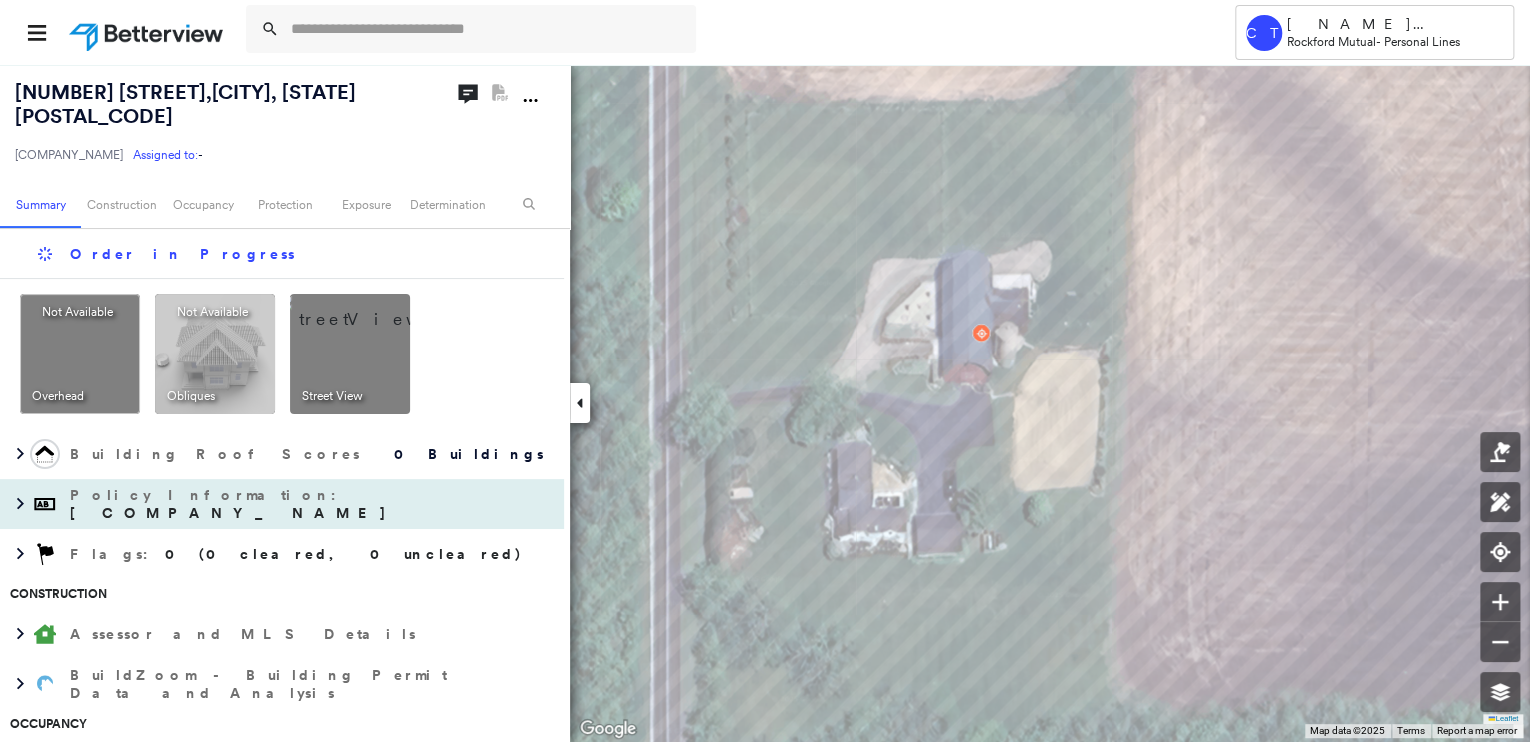 click at bounding box center (45, 504) 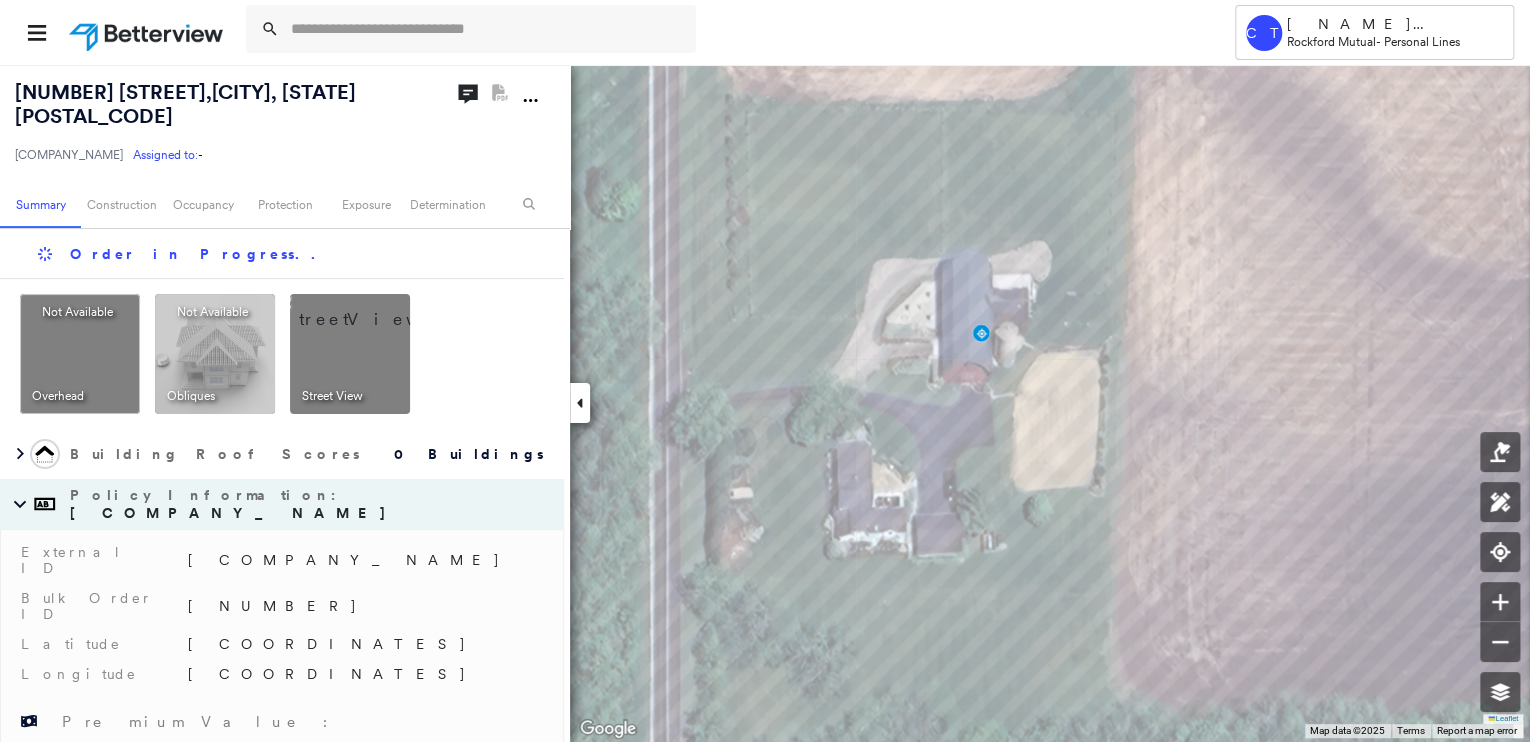 click at bounding box center (45, 504) 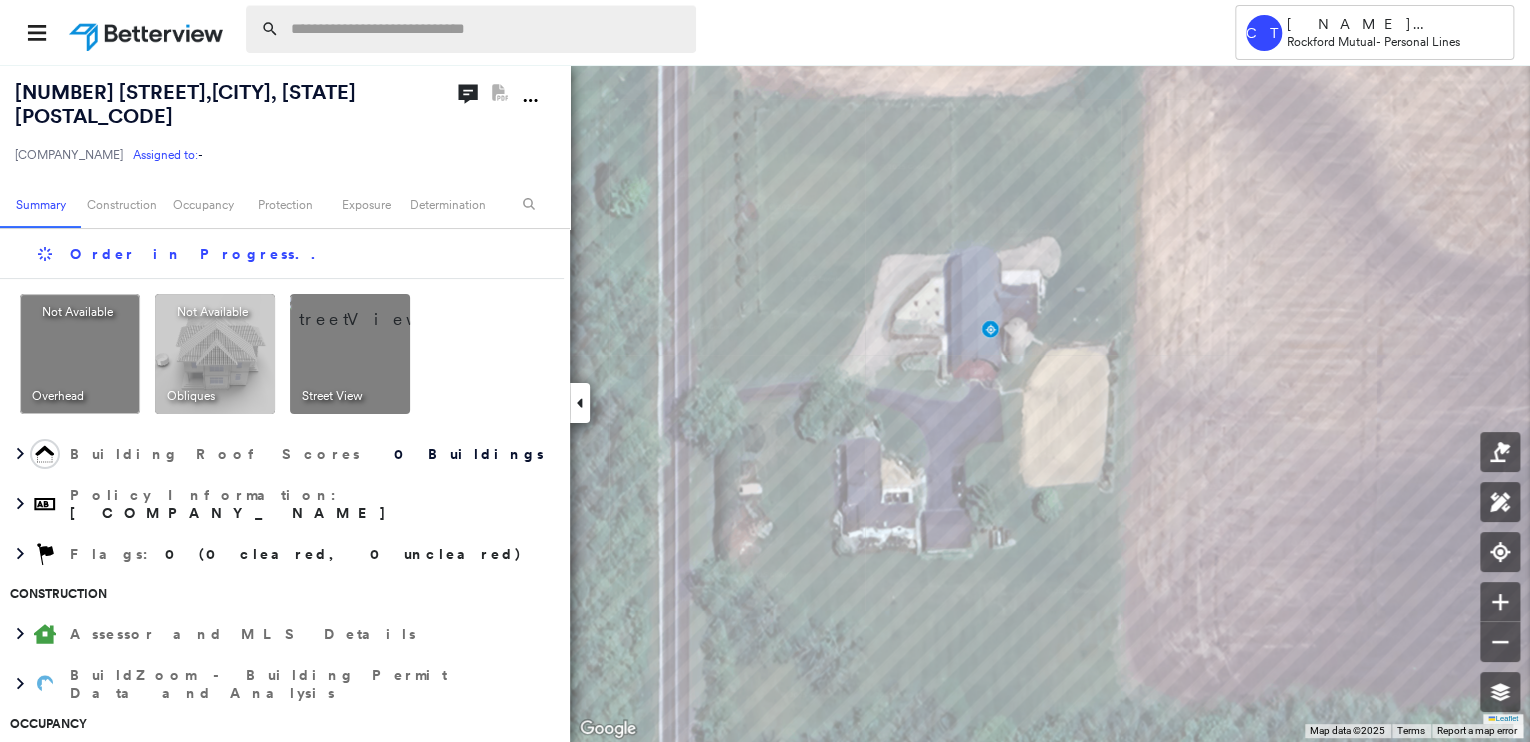 click at bounding box center (487, 29) 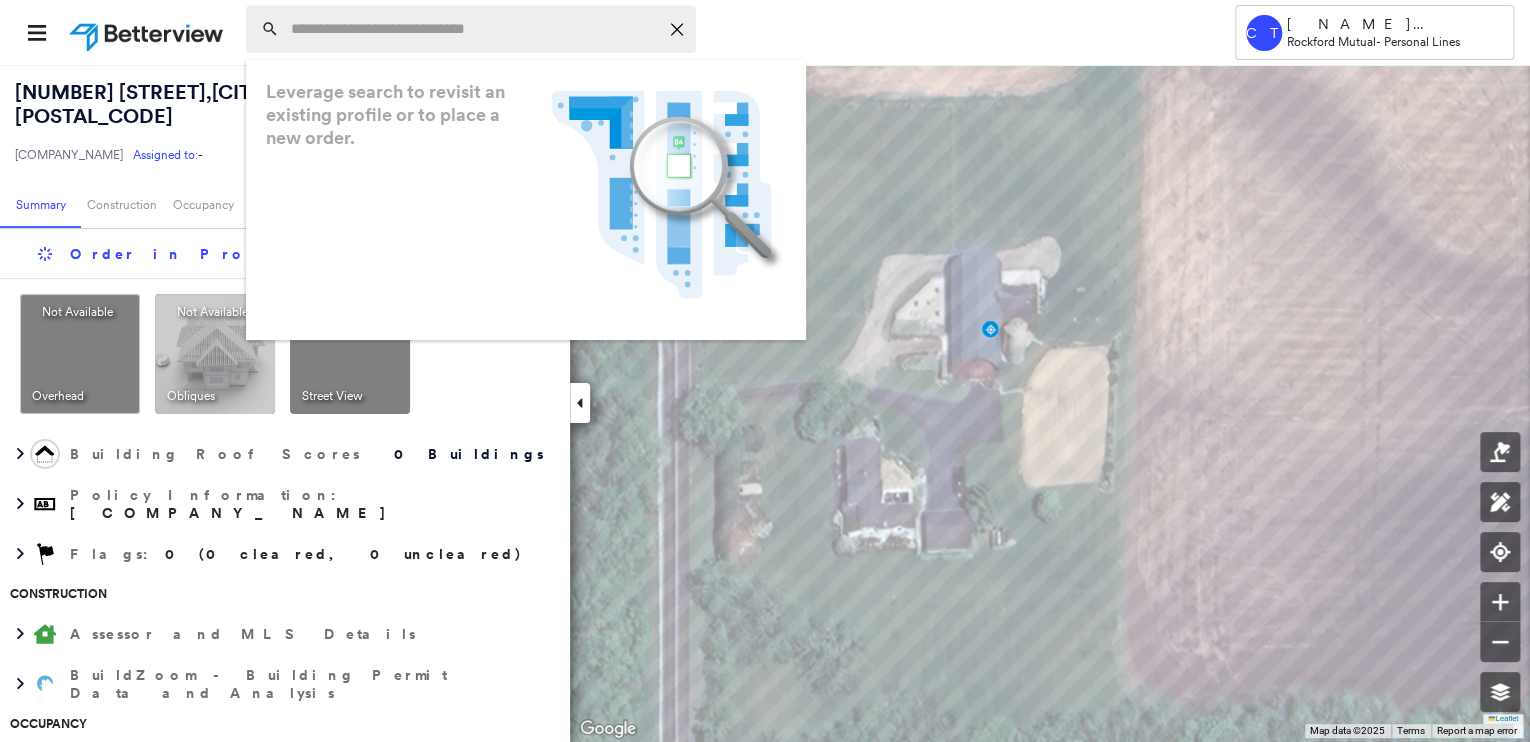 paste on "**********" 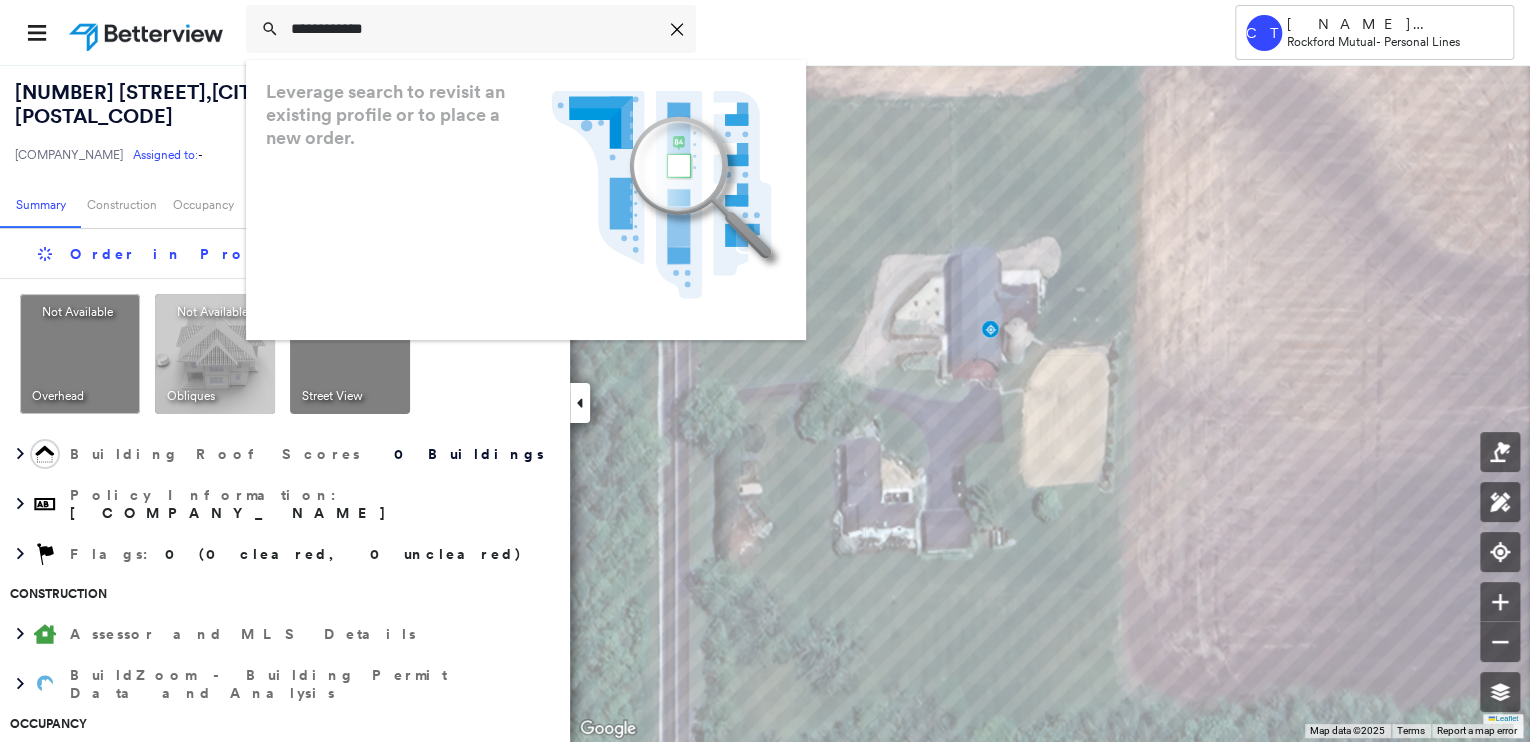 drag, startPoint x: 399, startPoint y: 33, endPoint x: -172, endPoint y: 74, distance: 572.4701 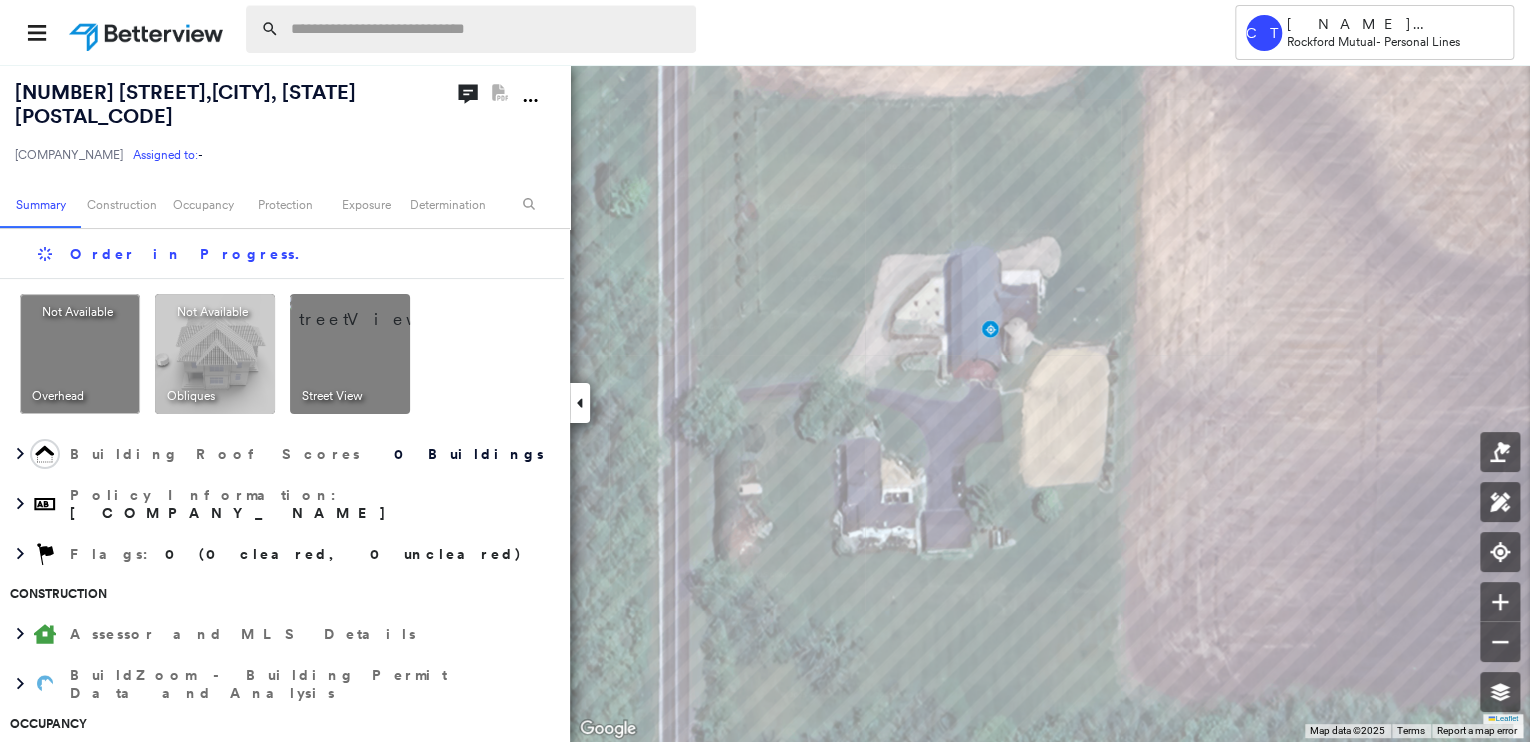 click at bounding box center (487, 29) 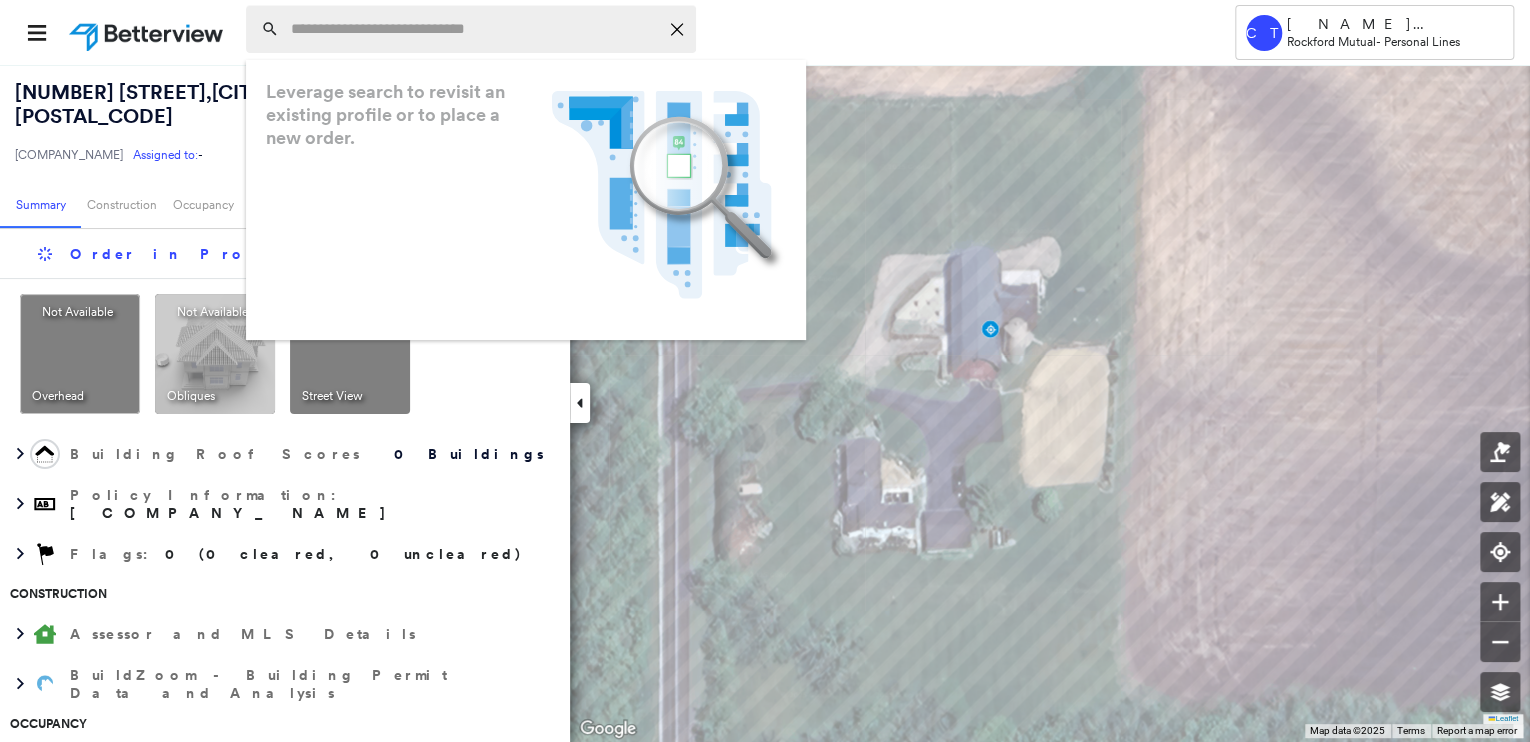 paste on "**********" 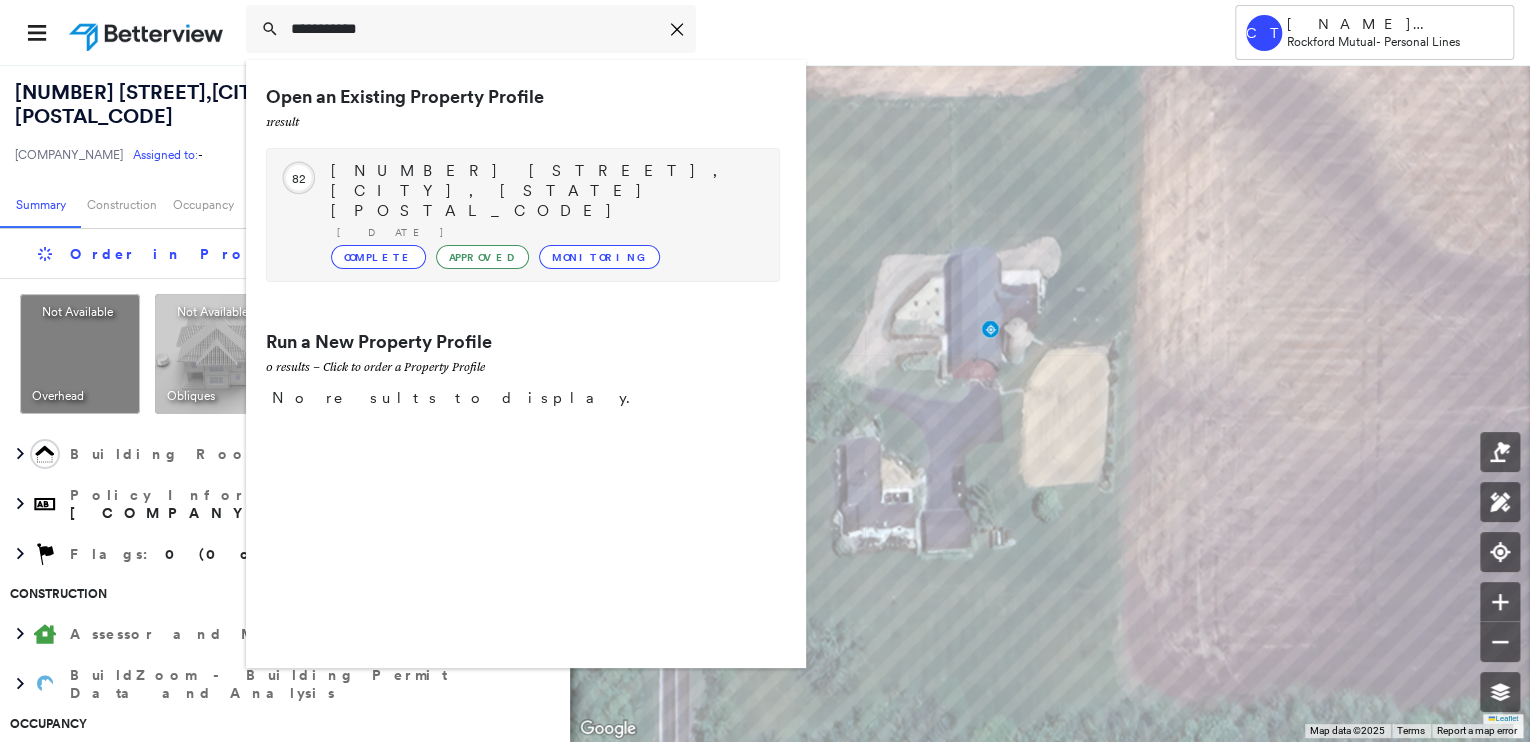 type on "**********" 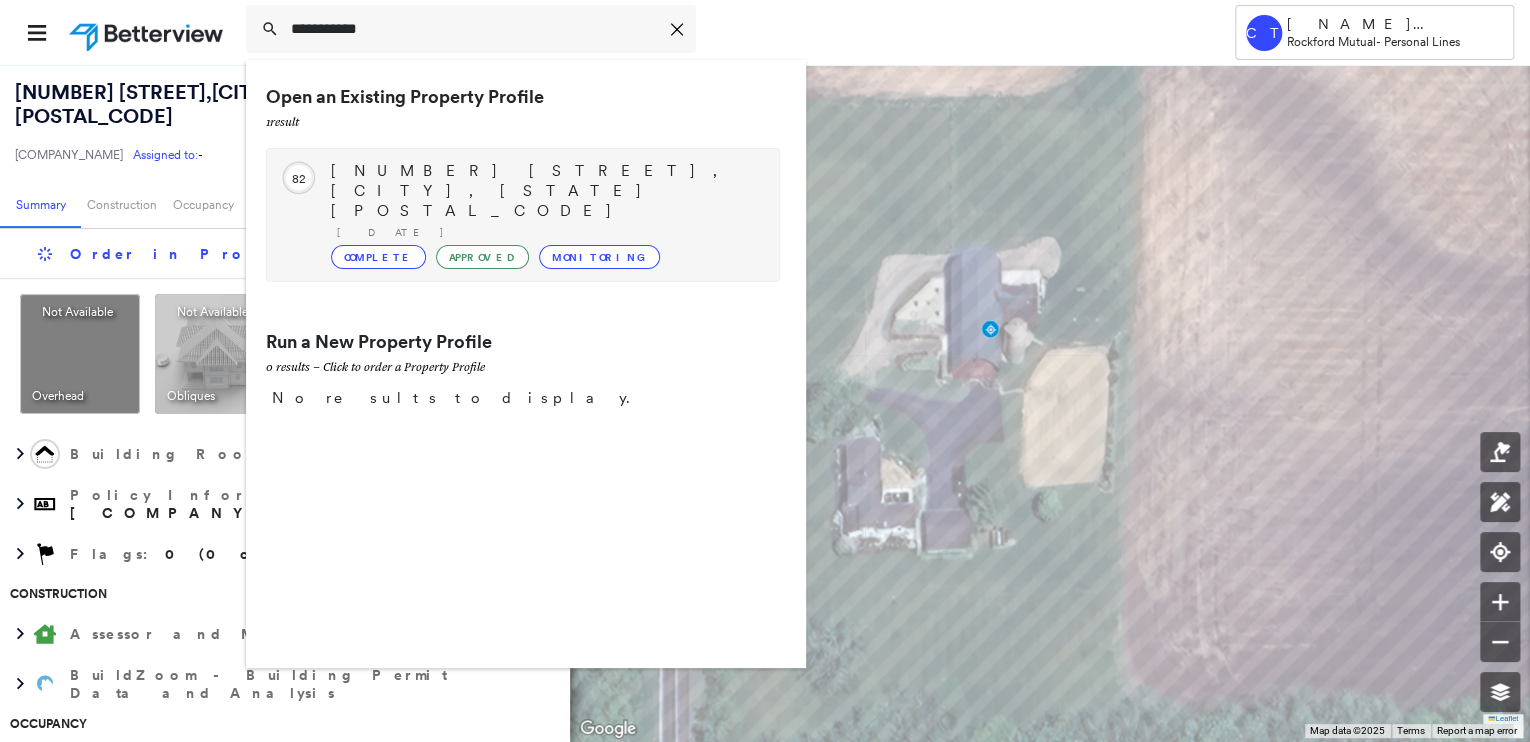 click on "[NUMBER] [STREET], [CITY], [STATE] [POSTAL_CODE] Ordered [DATE] · ID: null Complete Approved Monitoring" at bounding box center (545, 215) 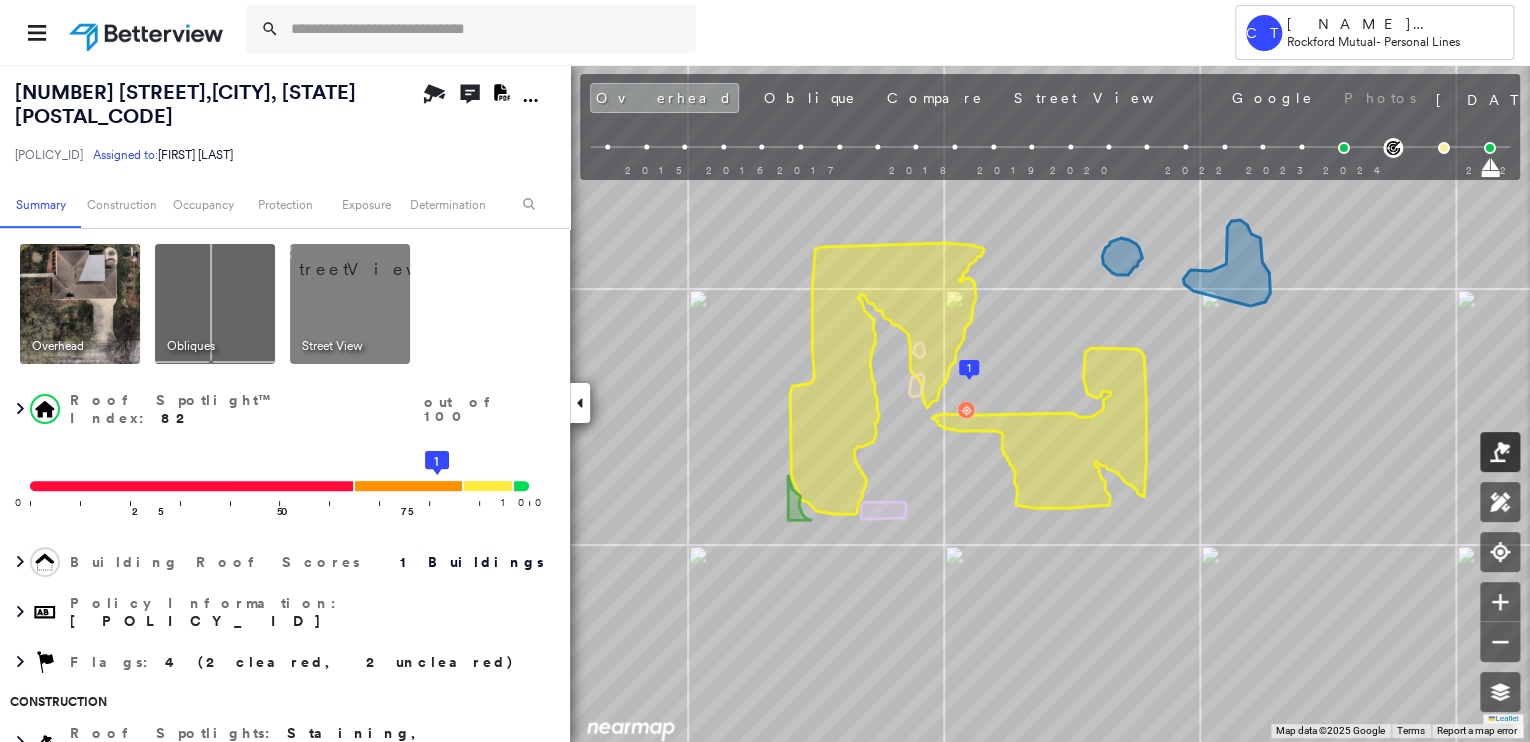 click 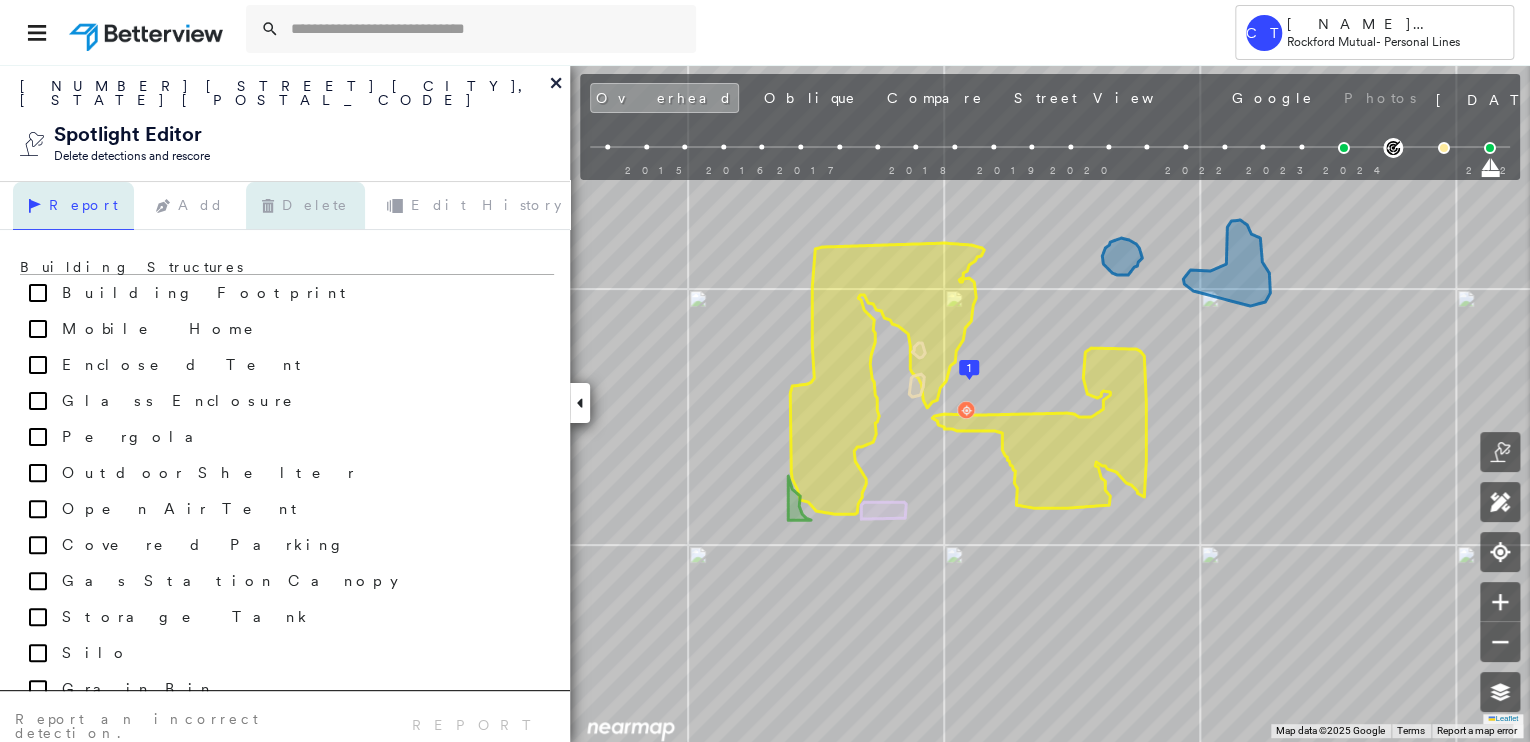click 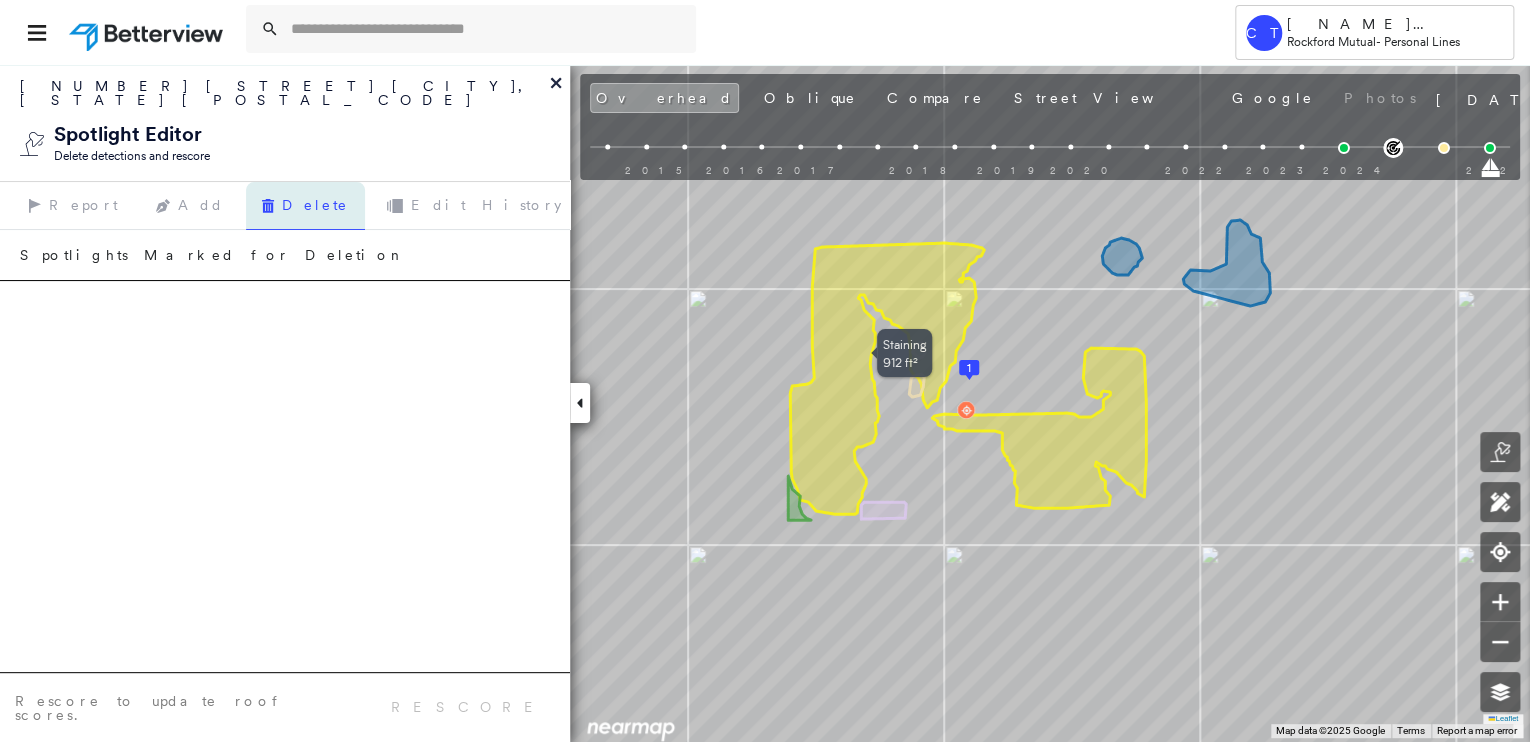 click 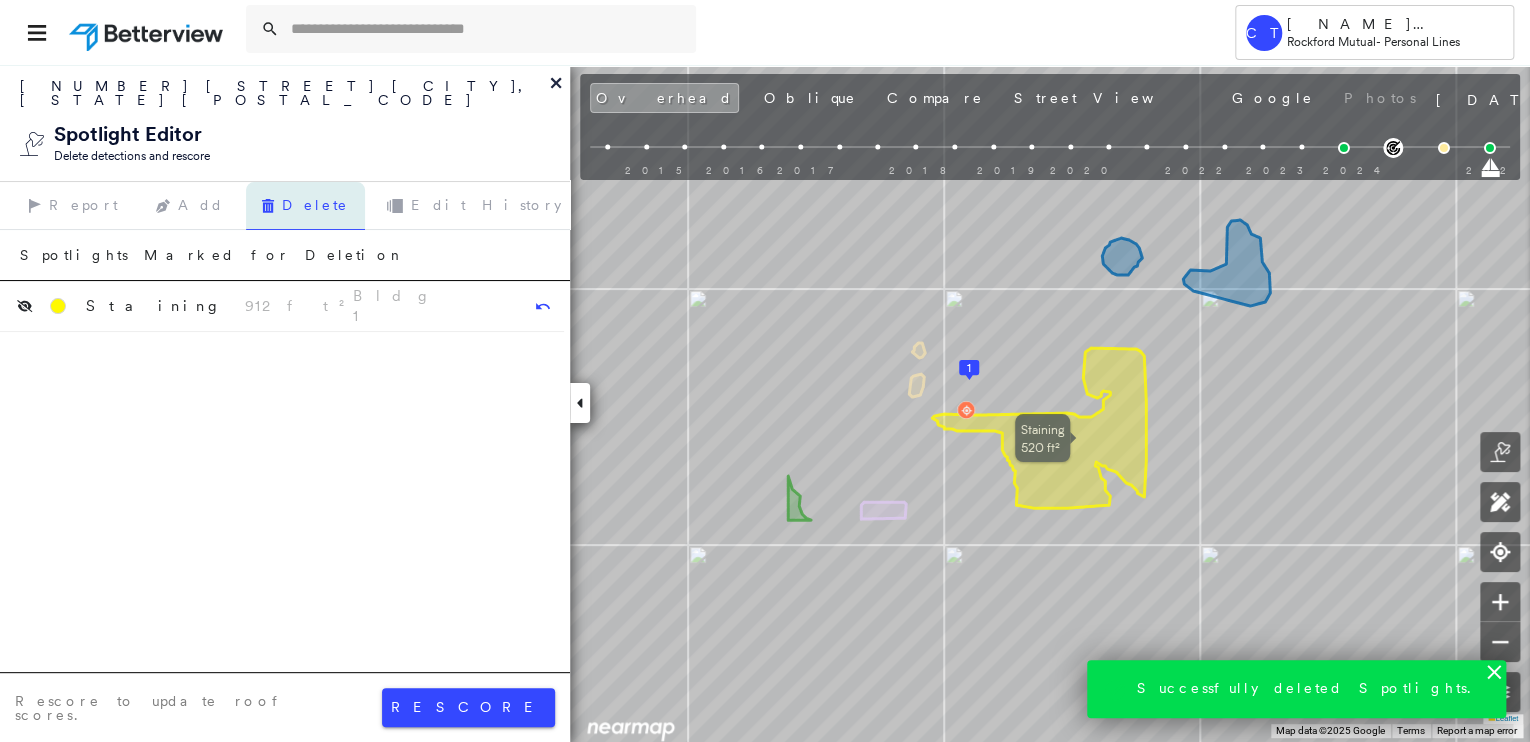 click 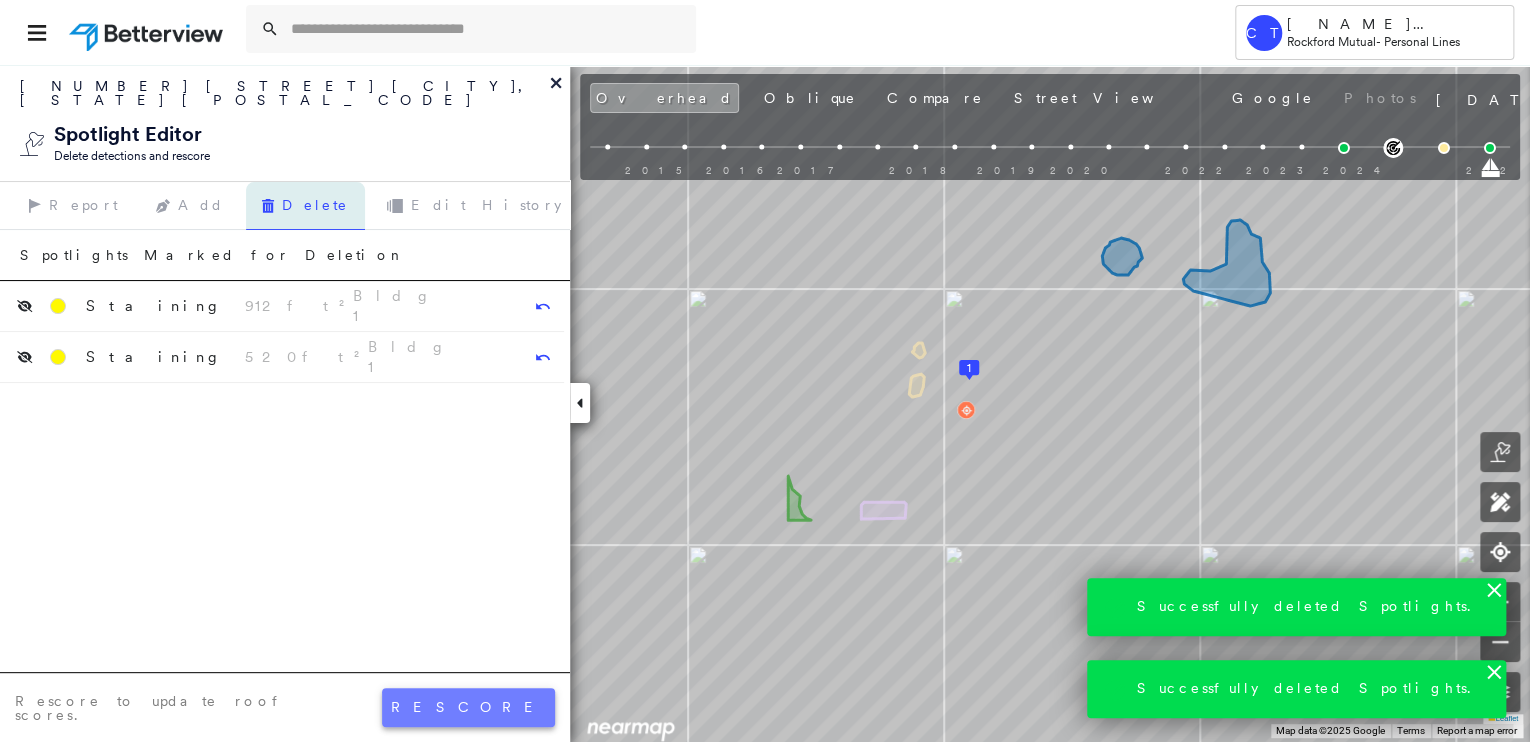 click on "rescore" at bounding box center (468, 707) 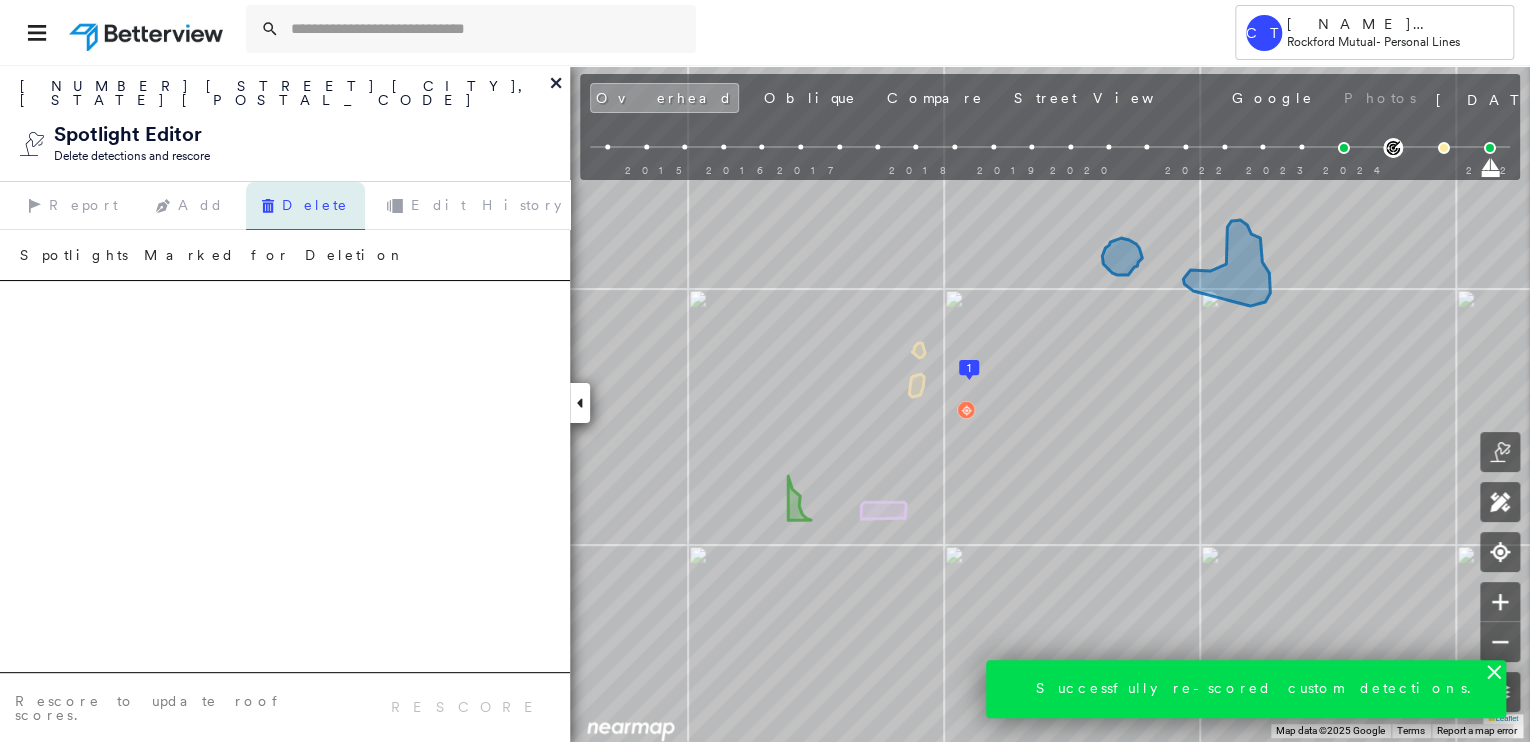 click 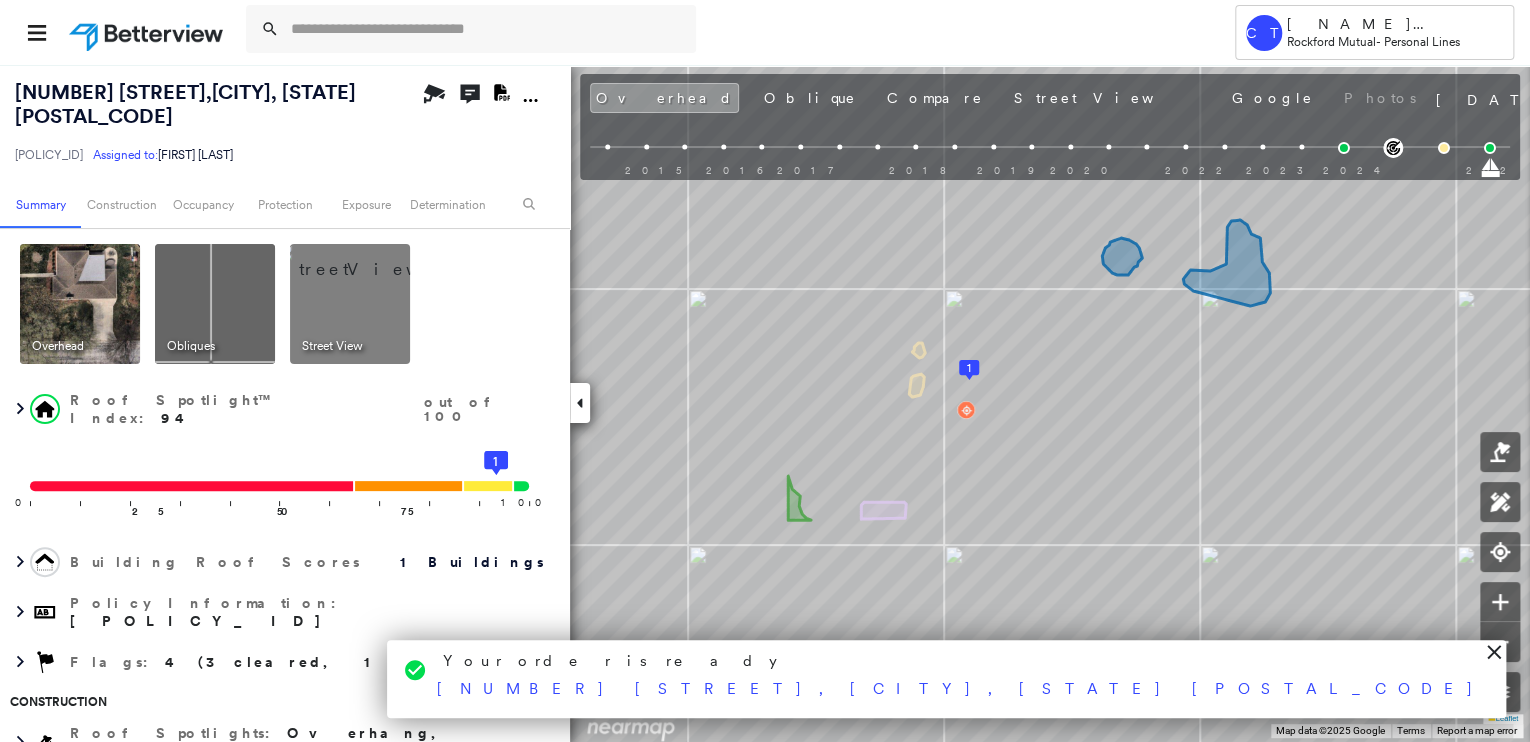 click on "Overhead Obliques Street View" at bounding box center [282, 304] 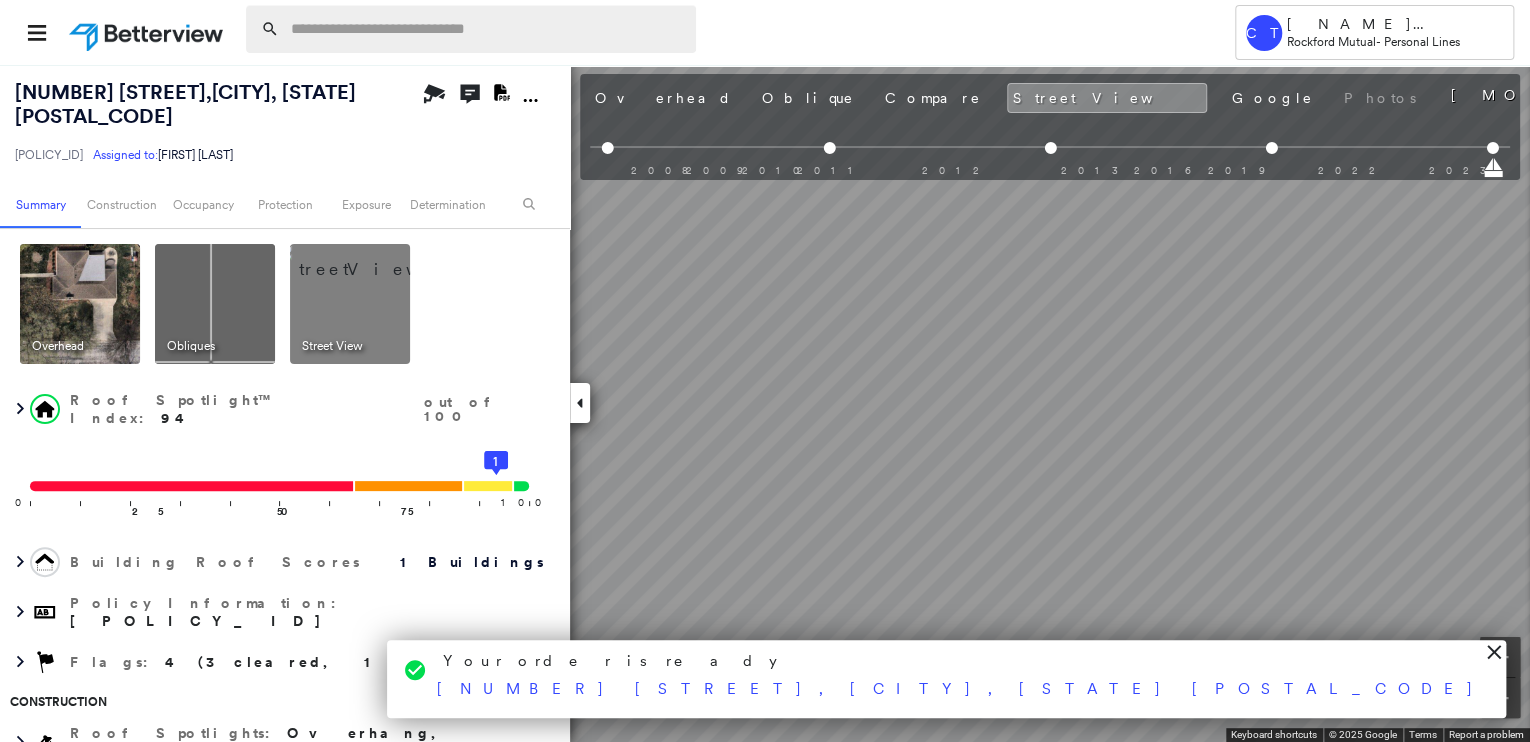click at bounding box center (487, 29) 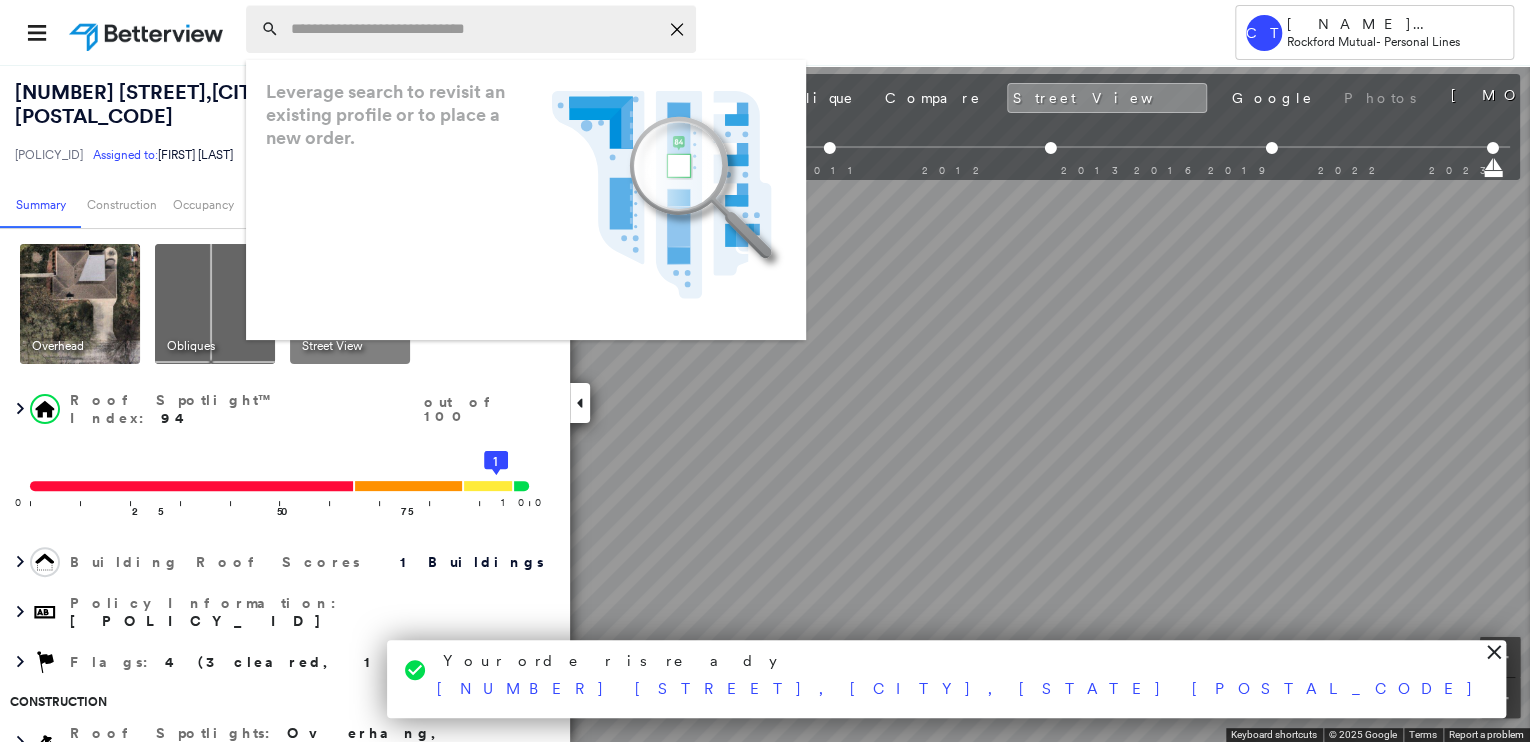 paste on "**********" 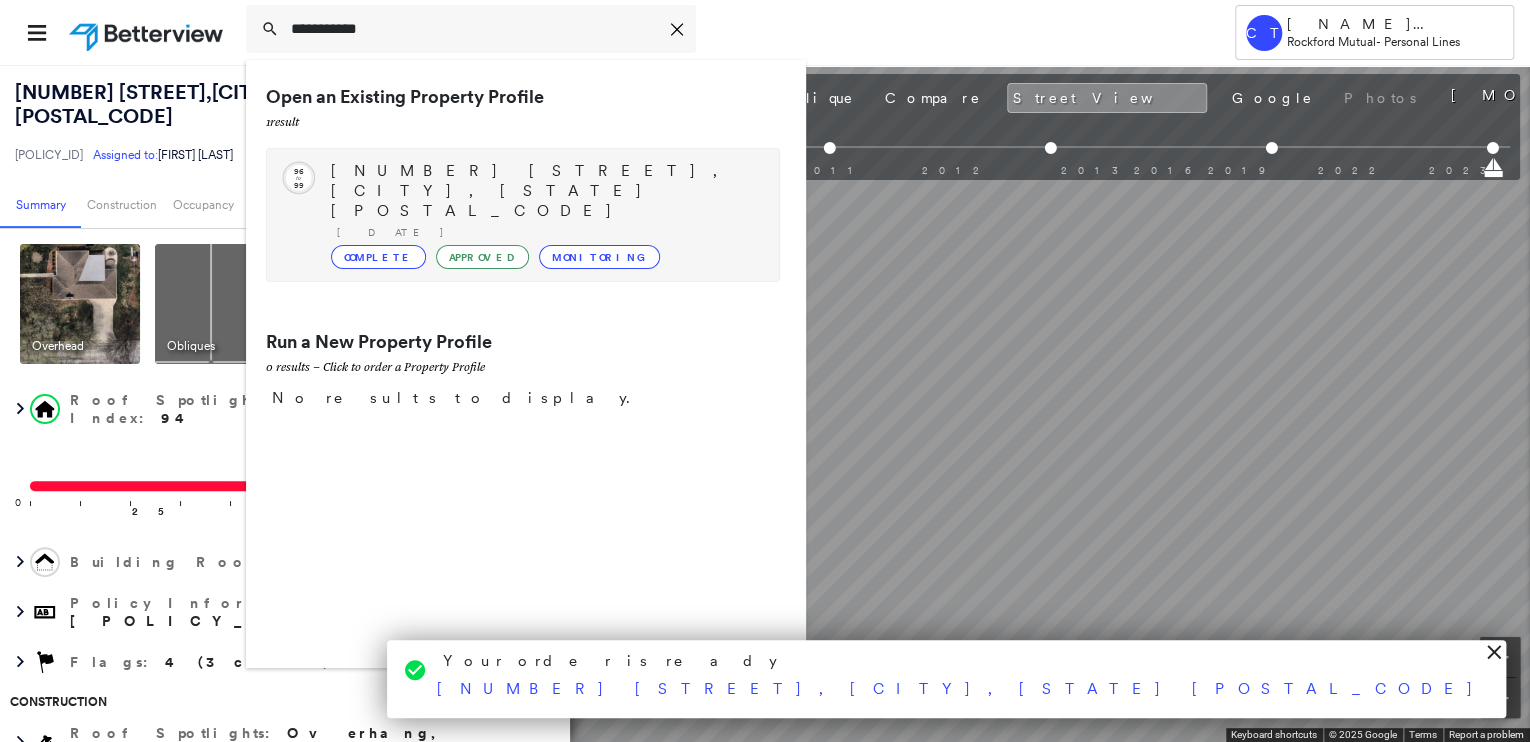 type on "**********" 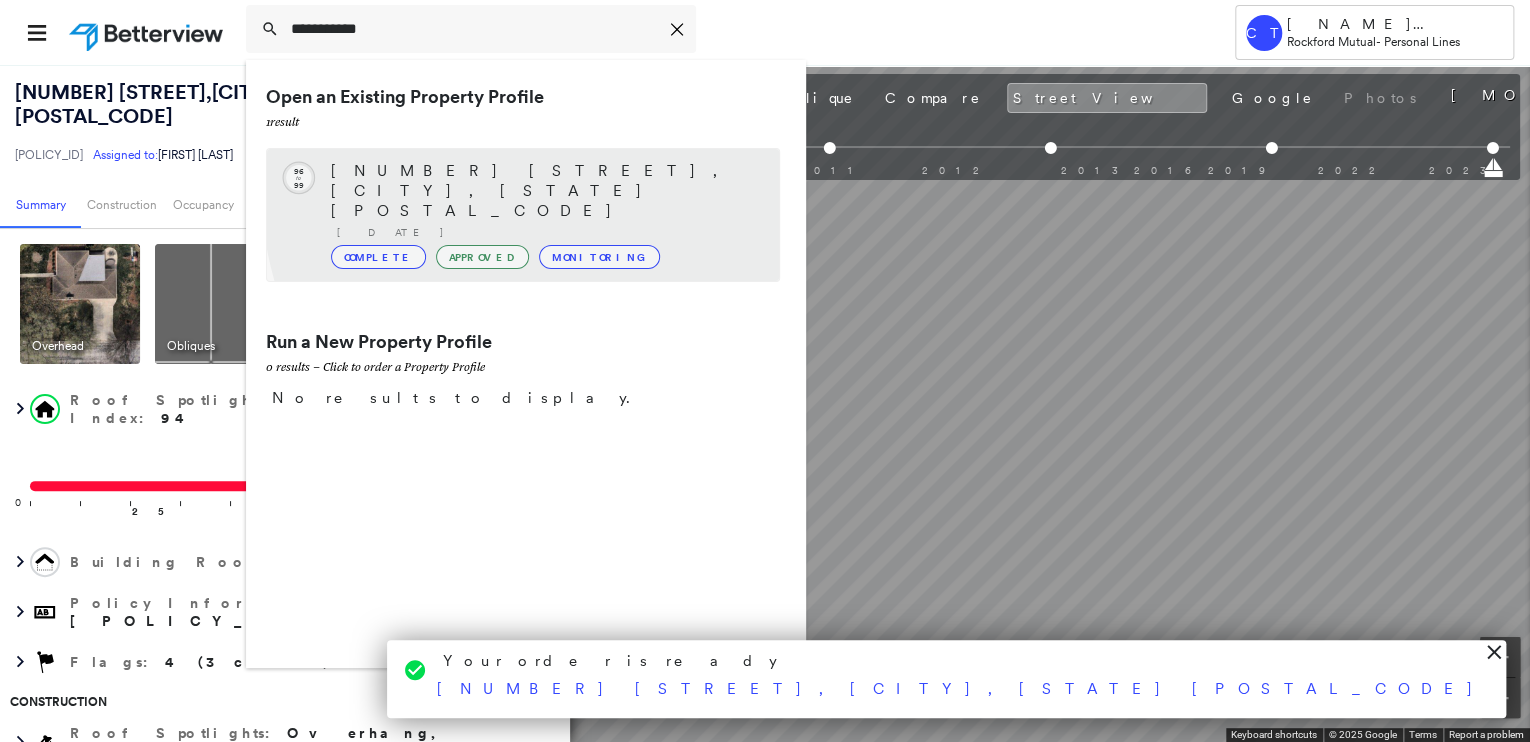click on "[NUMBER] [STREET], [CITY], [STATE] [POSTAL_CODE] Ordered [DATE] · ID: null Complete Approved Monitoring" at bounding box center (545, 215) 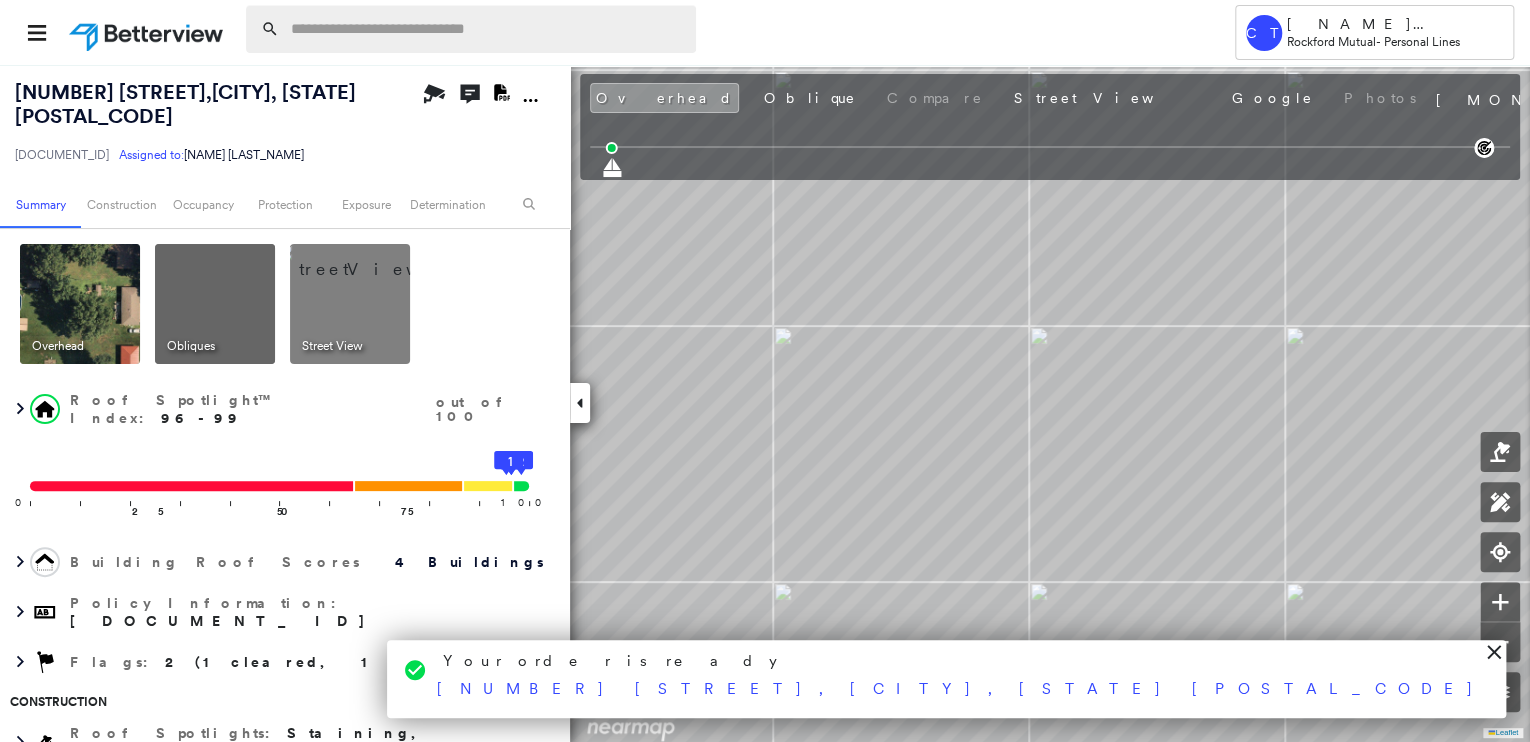 click at bounding box center [487, 29] 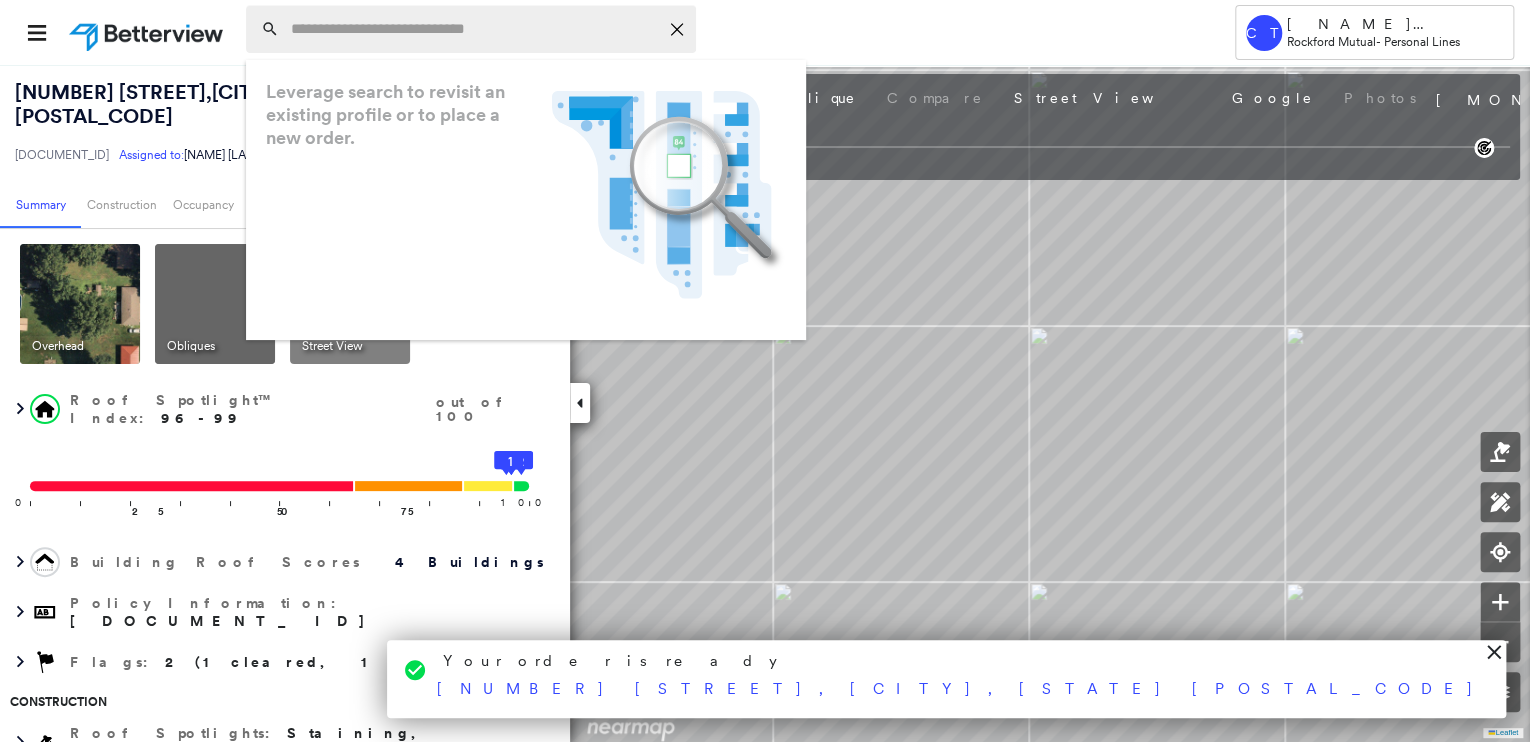 paste on "**********" 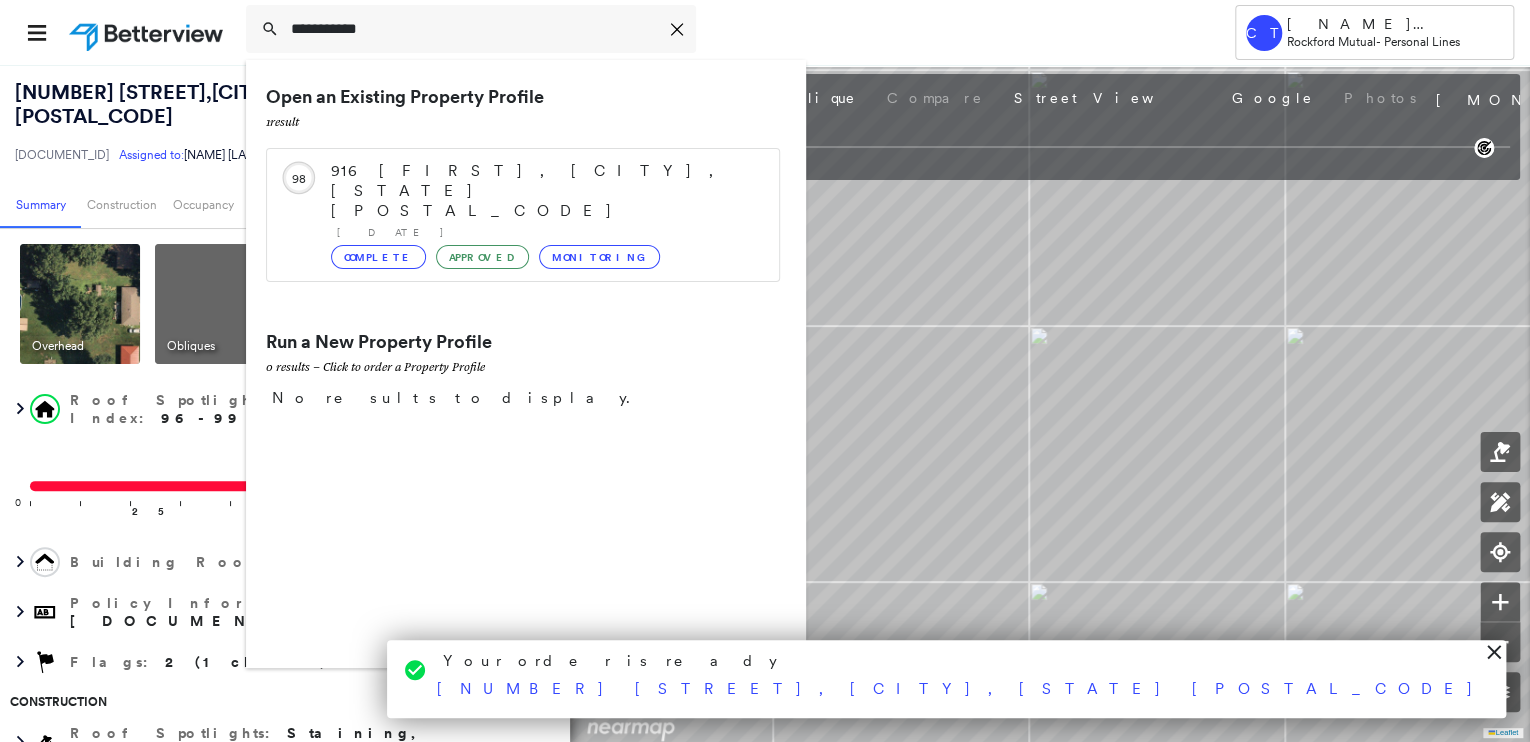 type on "**********" 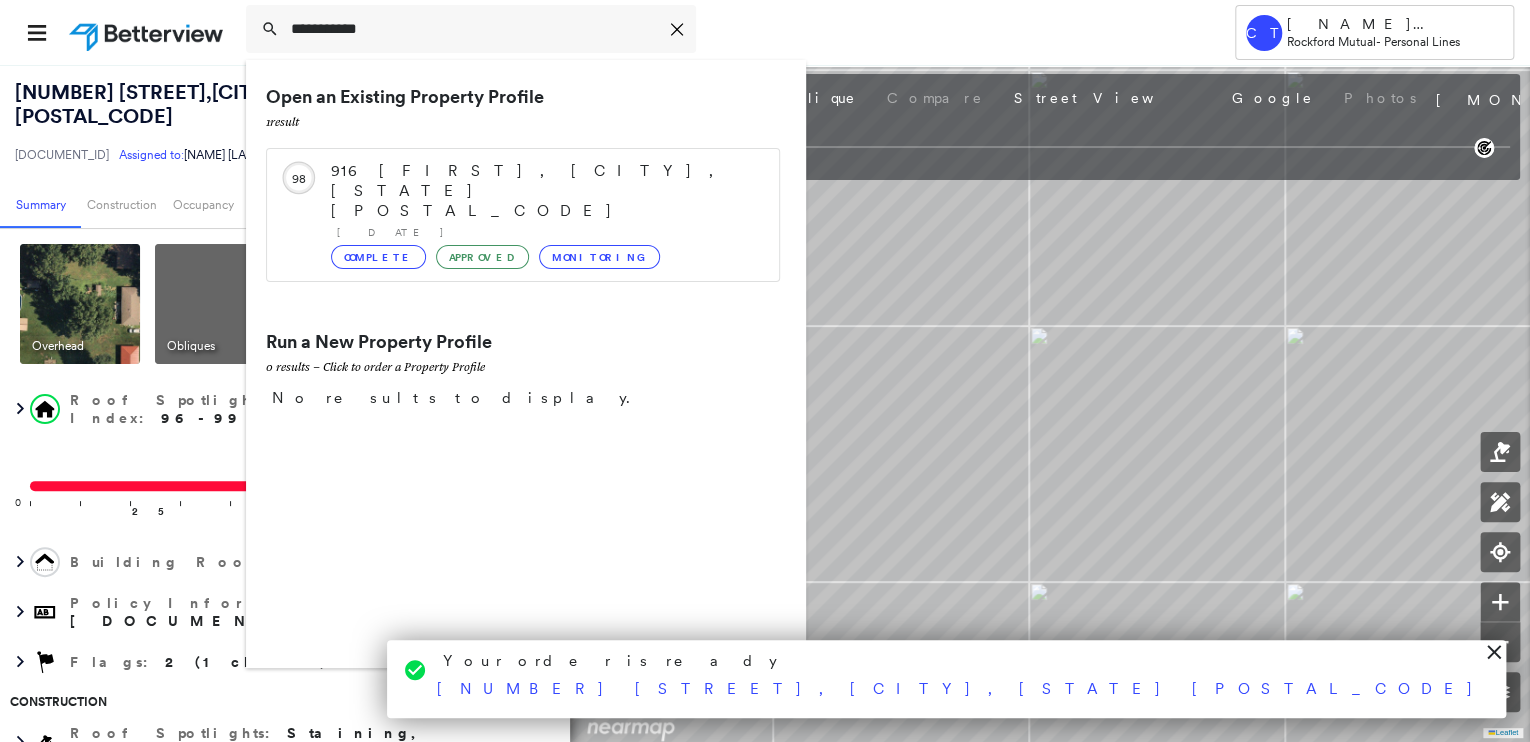 click on "98 916 [FIRST], [CITY], [STATE] [POSTAL_CODE] [DATE]" at bounding box center [523, 198] 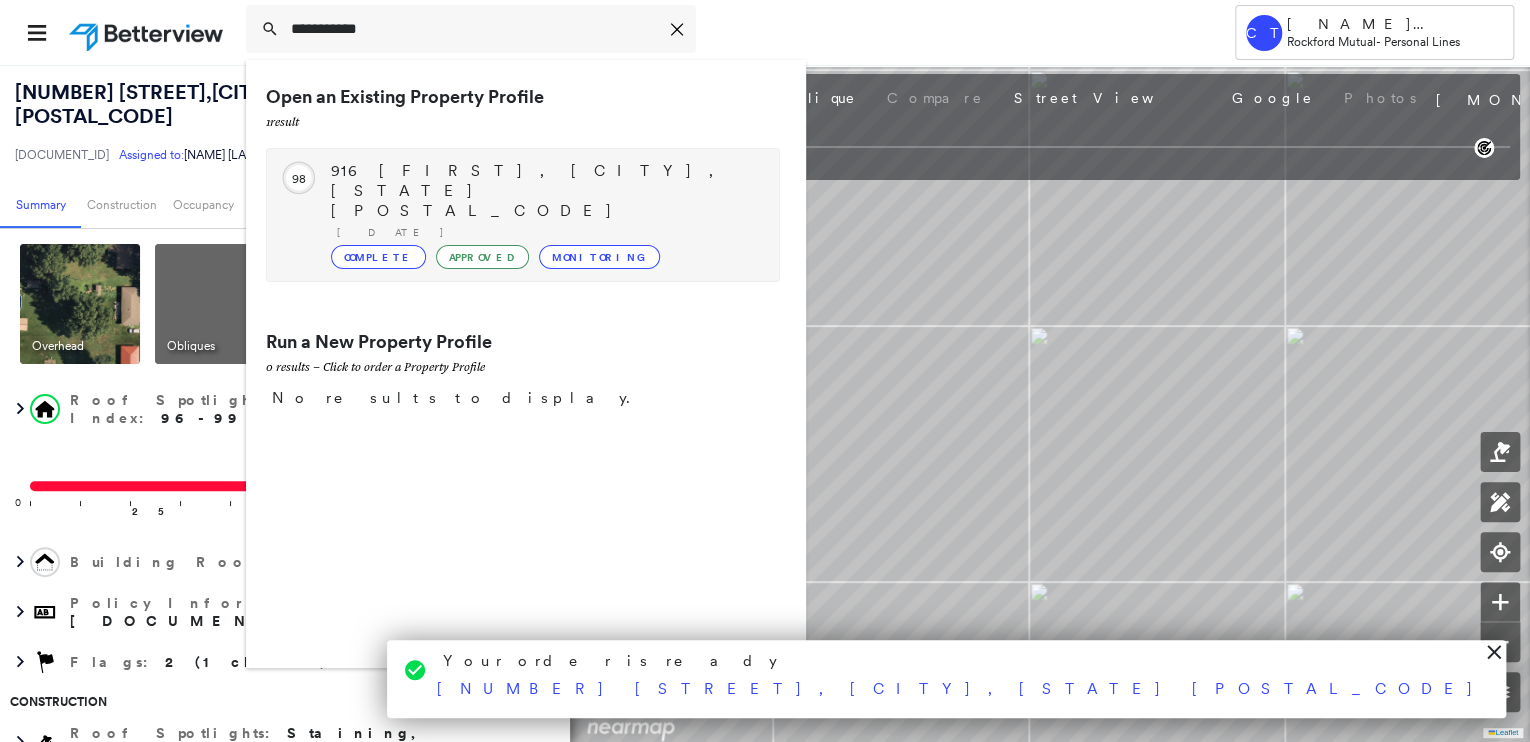click on "916 [FIRST], [CITY], [STATE] [POSTAL_CODE]" at bounding box center (545, 191) 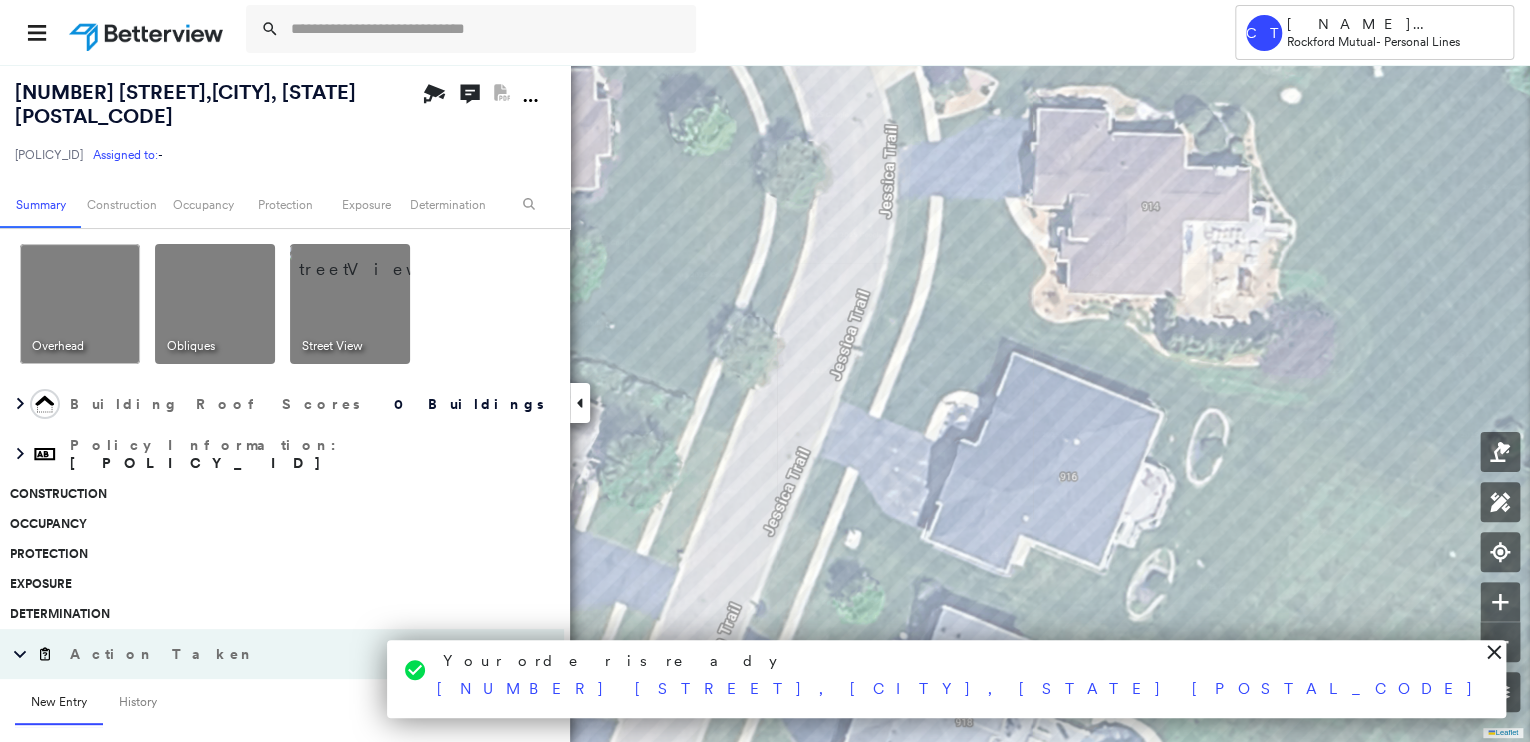 click 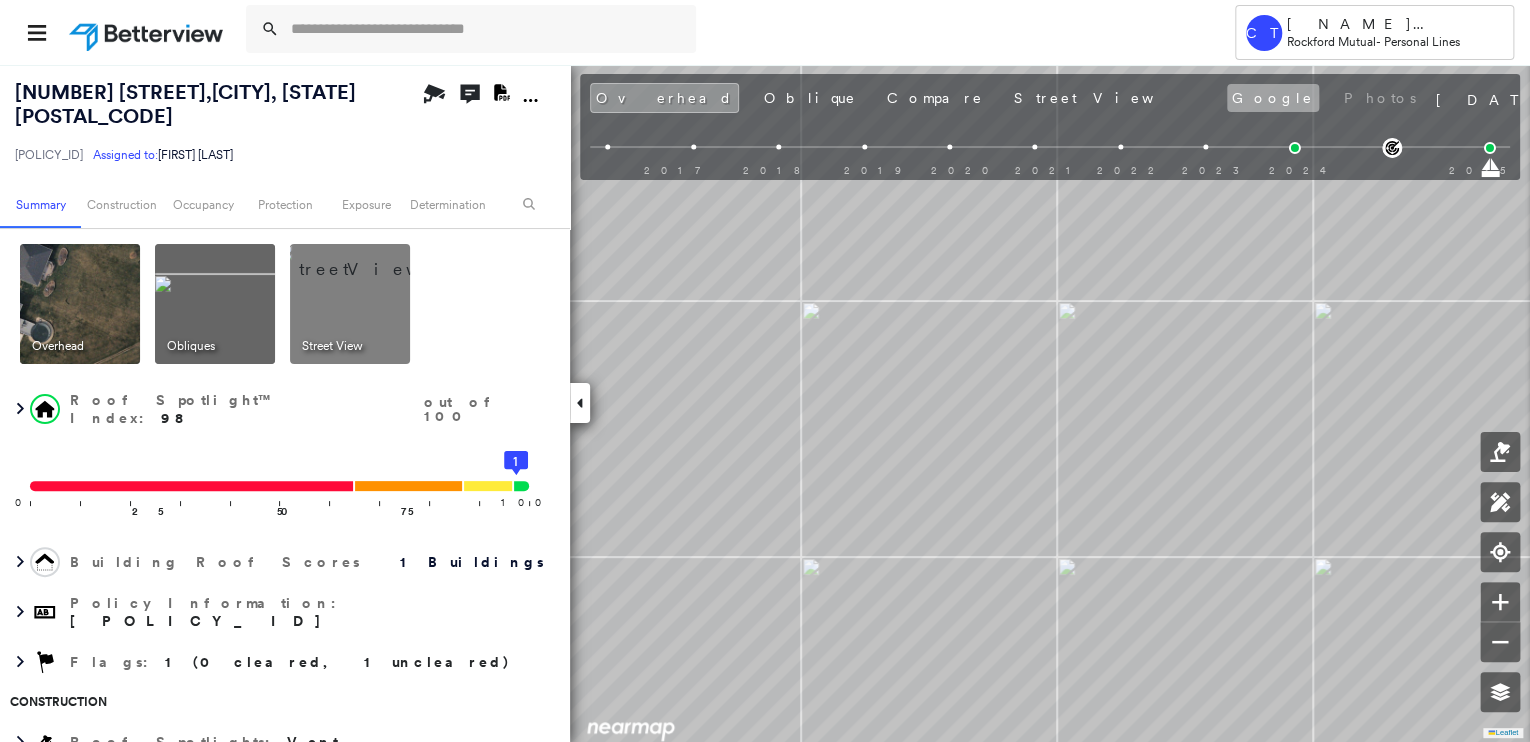 click on "Google" at bounding box center [1273, 98] 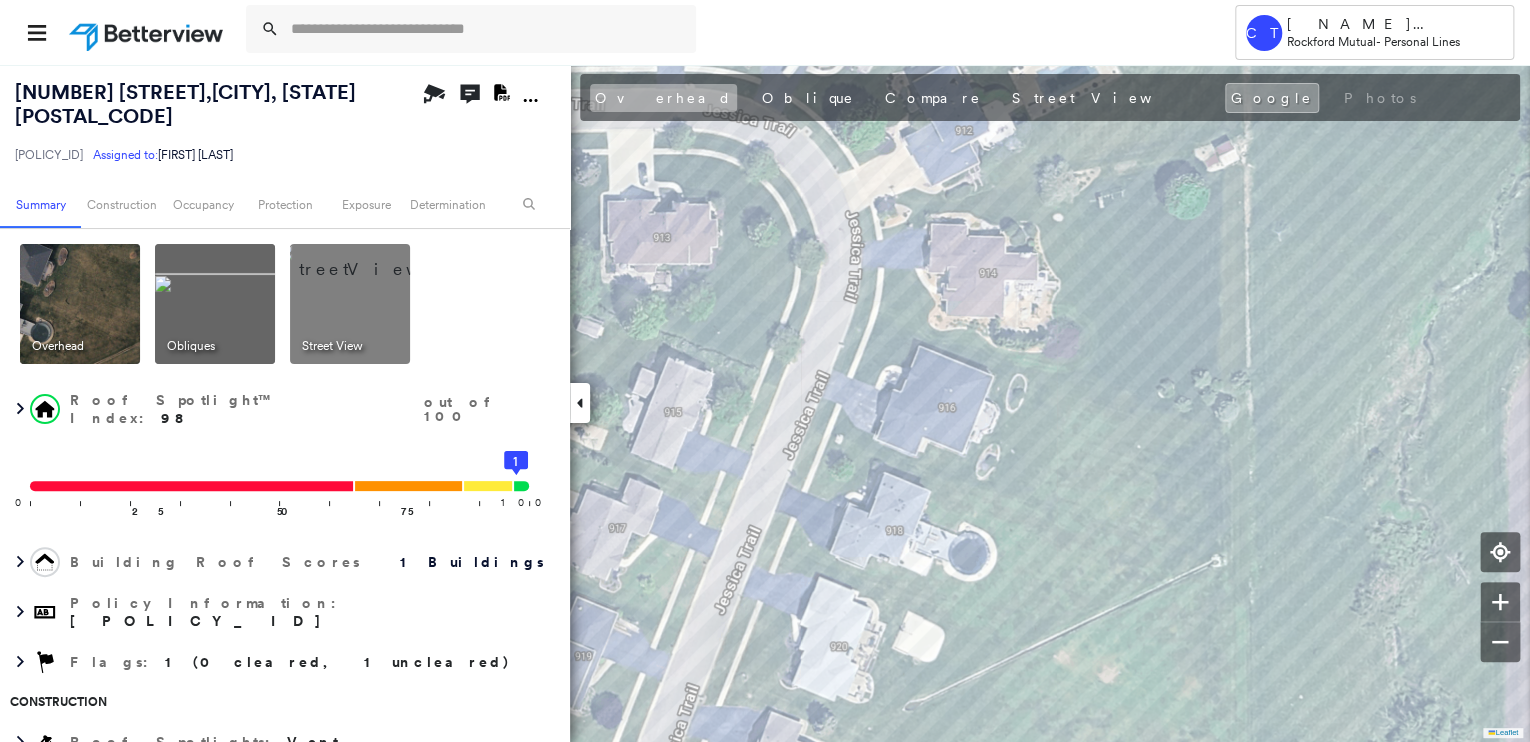 click on "Overhead" at bounding box center (663, 98) 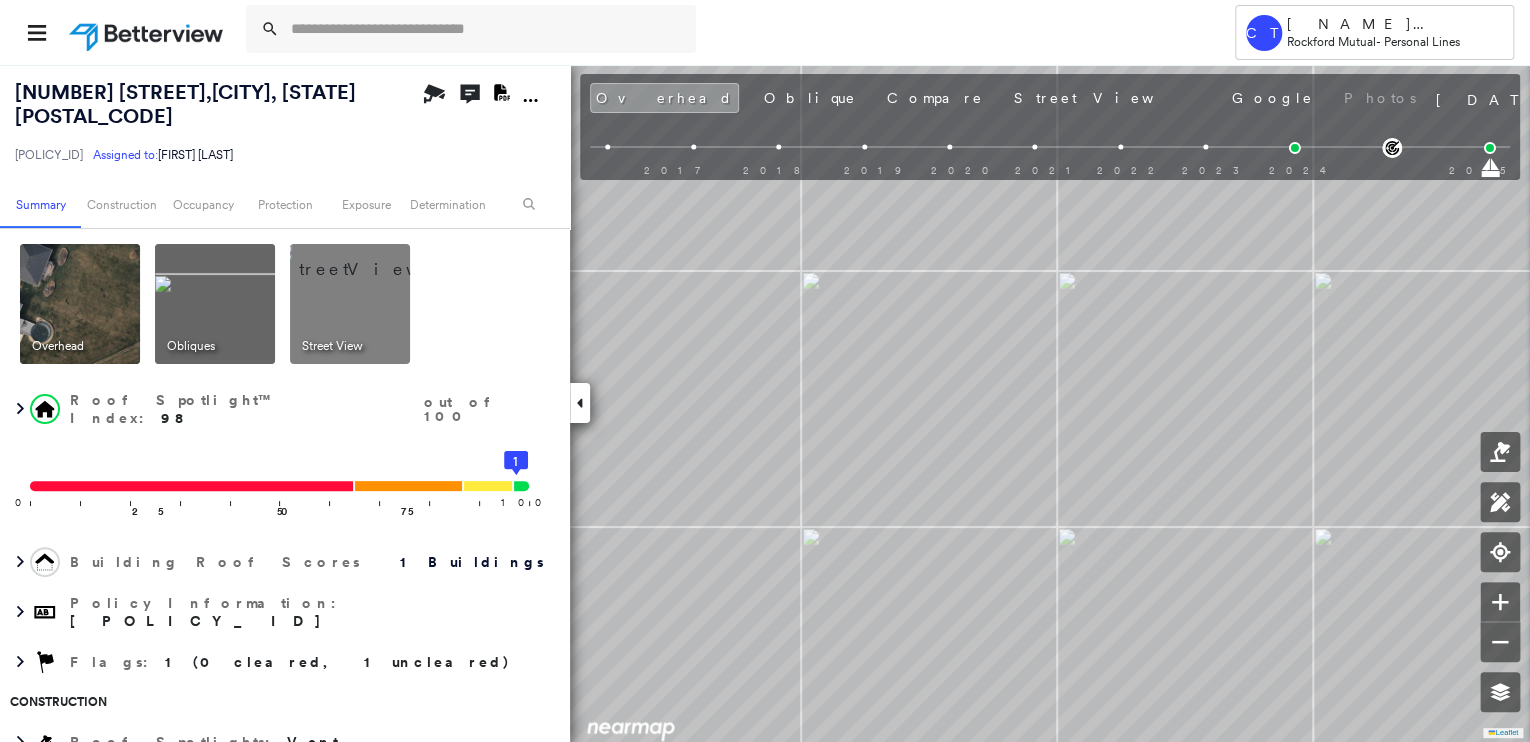 click on "Street View" at bounding box center [332, 346] 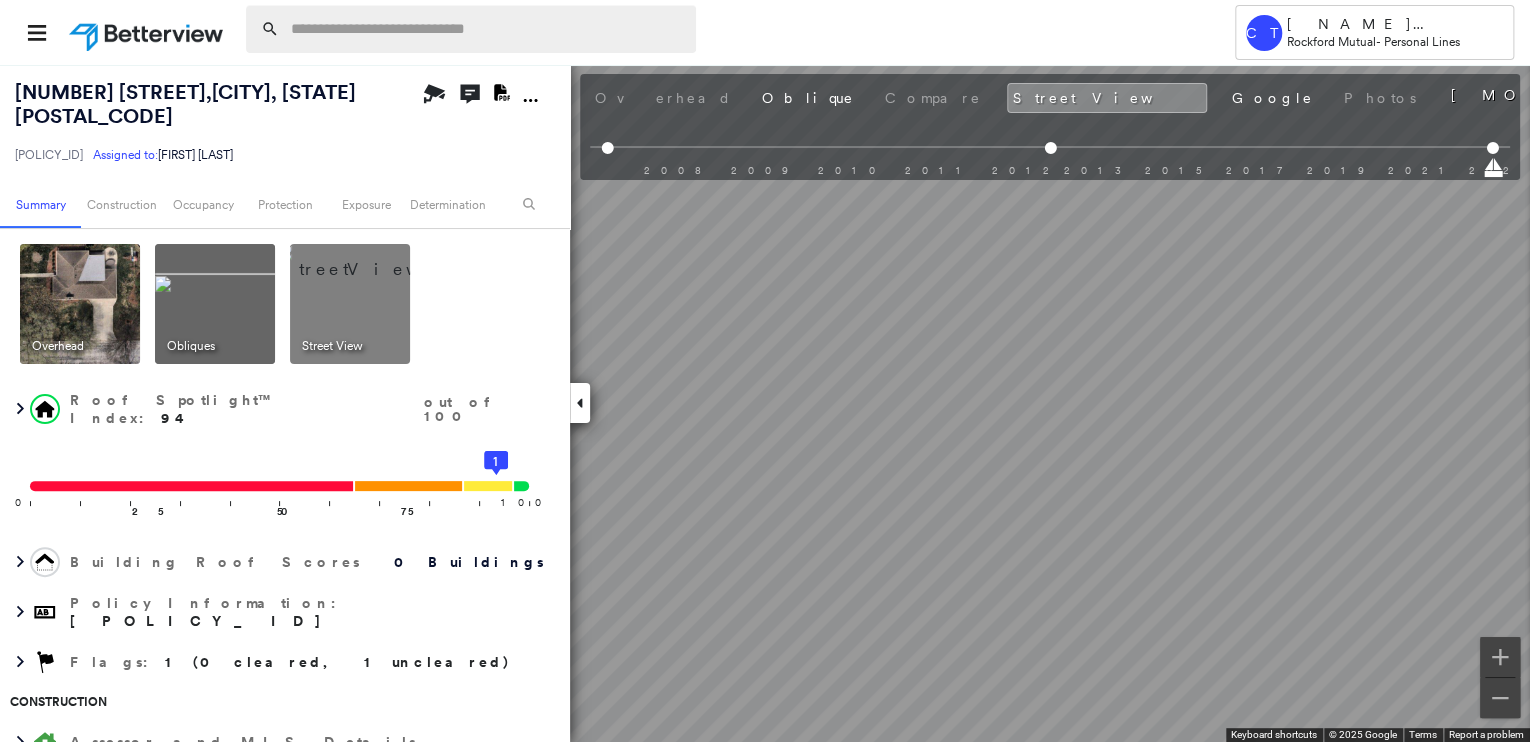 click at bounding box center [487, 29] 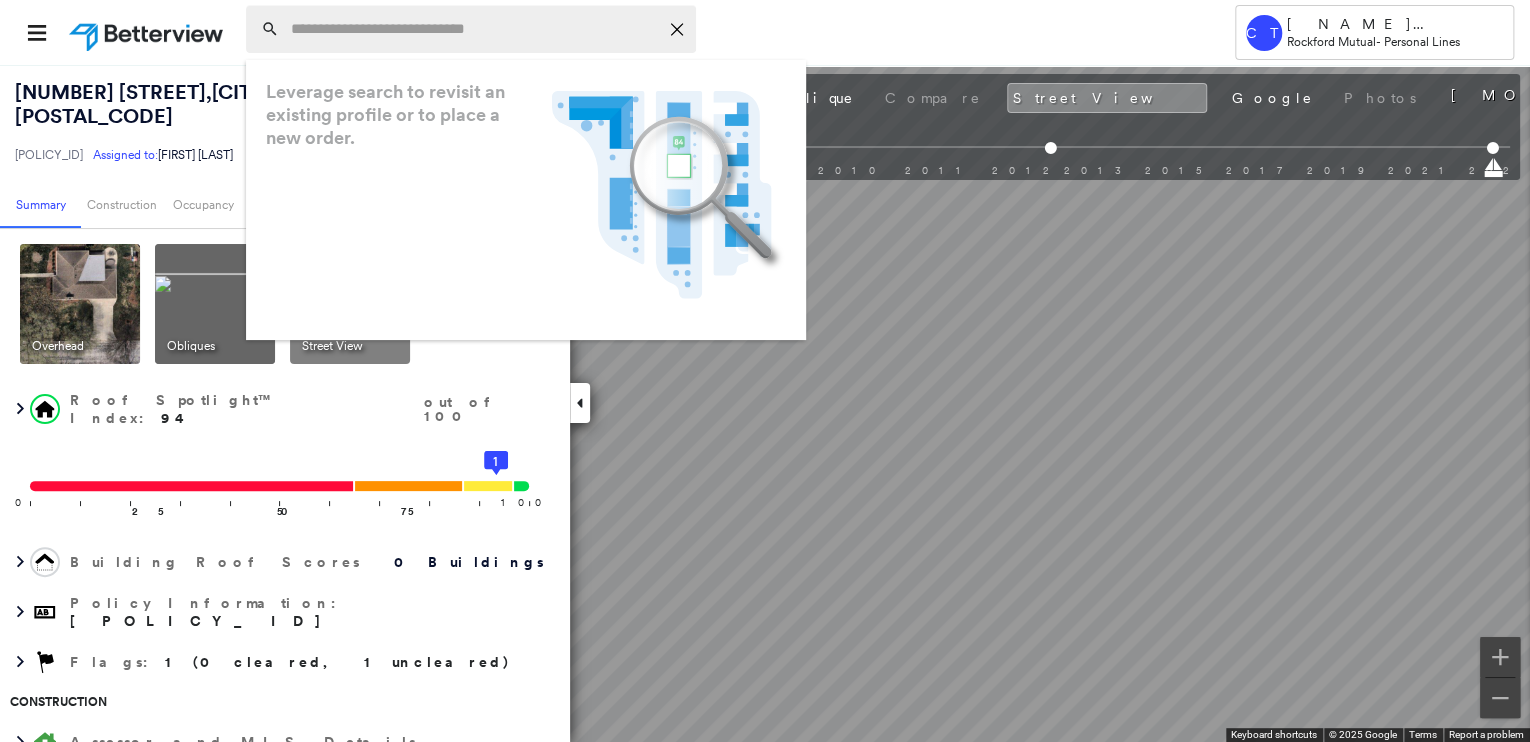 paste on "**********" 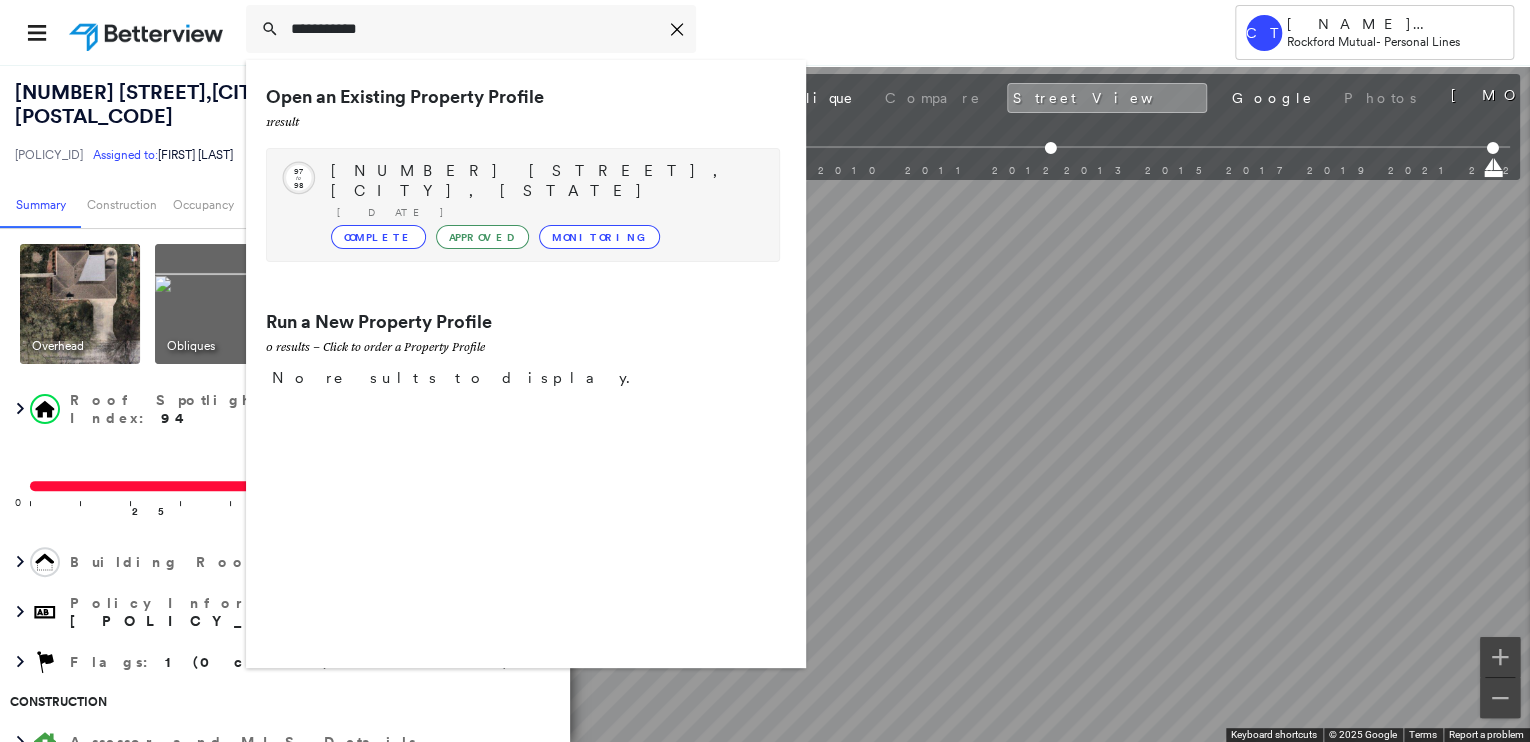 type on "**********" 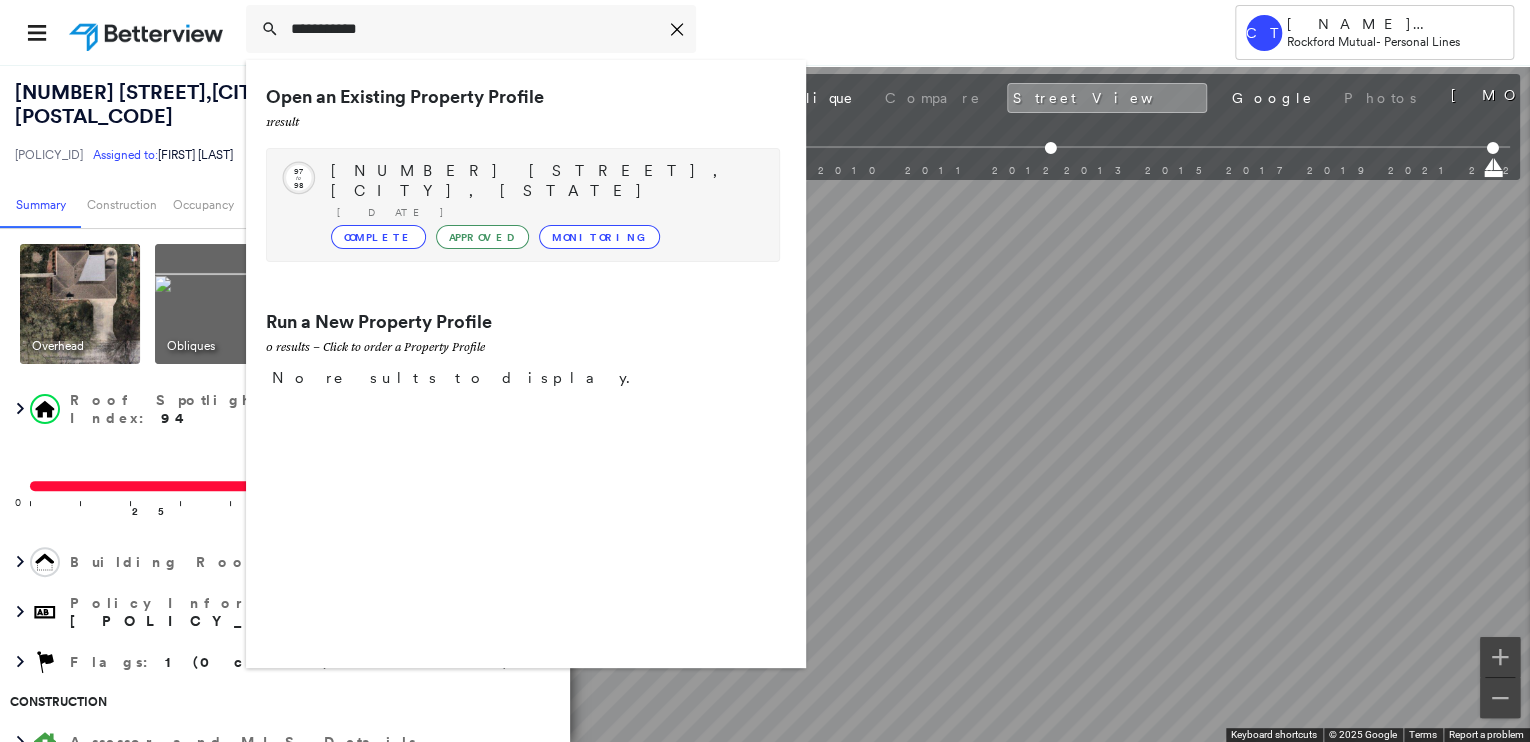 click on "[NUMBER] [STREET], [CITY], [STATE]" at bounding box center [545, 181] 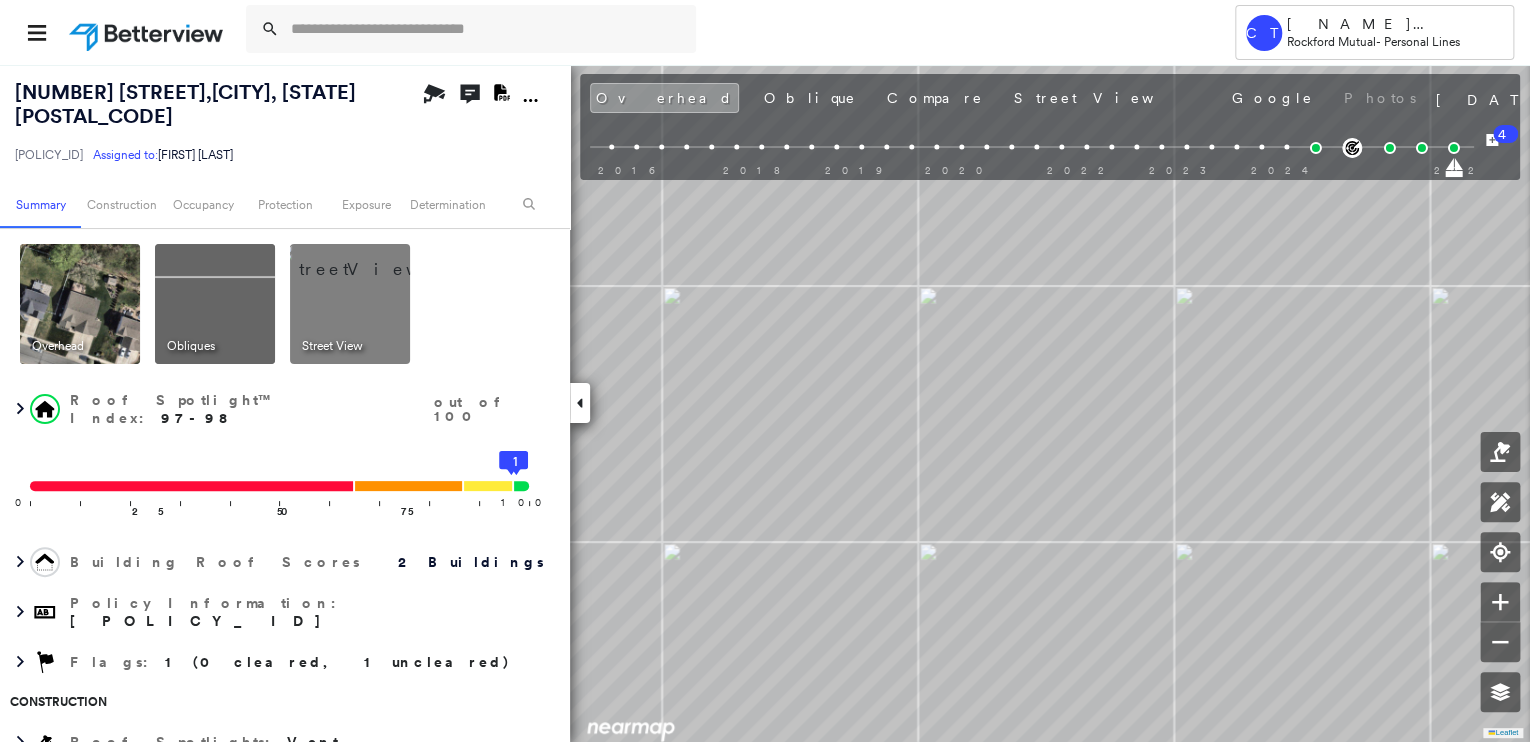 click 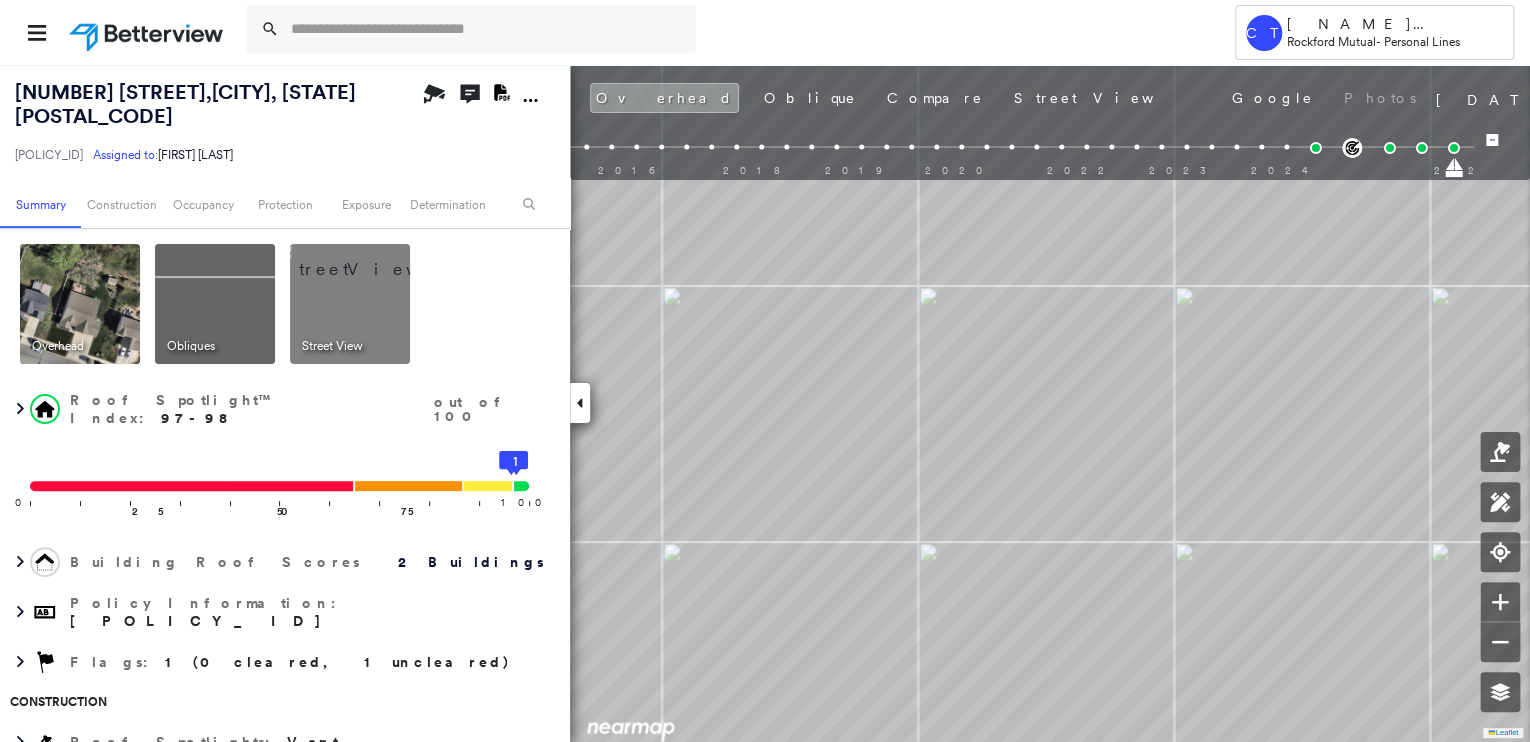 click 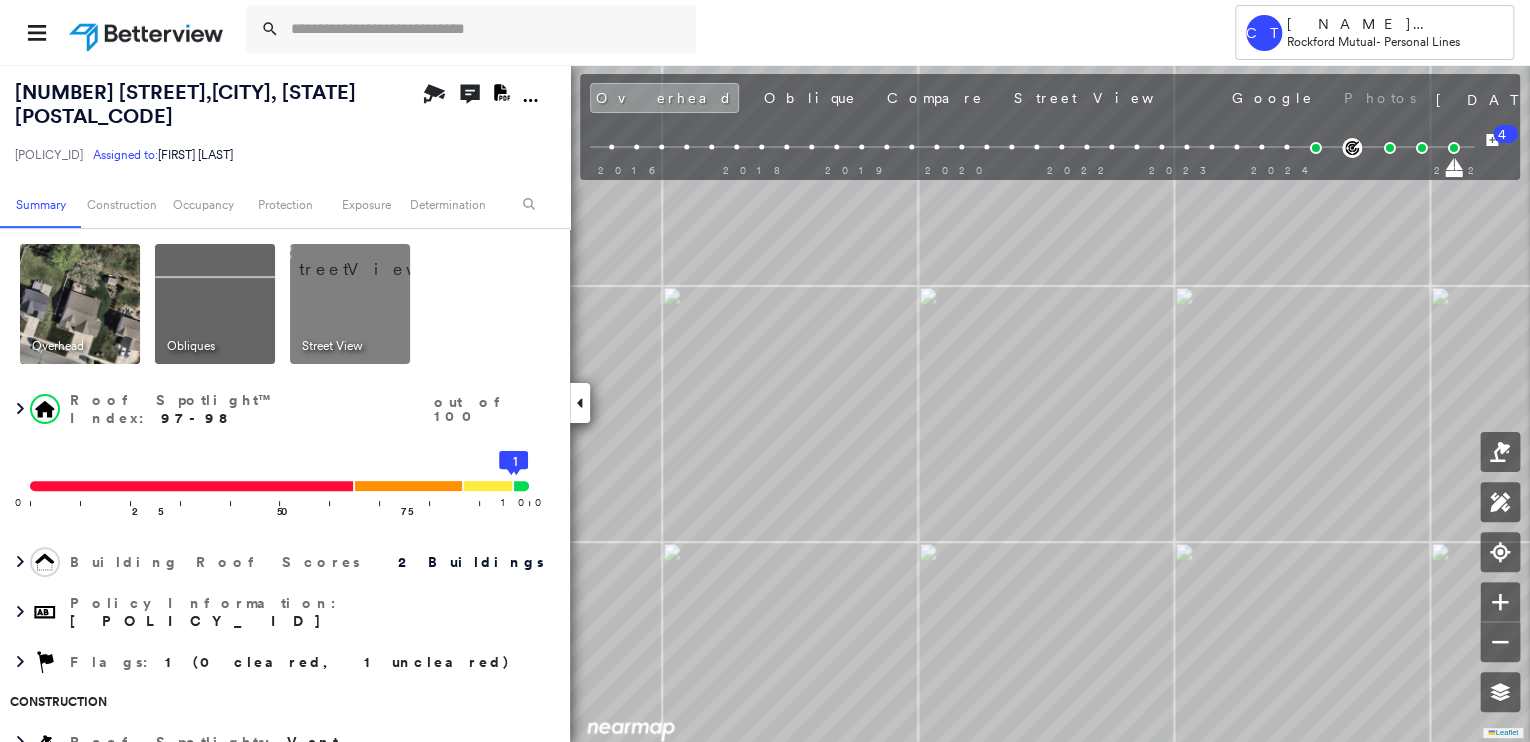 click at bounding box center [374, 259] 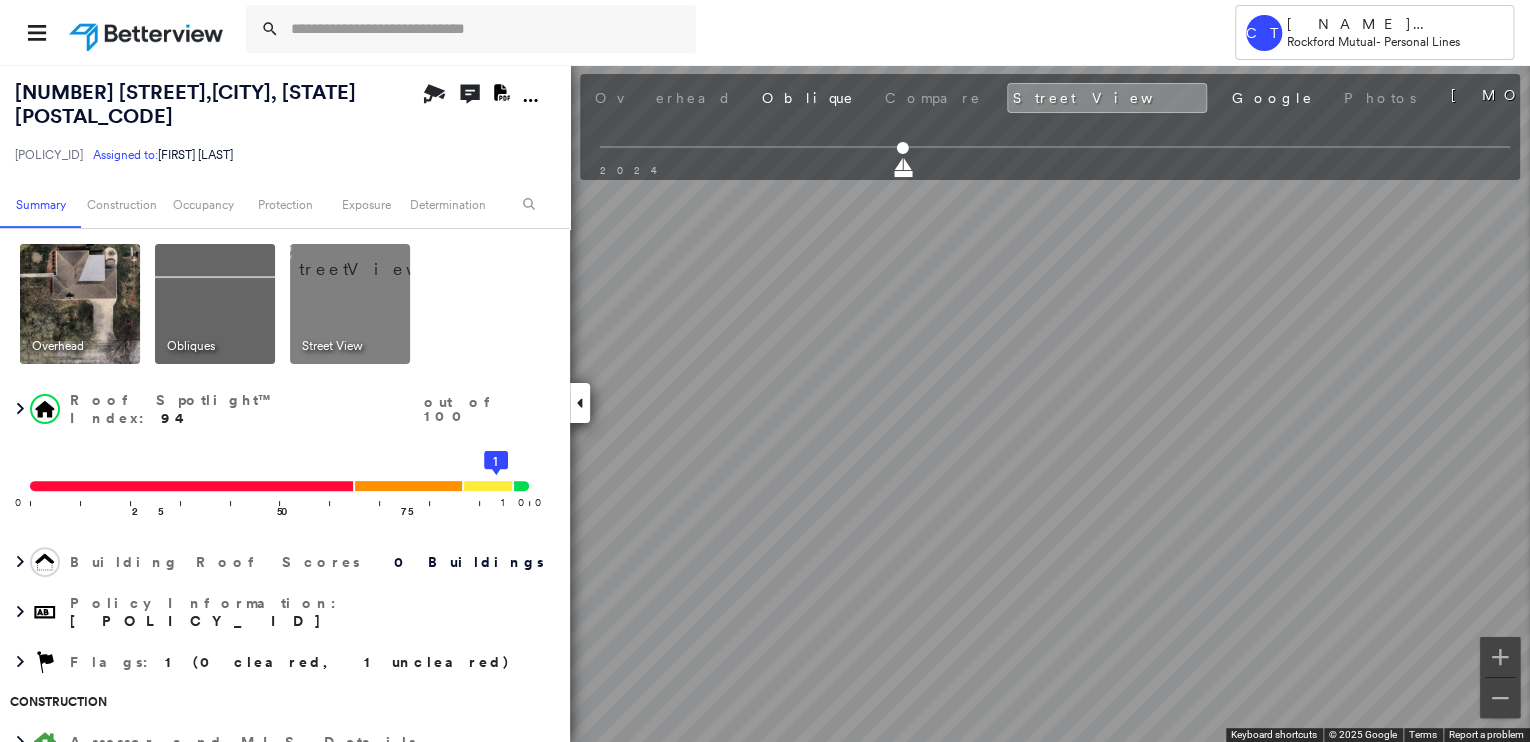 click at bounding box center (374, 259) 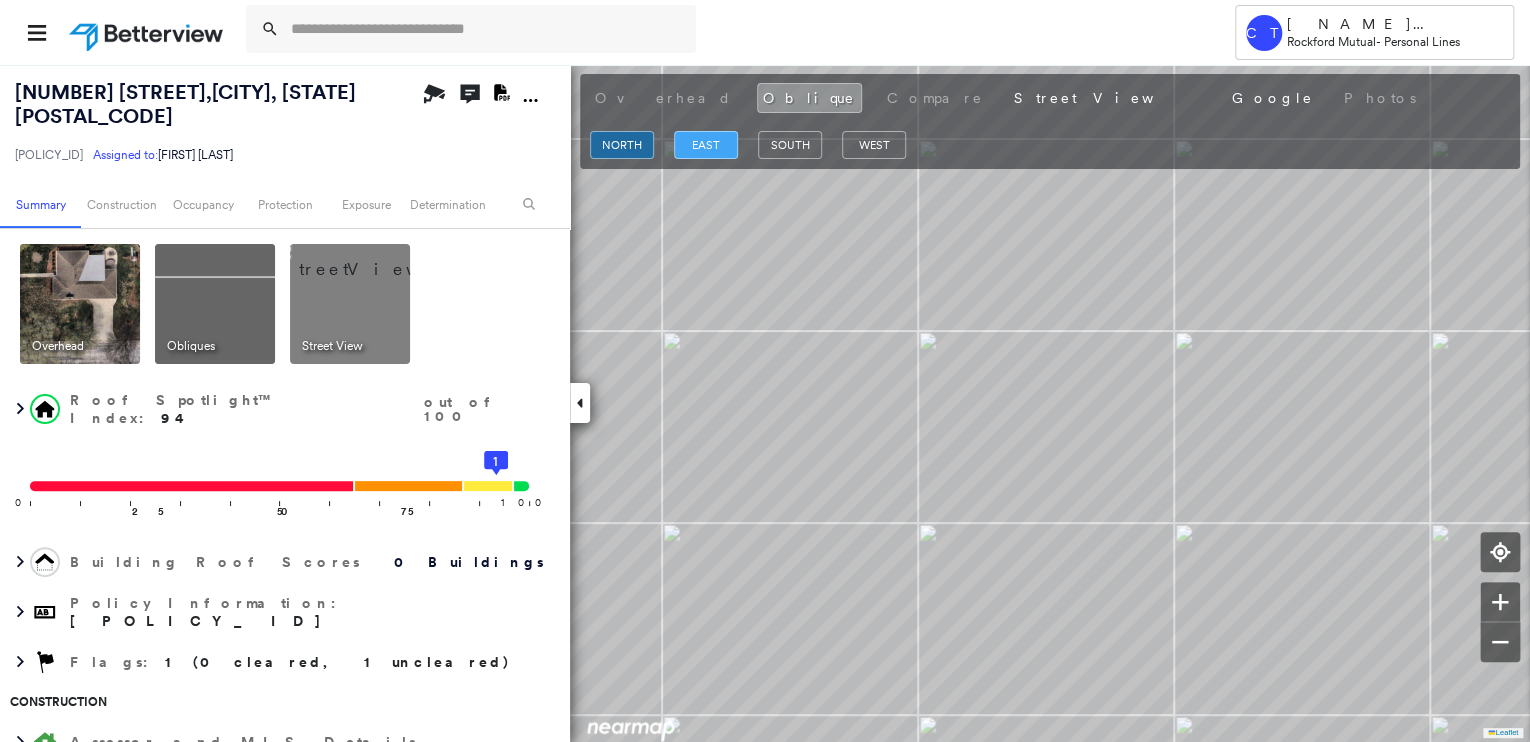 click on "east" at bounding box center [706, 145] 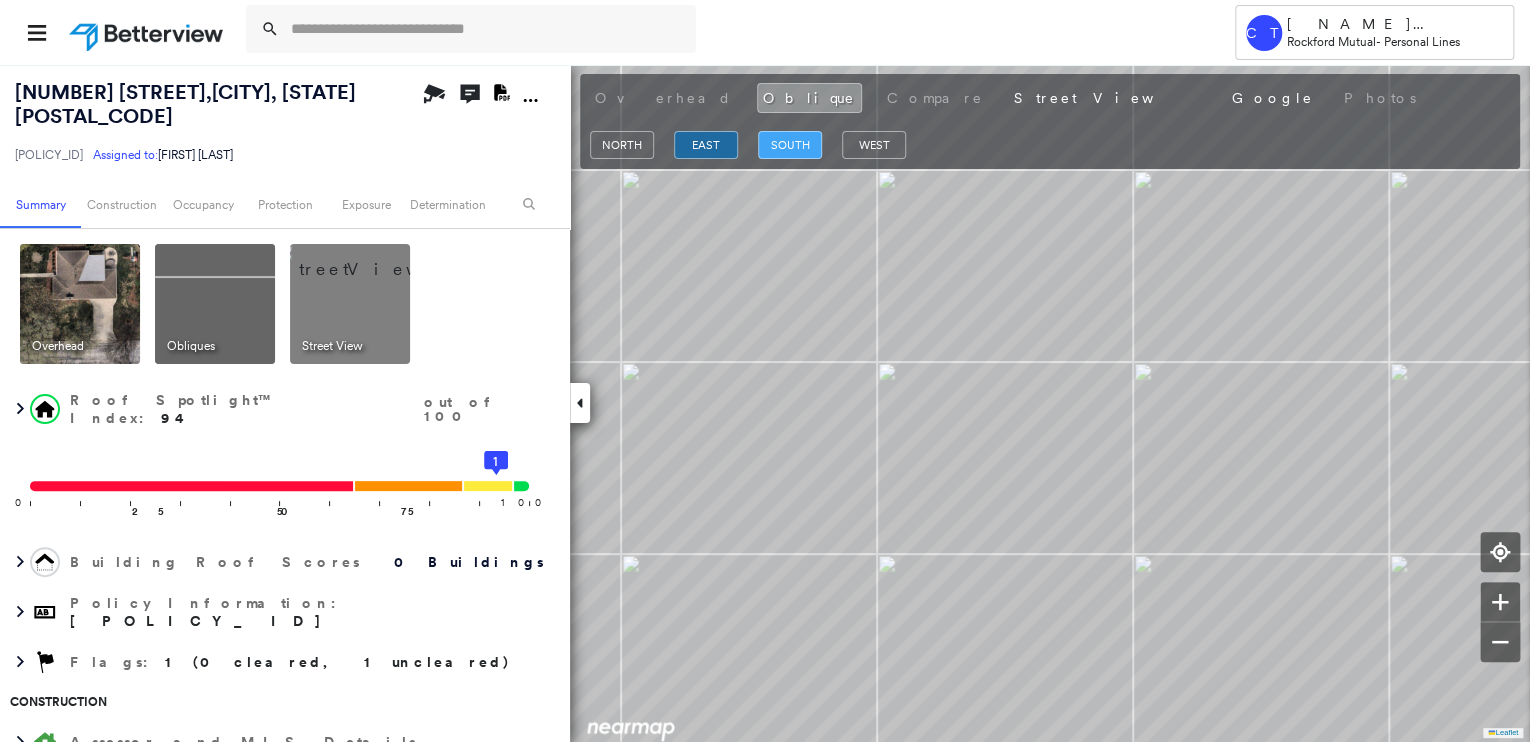 click on "south" at bounding box center (790, 145) 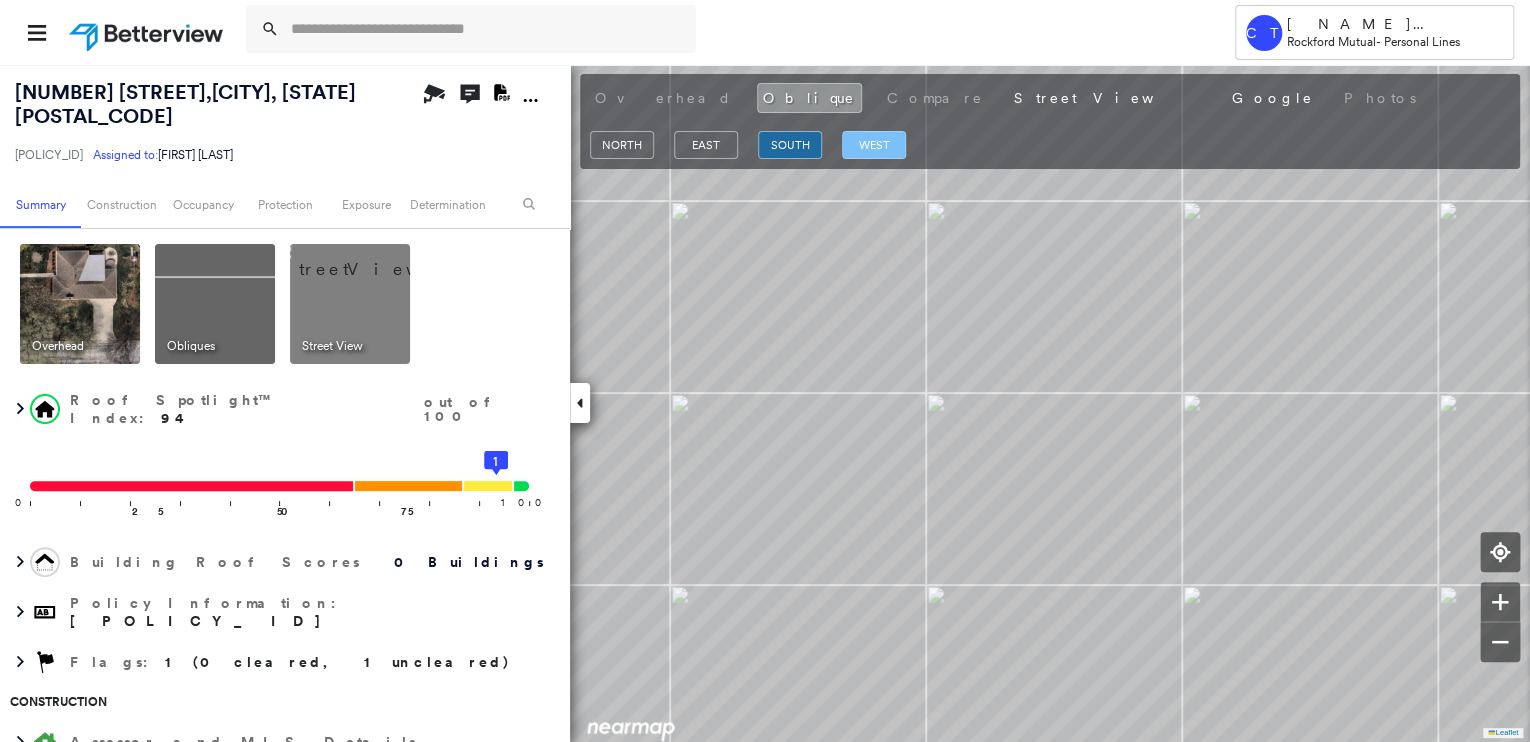 click on "west" at bounding box center [874, 145] 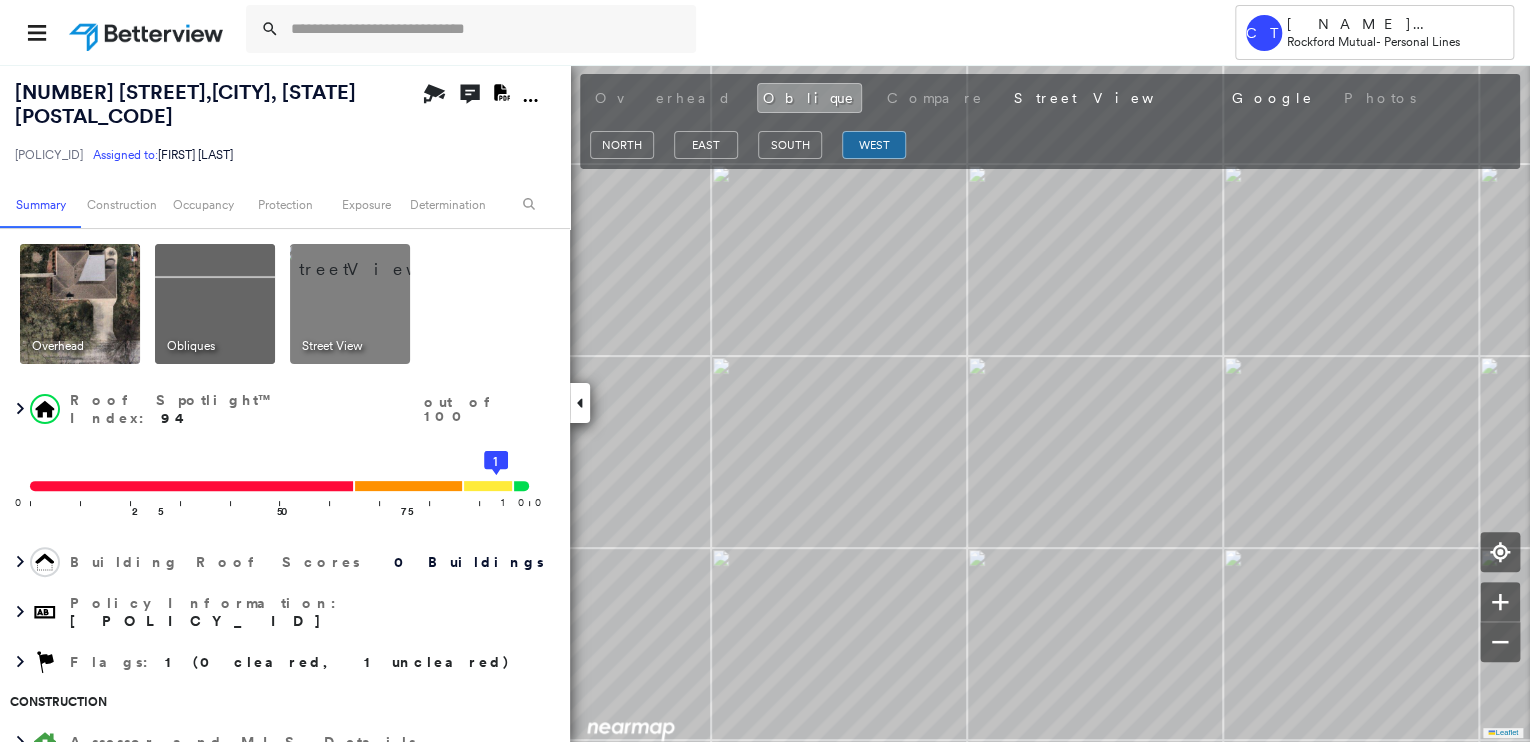 click at bounding box center [80, 304] 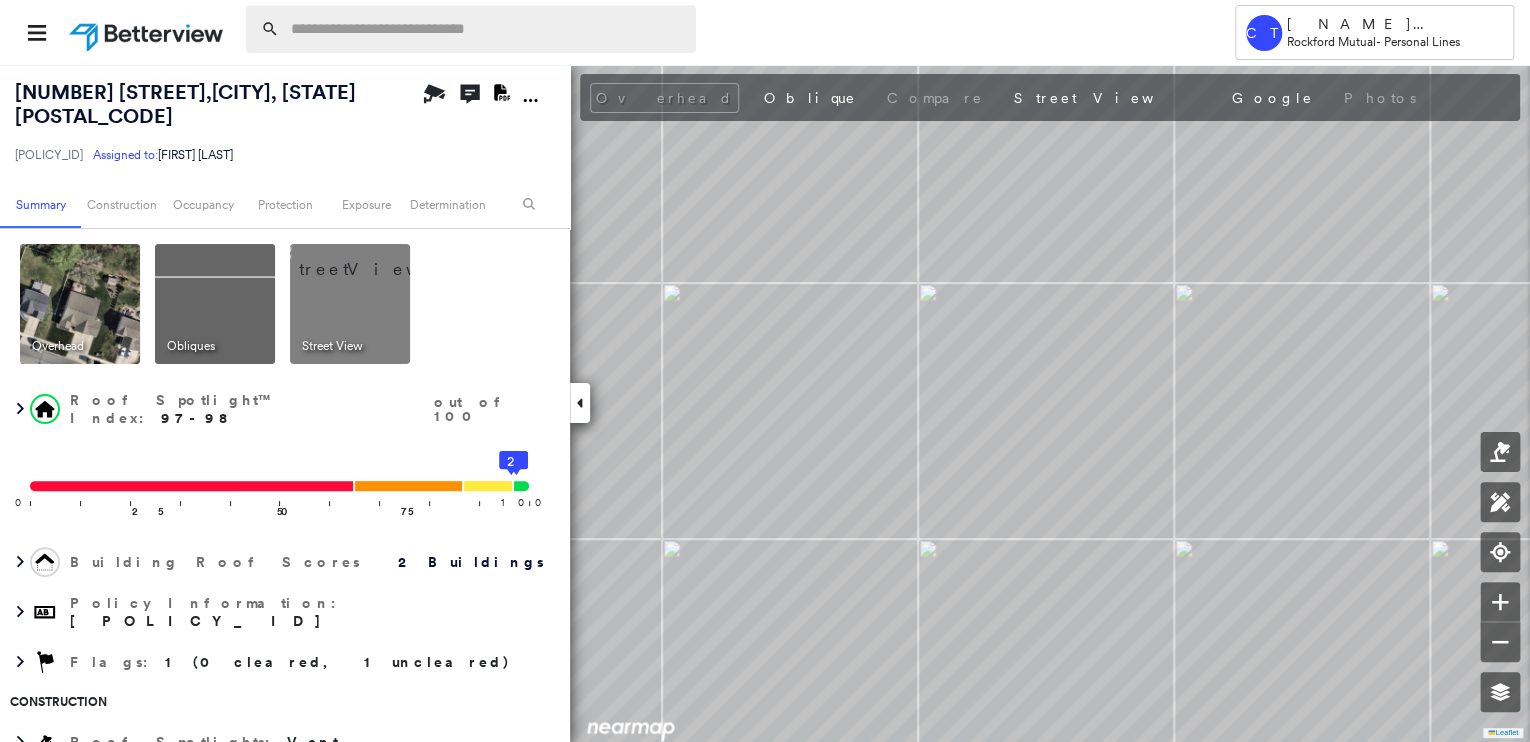 click at bounding box center [487, 29] 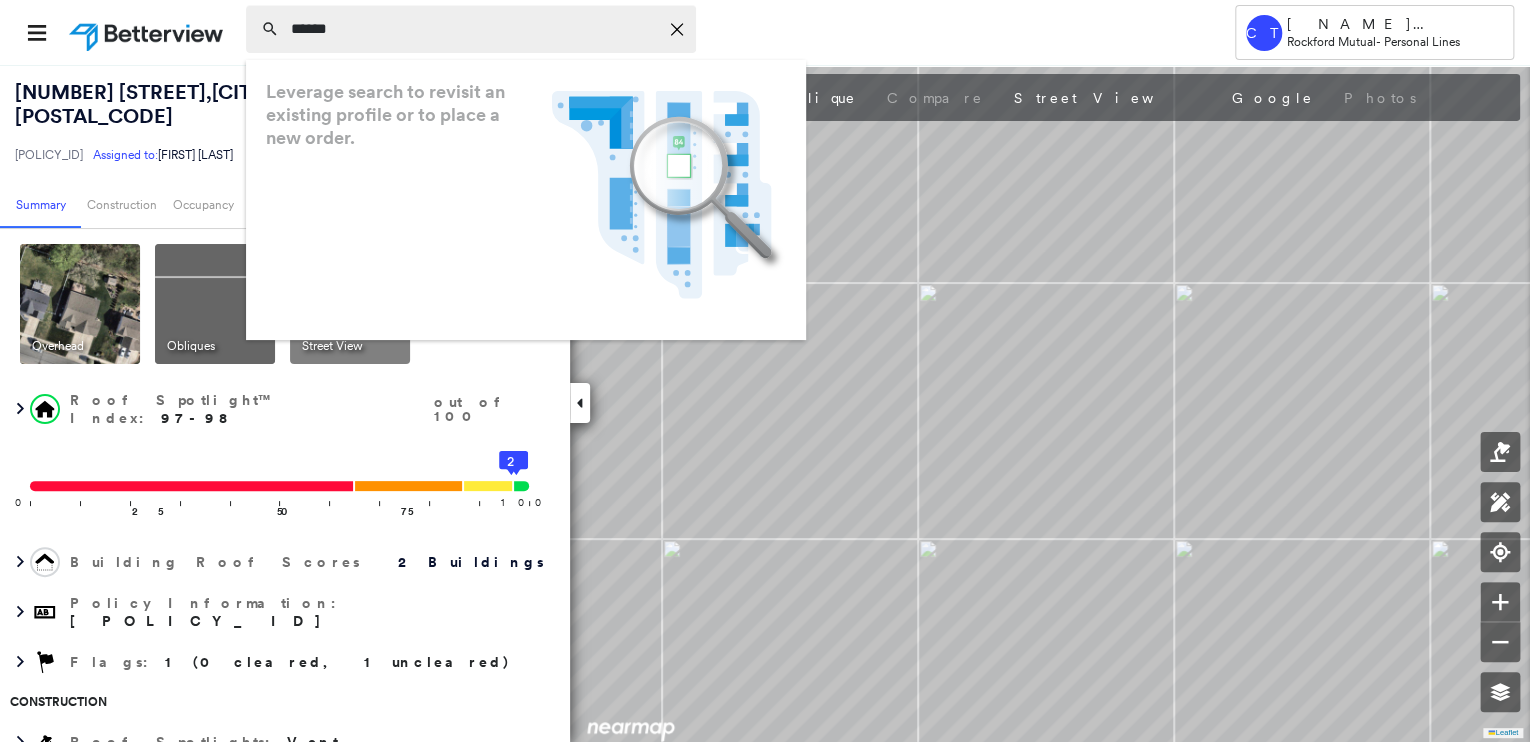 type on "******" 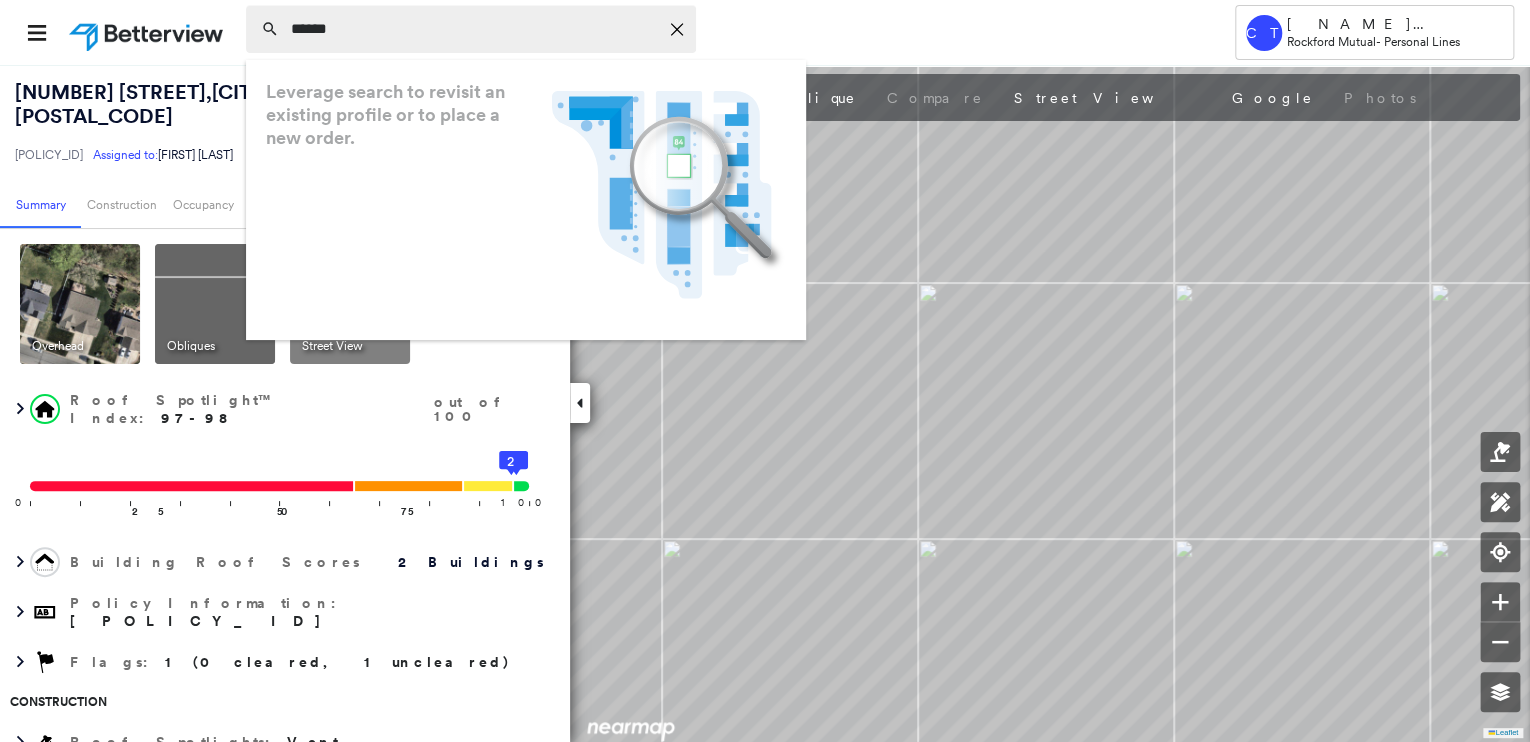 click on "****** Icon_Closemodal" at bounding box center [471, 29] 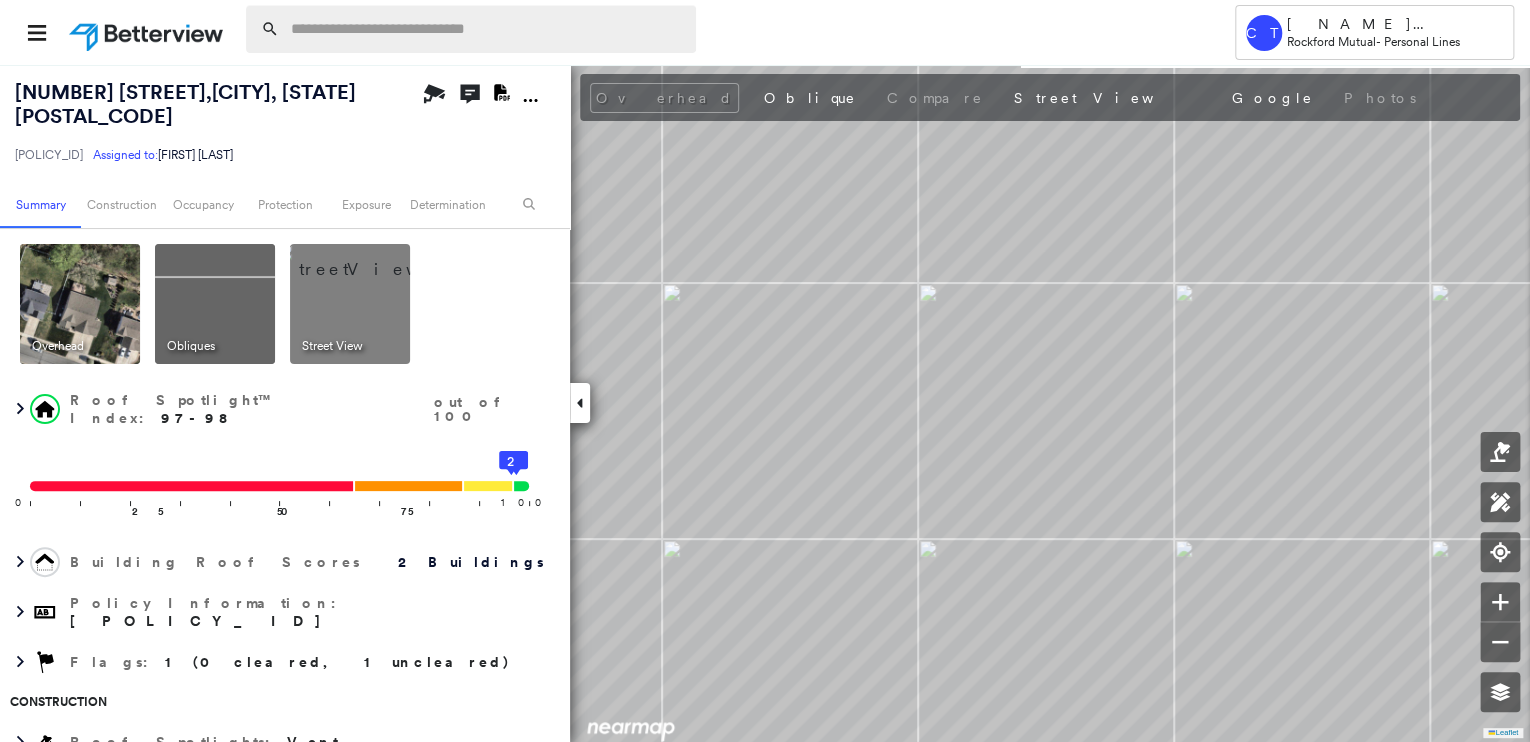 click at bounding box center [712, 32] 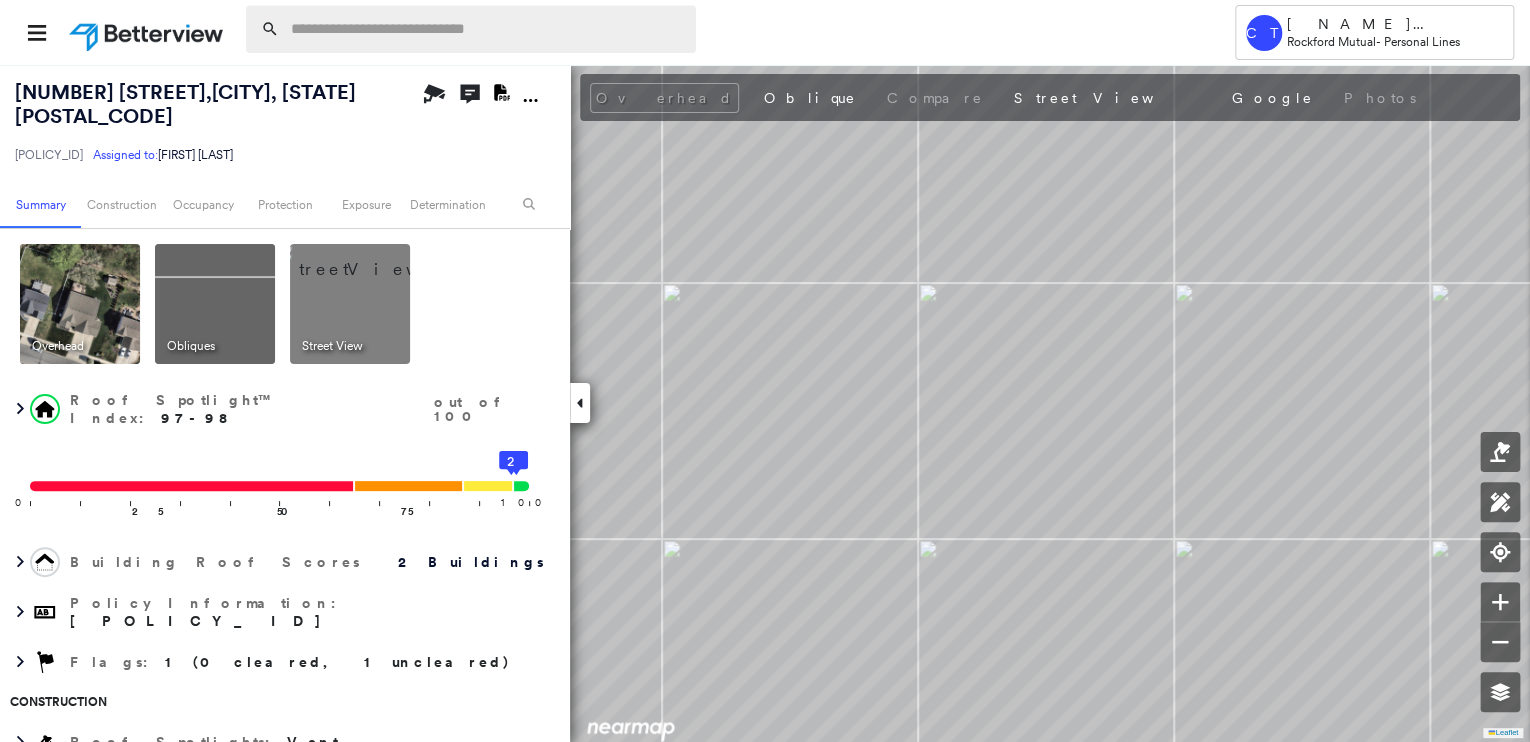 click at bounding box center [487, 29] 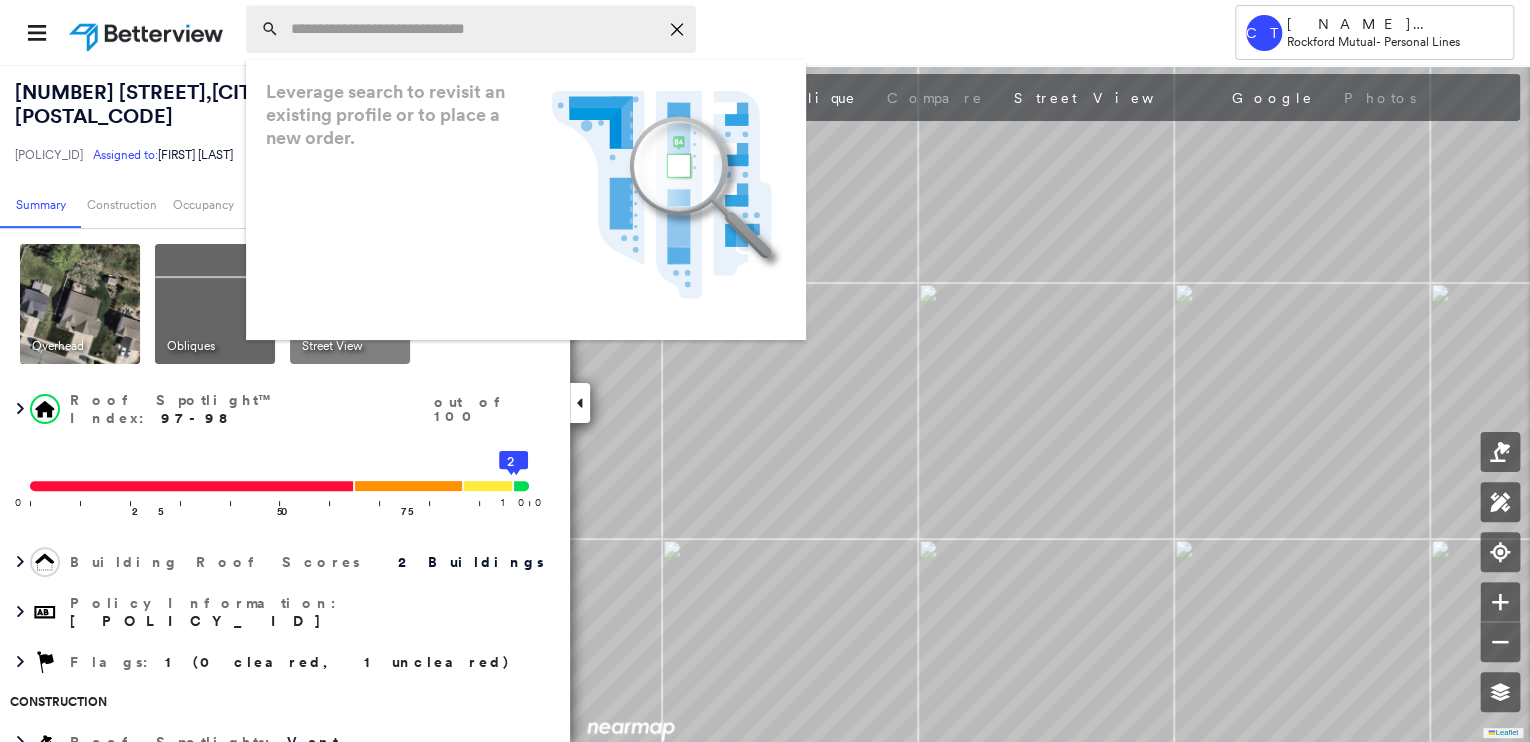 paste on "**********" 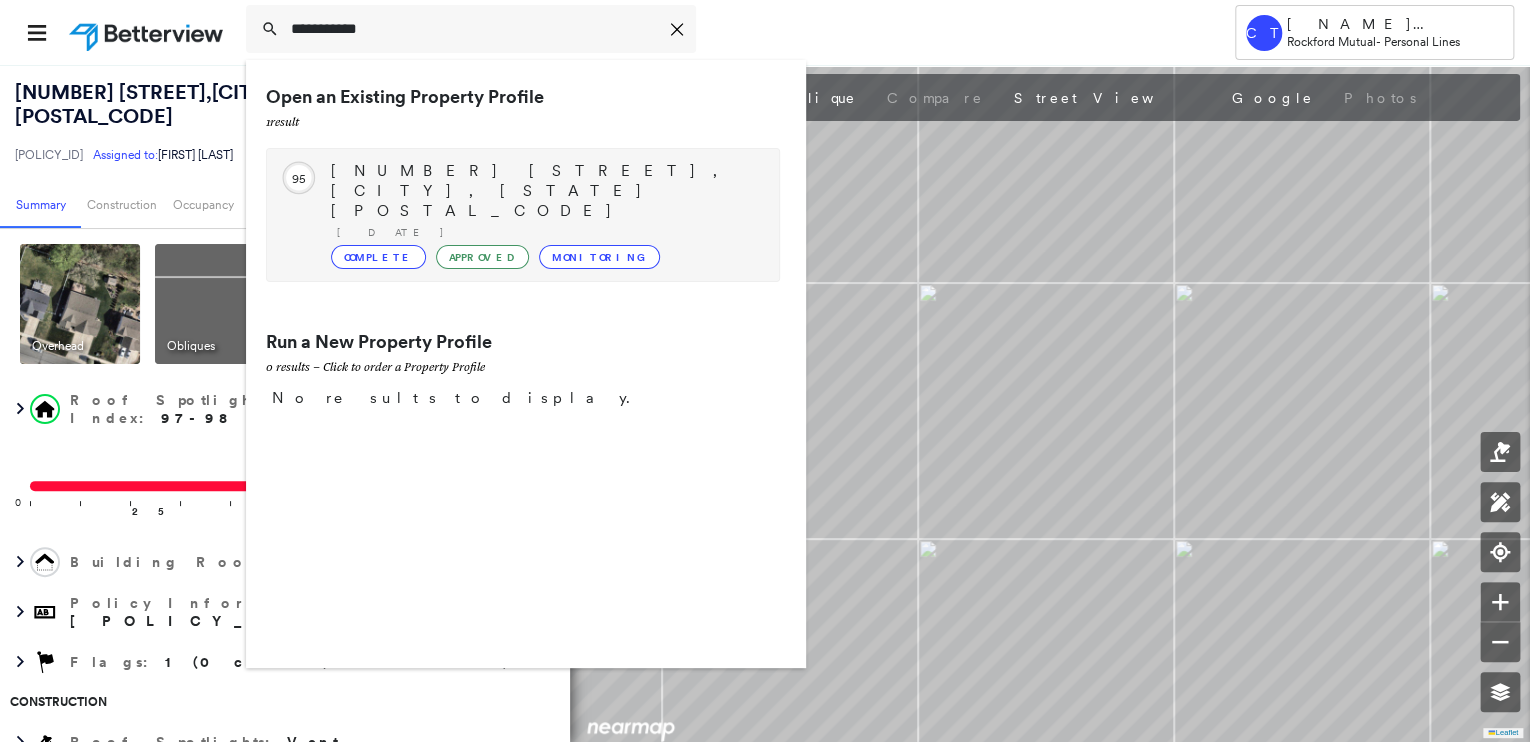 type on "**********" 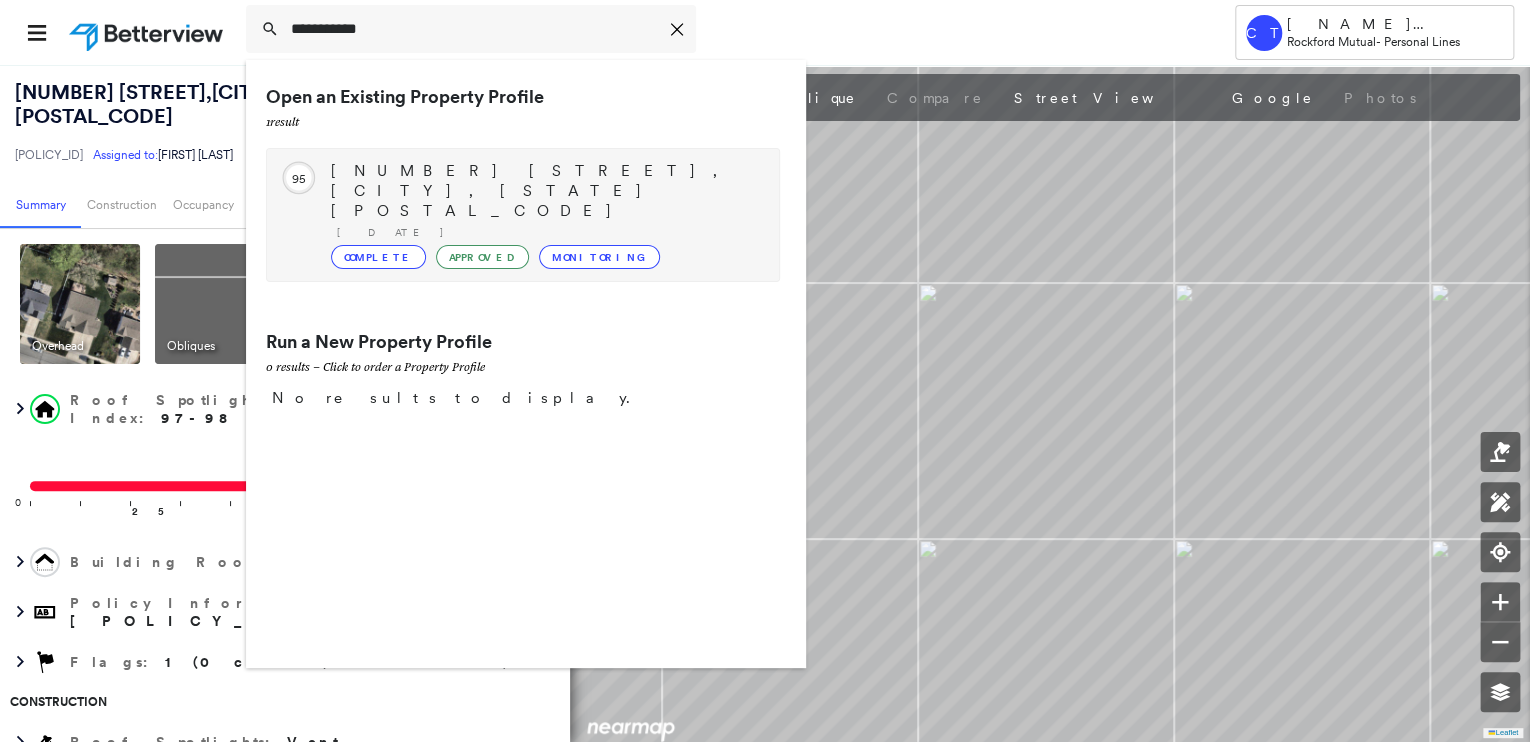 click on "[NUMBER] [STREET], [CITY], [STATE] [POSTAL_CODE] Ordered [DATE] · ID: null Complete Approved Monitoring" at bounding box center [545, 215] 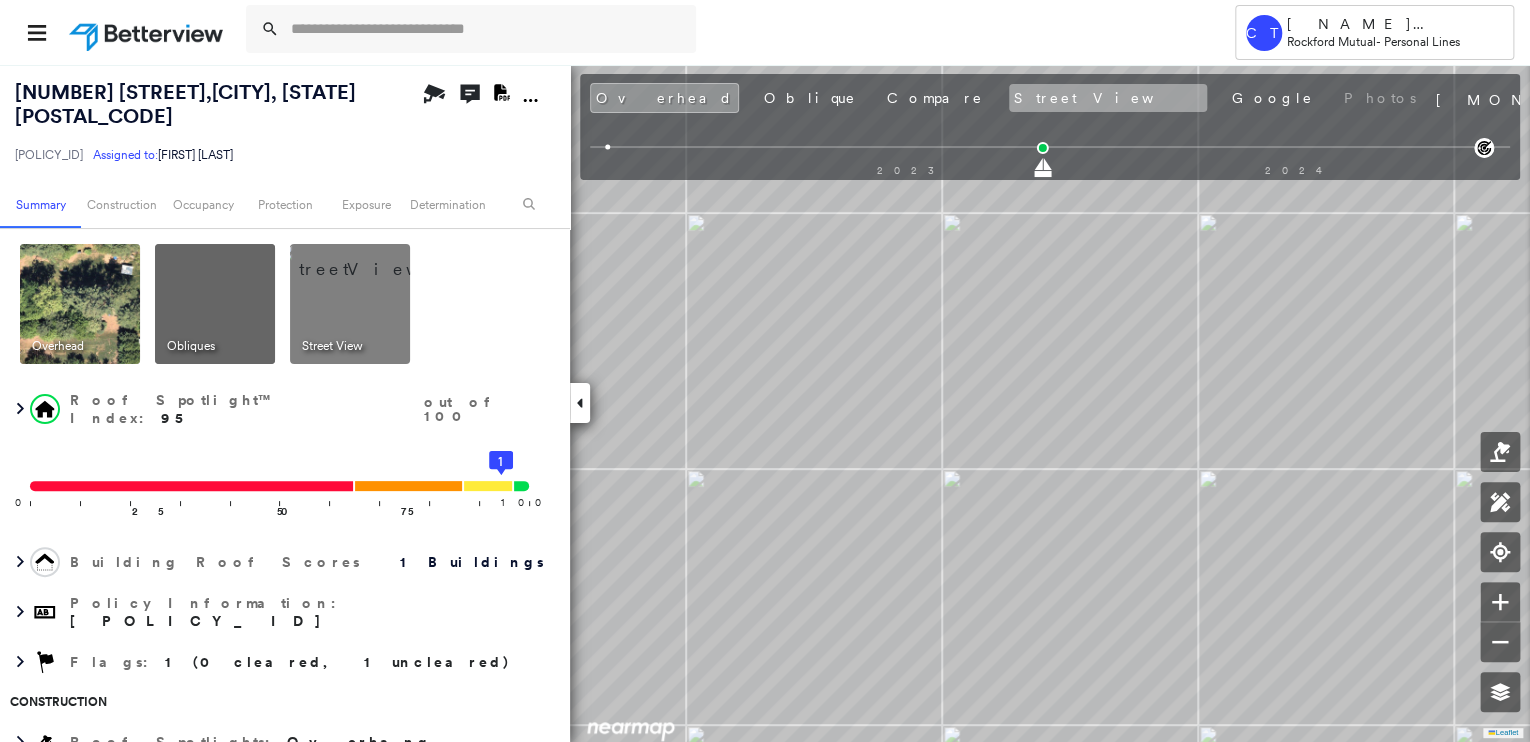 click on "Compare" at bounding box center (935, 98) 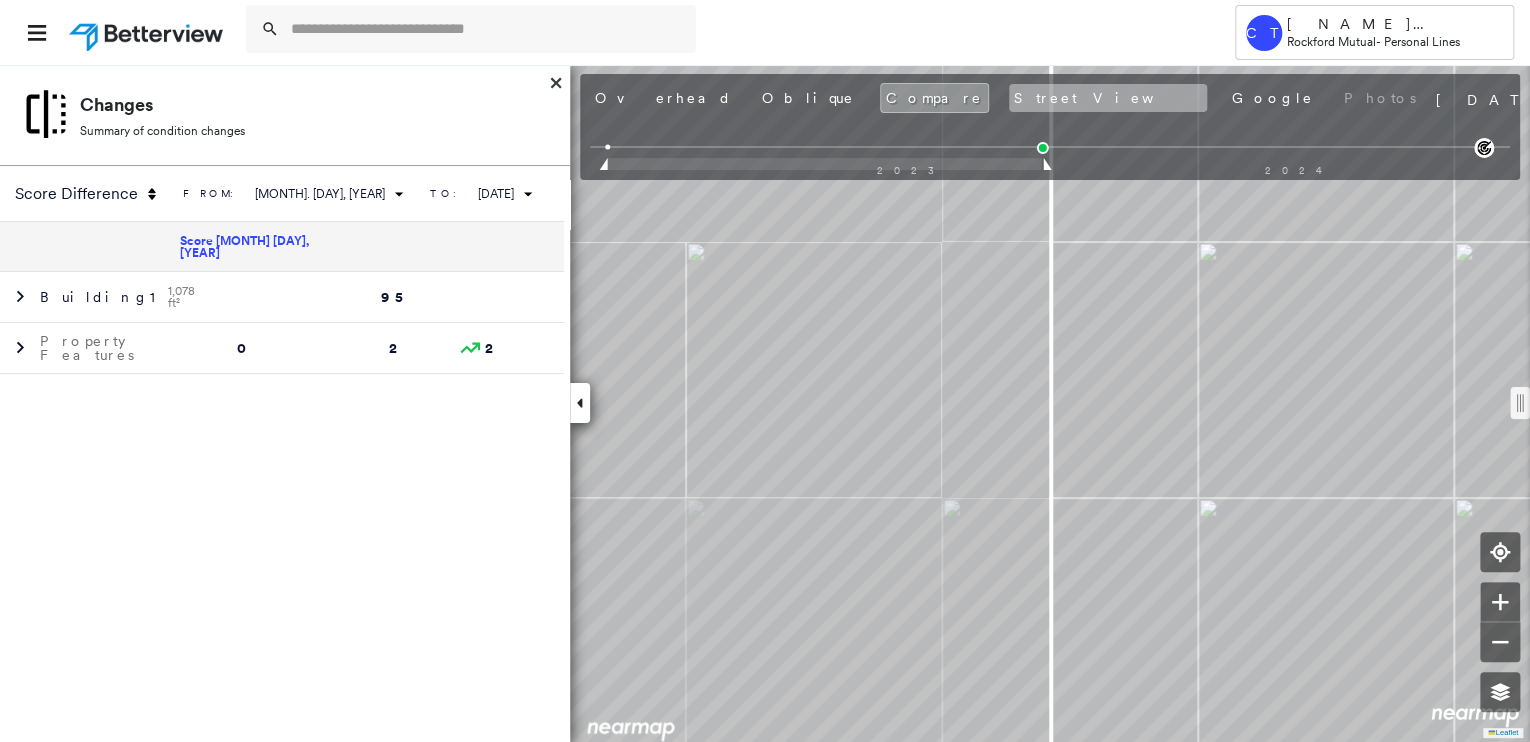 click on "Street View" at bounding box center (1108, 98) 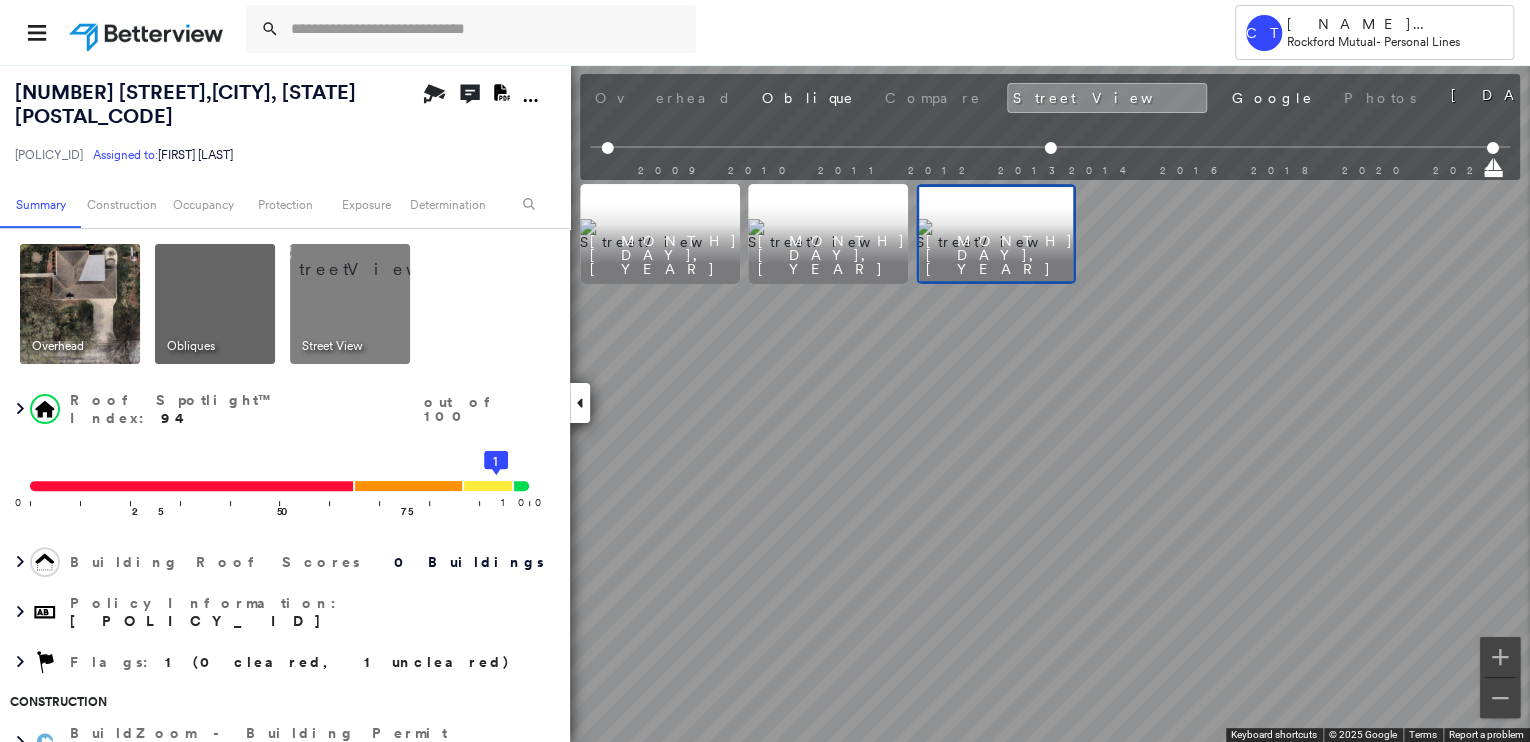 click on "Overhead" at bounding box center (663, 98) 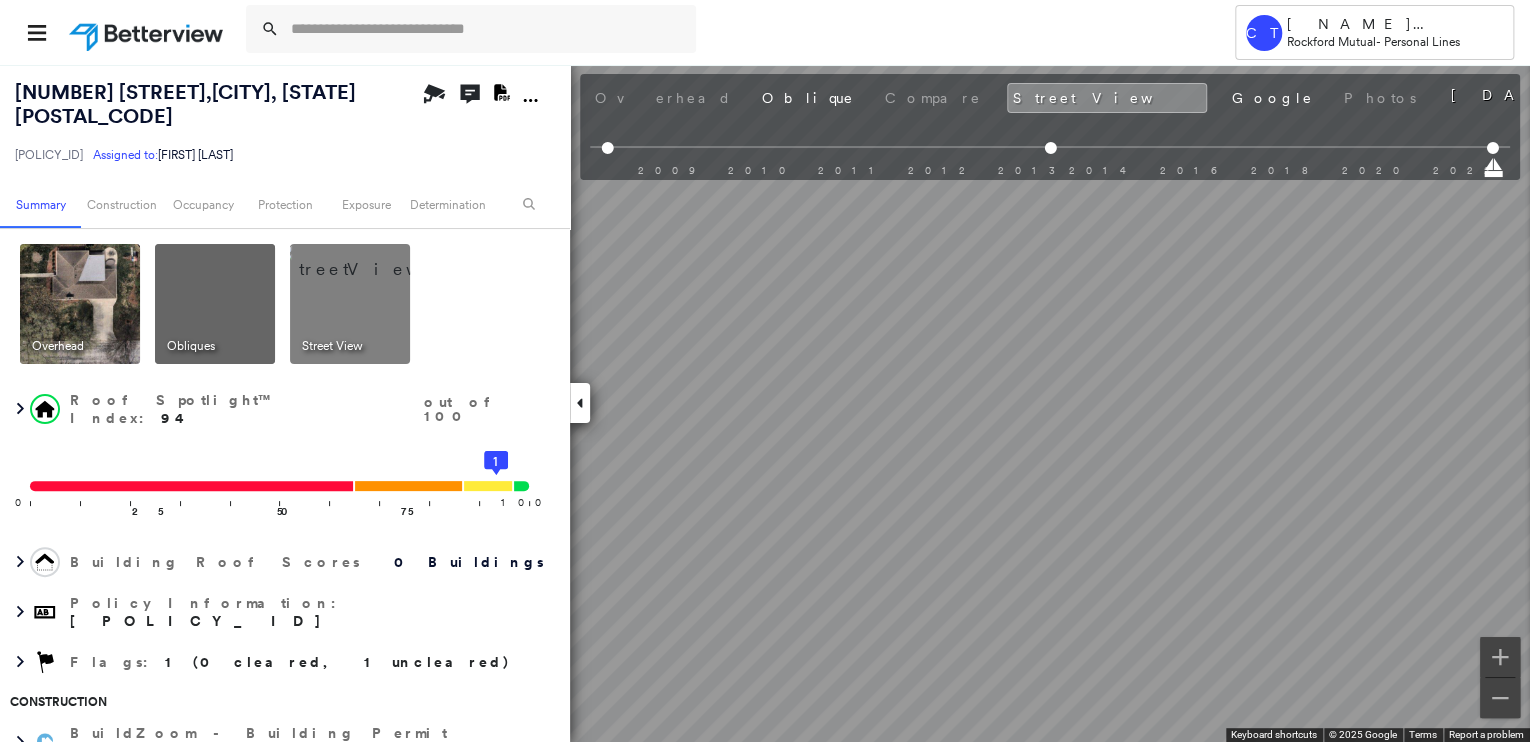 click at bounding box center (80, 304) 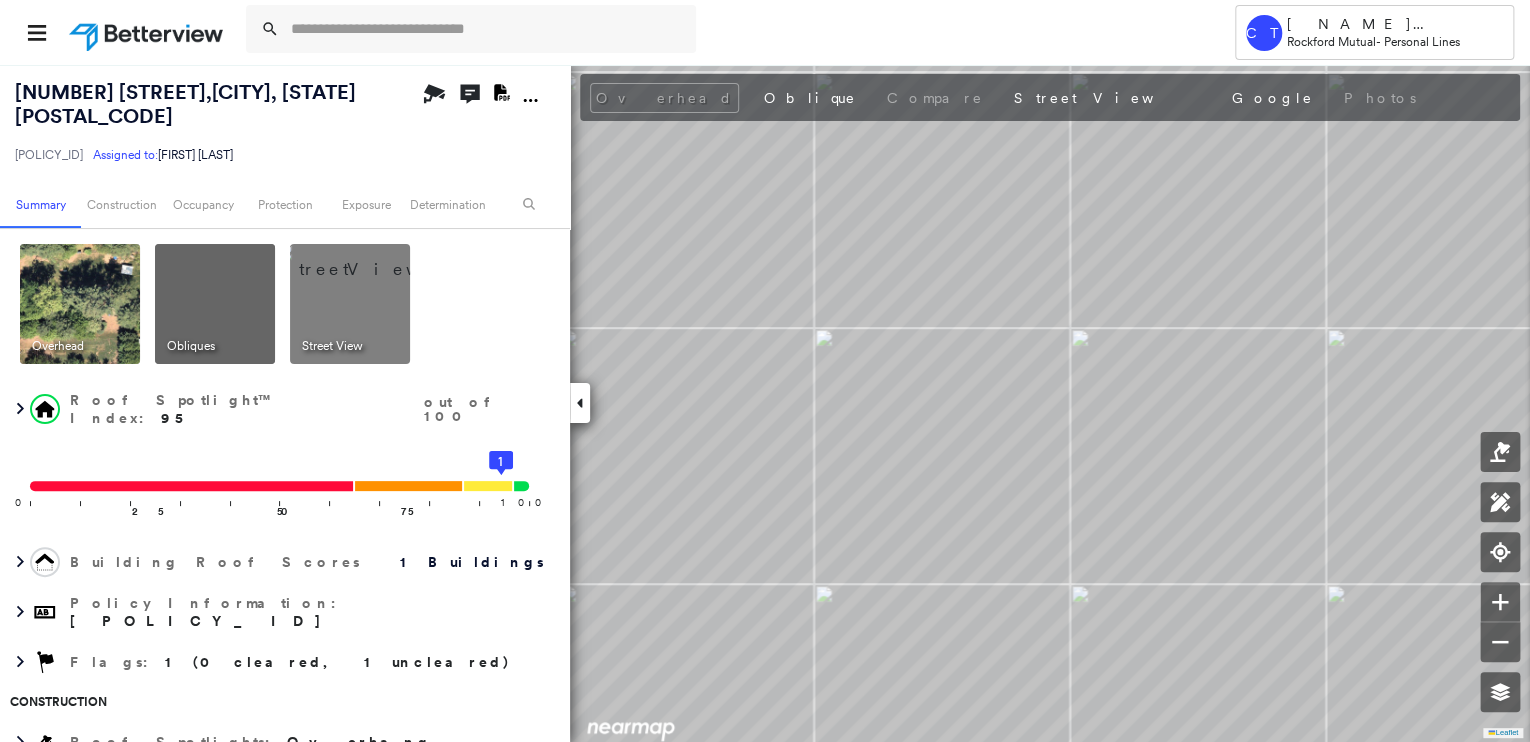 click on "Overhead Oblique Compare Street View Google Photos" at bounding box center (1005, 98) 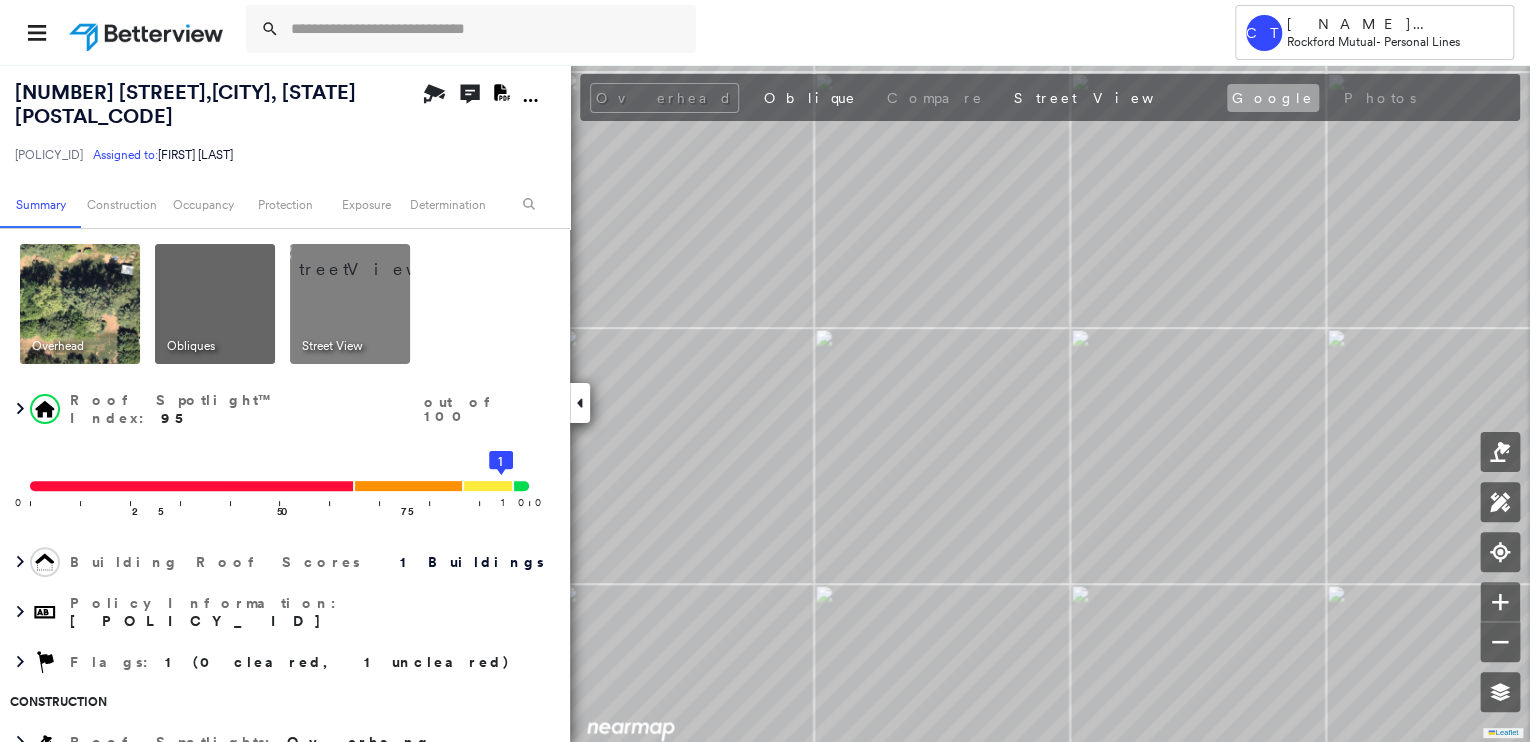 click on "Google" at bounding box center (1273, 98) 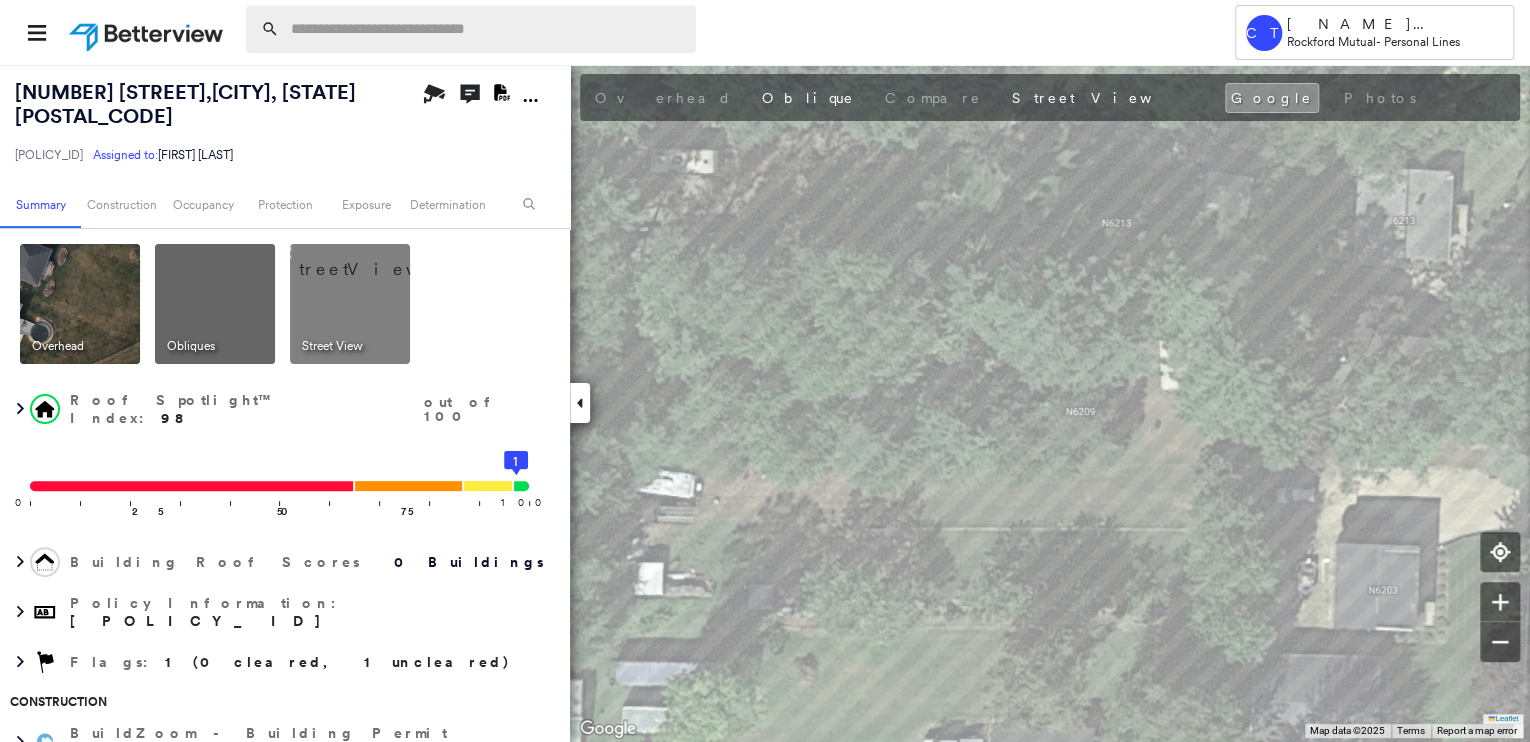click at bounding box center [487, 29] 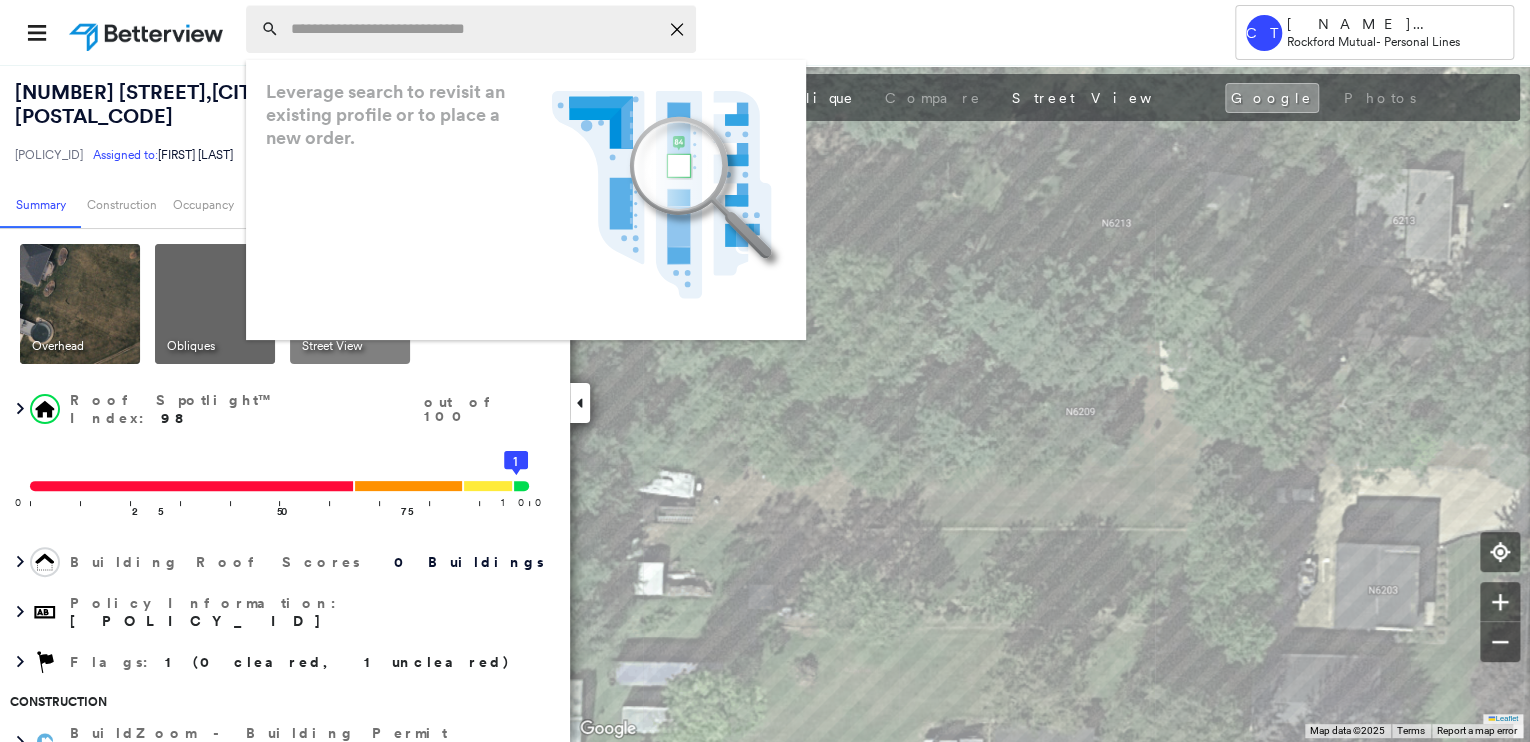 paste on "**********" 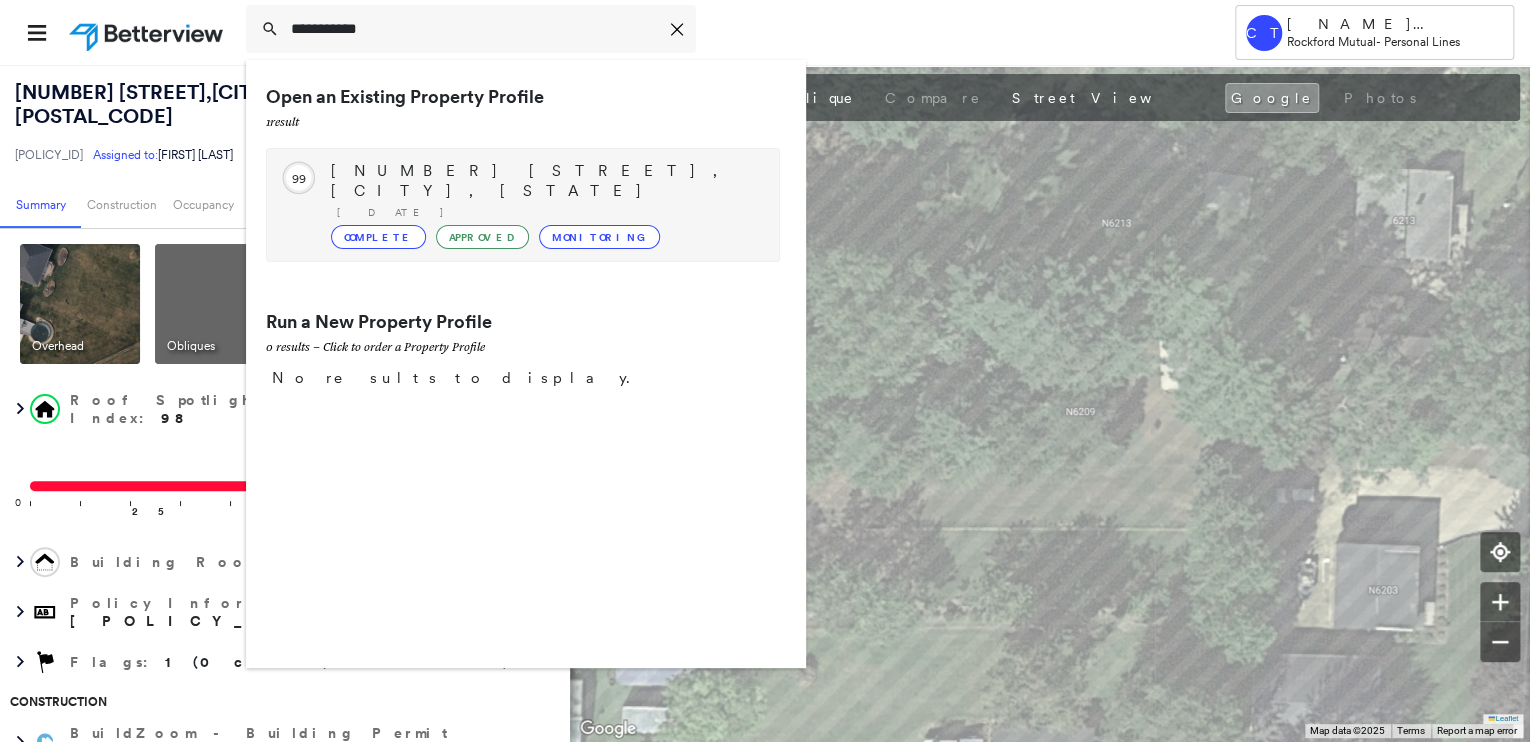 type on "**********" 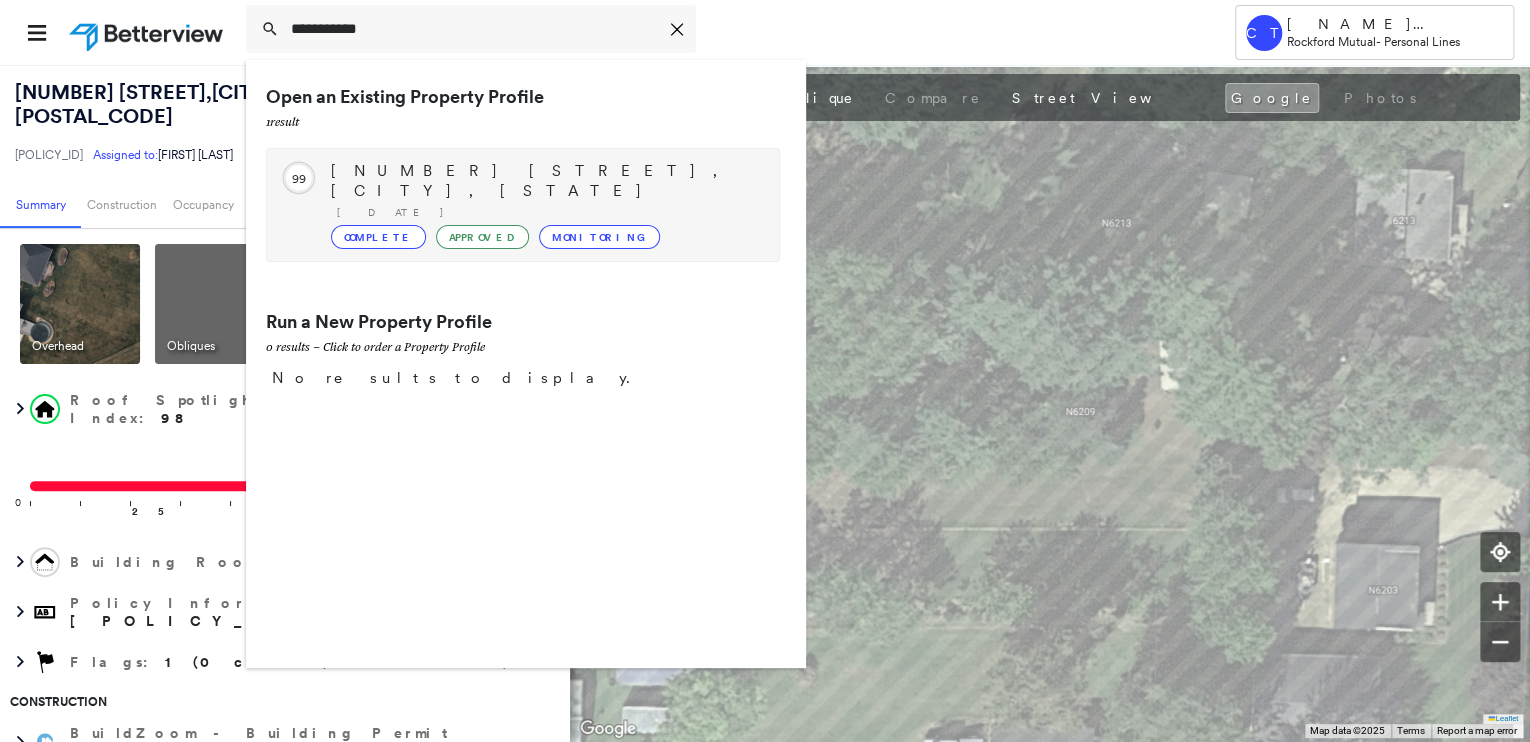 click on "[NUMBER] [STREET], [CITY], [STATE]" at bounding box center (545, 181) 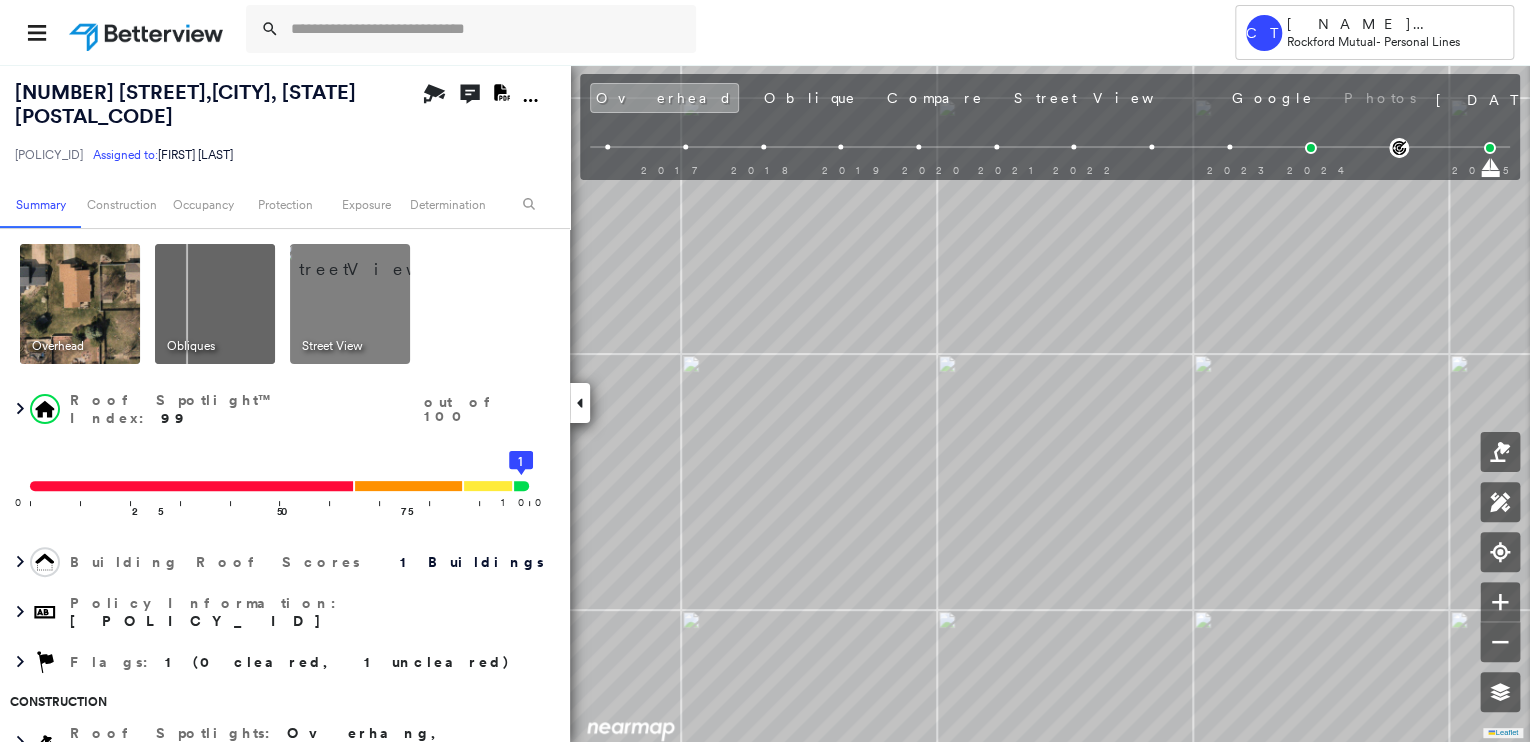 click at bounding box center (374, 259) 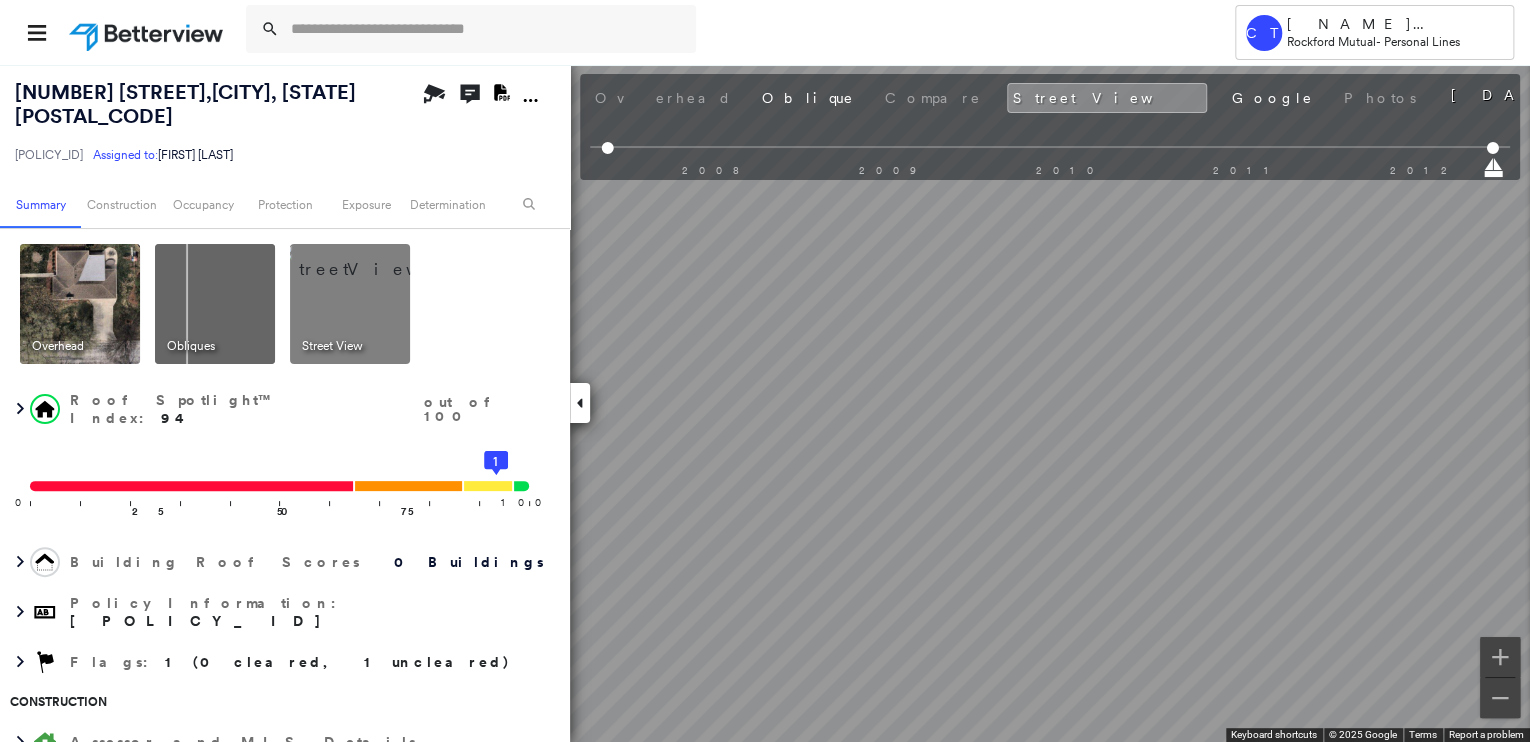 click at bounding box center [80, 304] 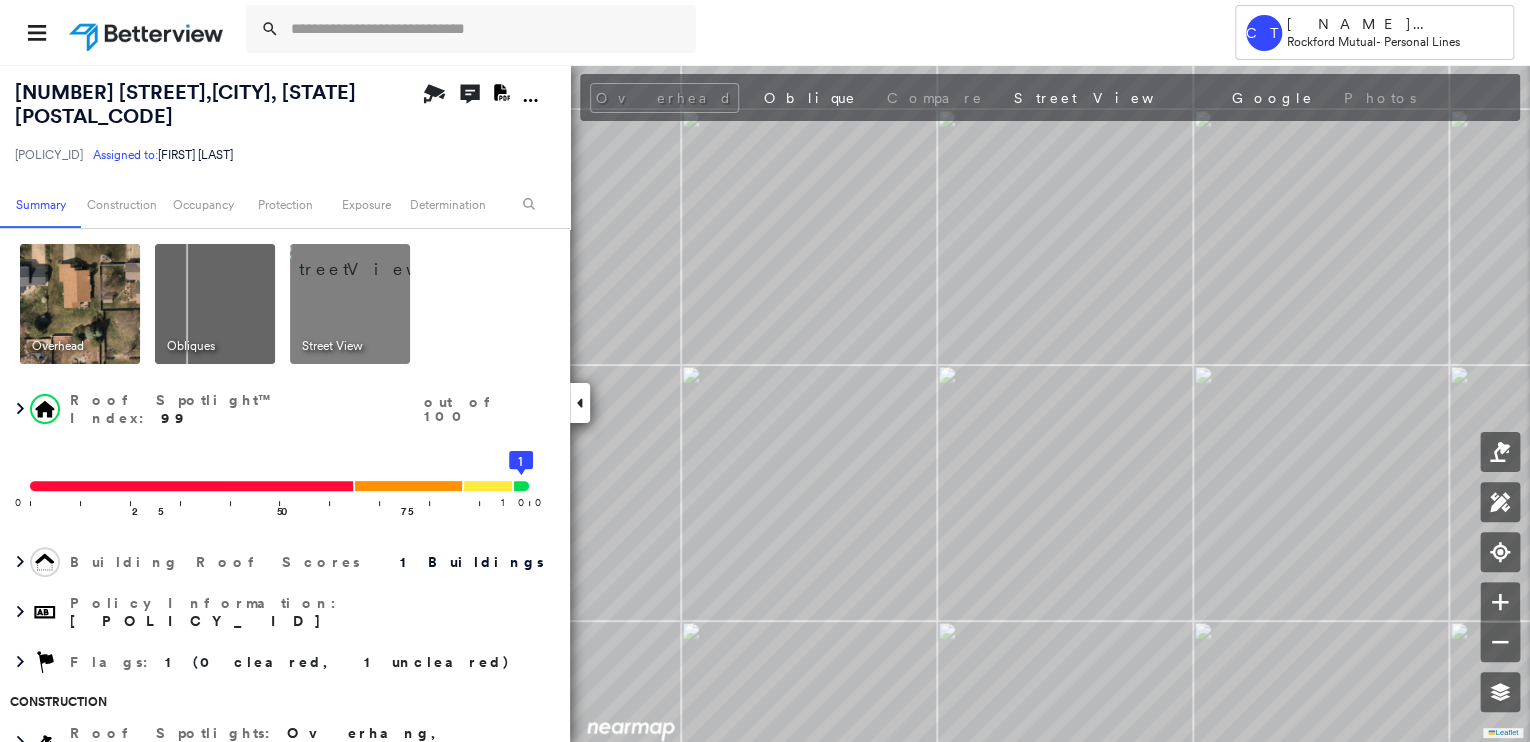 click at bounding box center (215, 304) 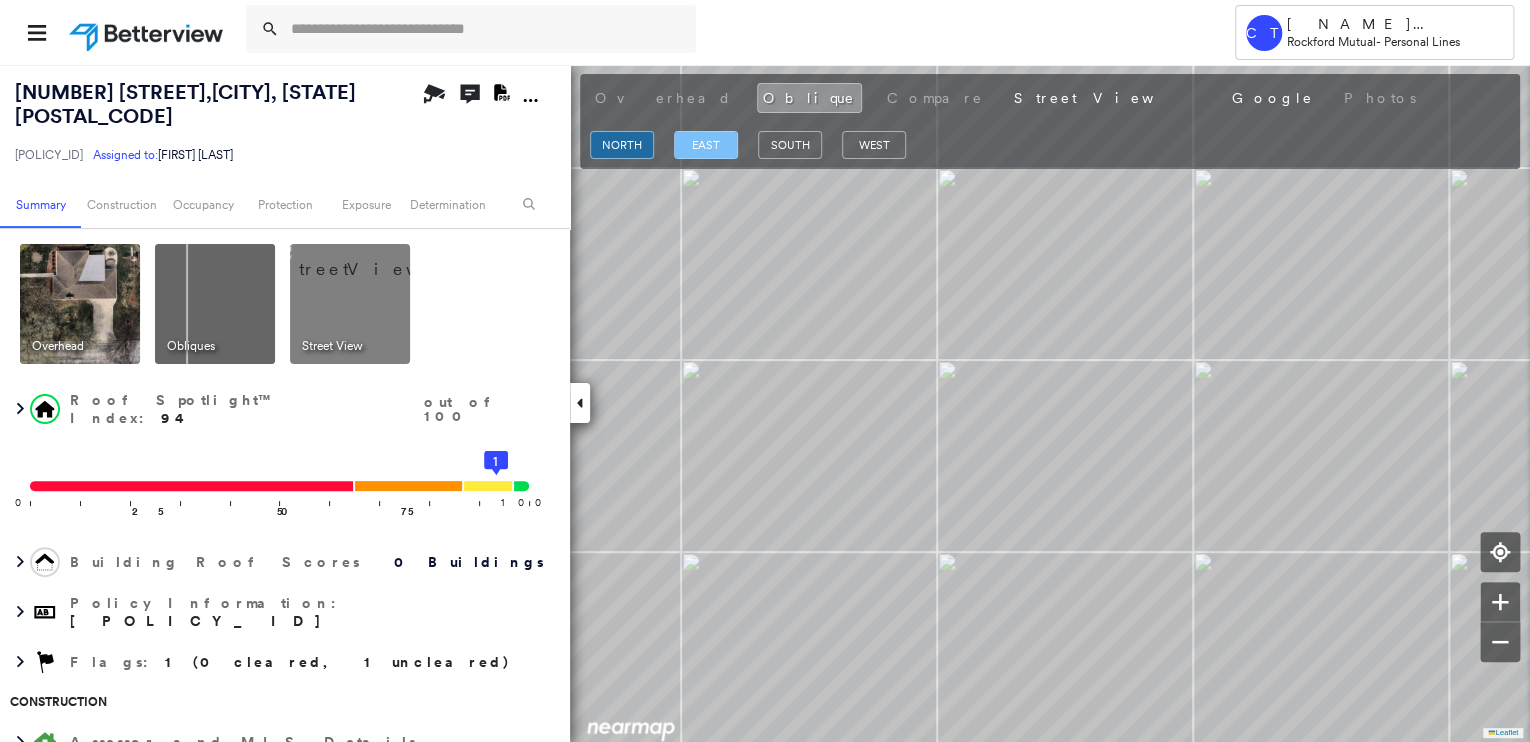 click on "east" at bounding box center (706, 145) 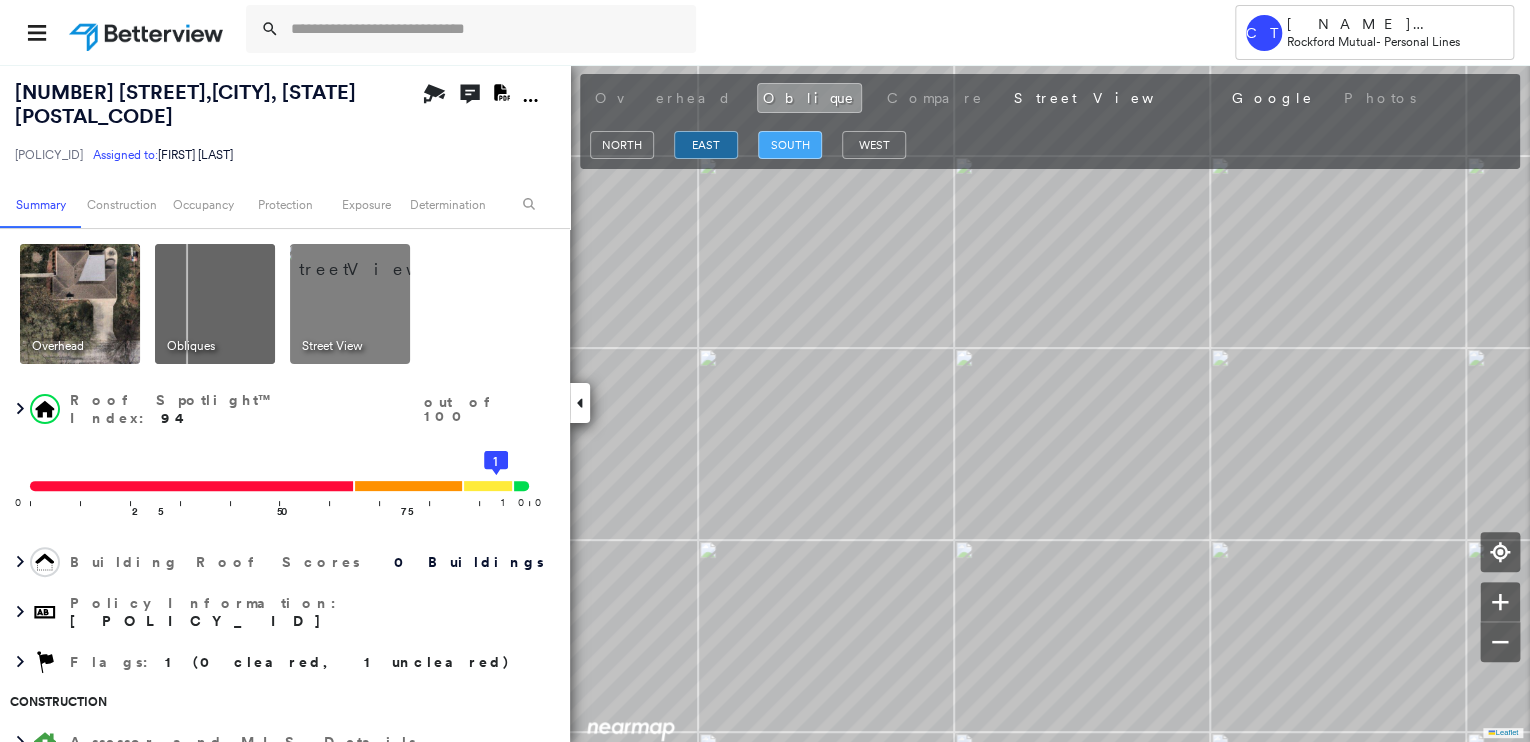 click on "south" at bounding box center (790, 145) 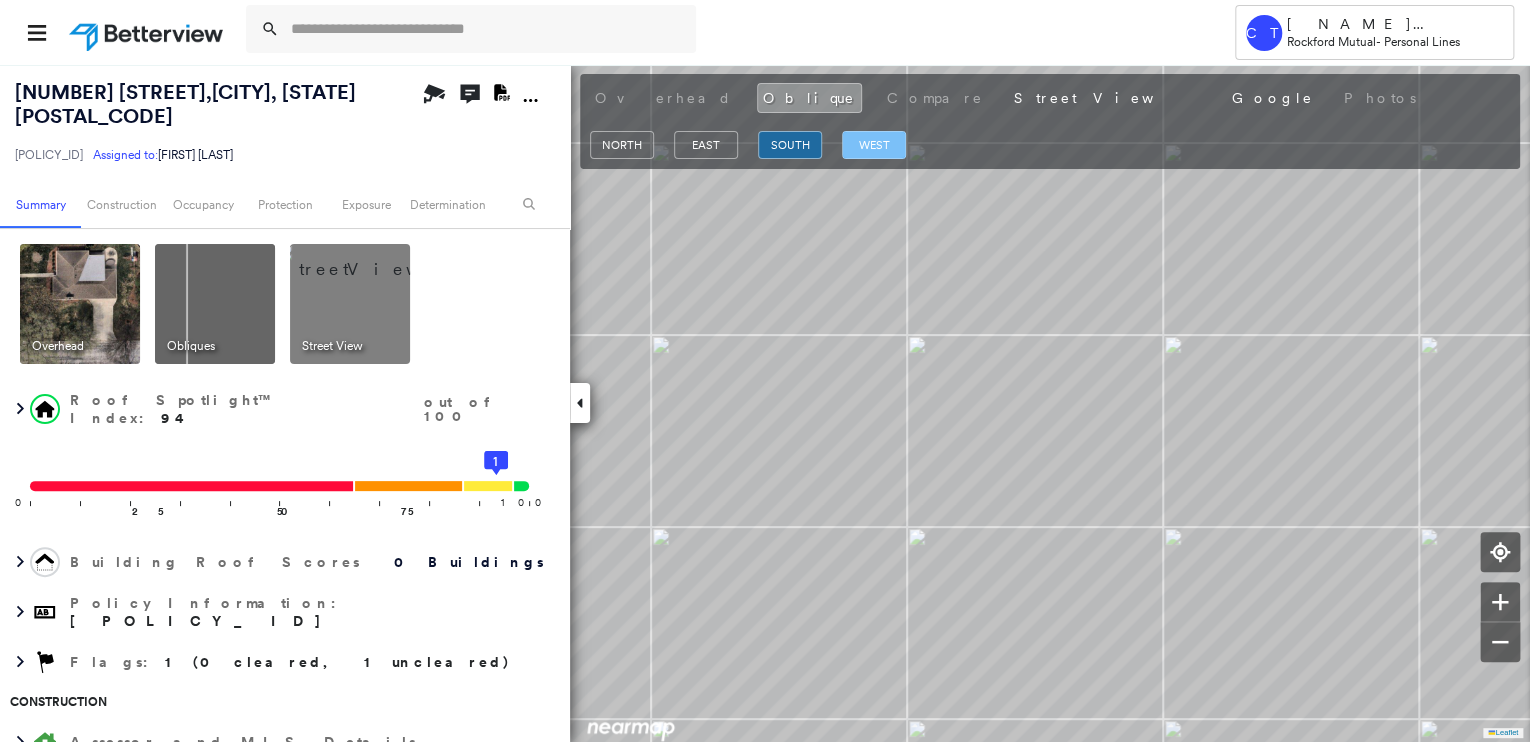click on "west" at bounding box center (874, 145) 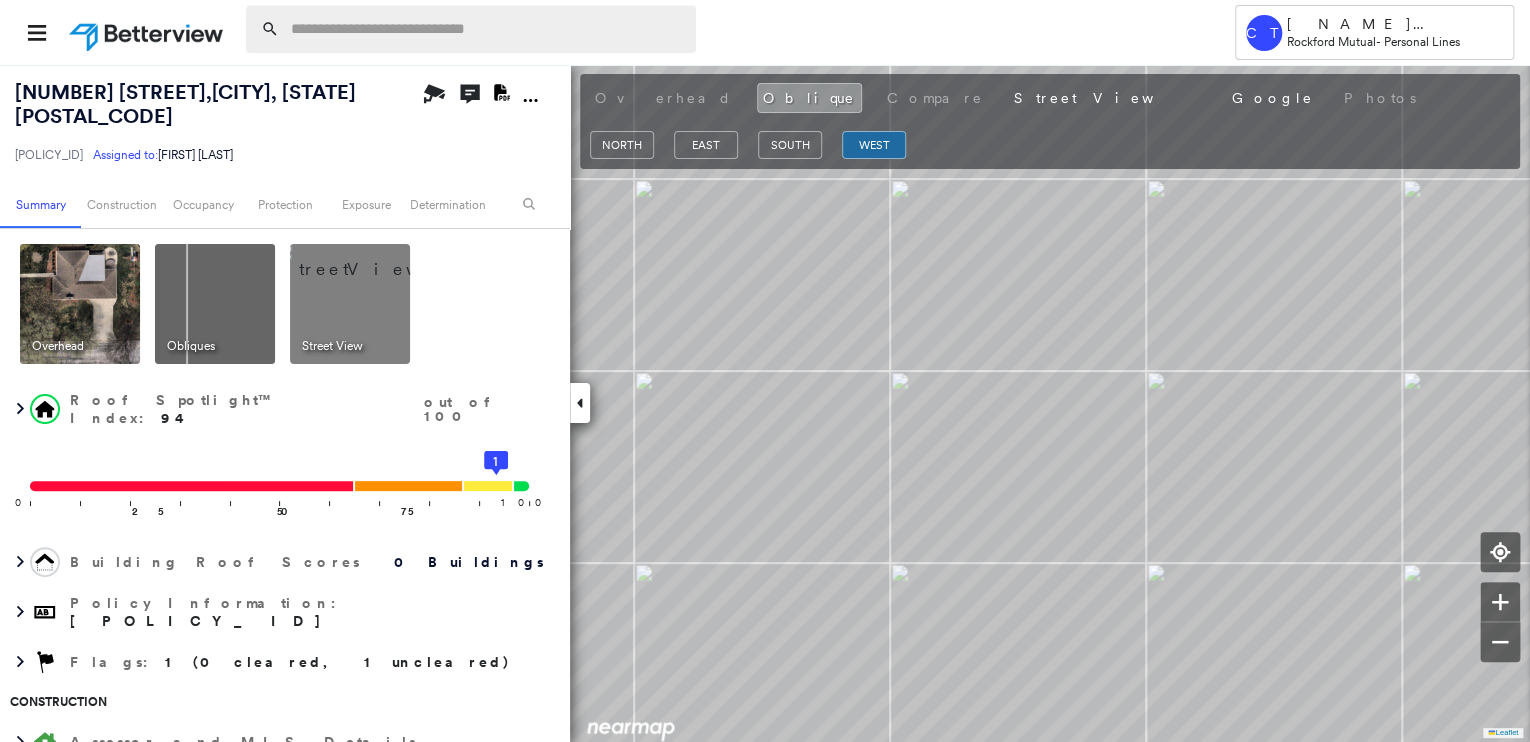 click at bounding box center (487, 29) 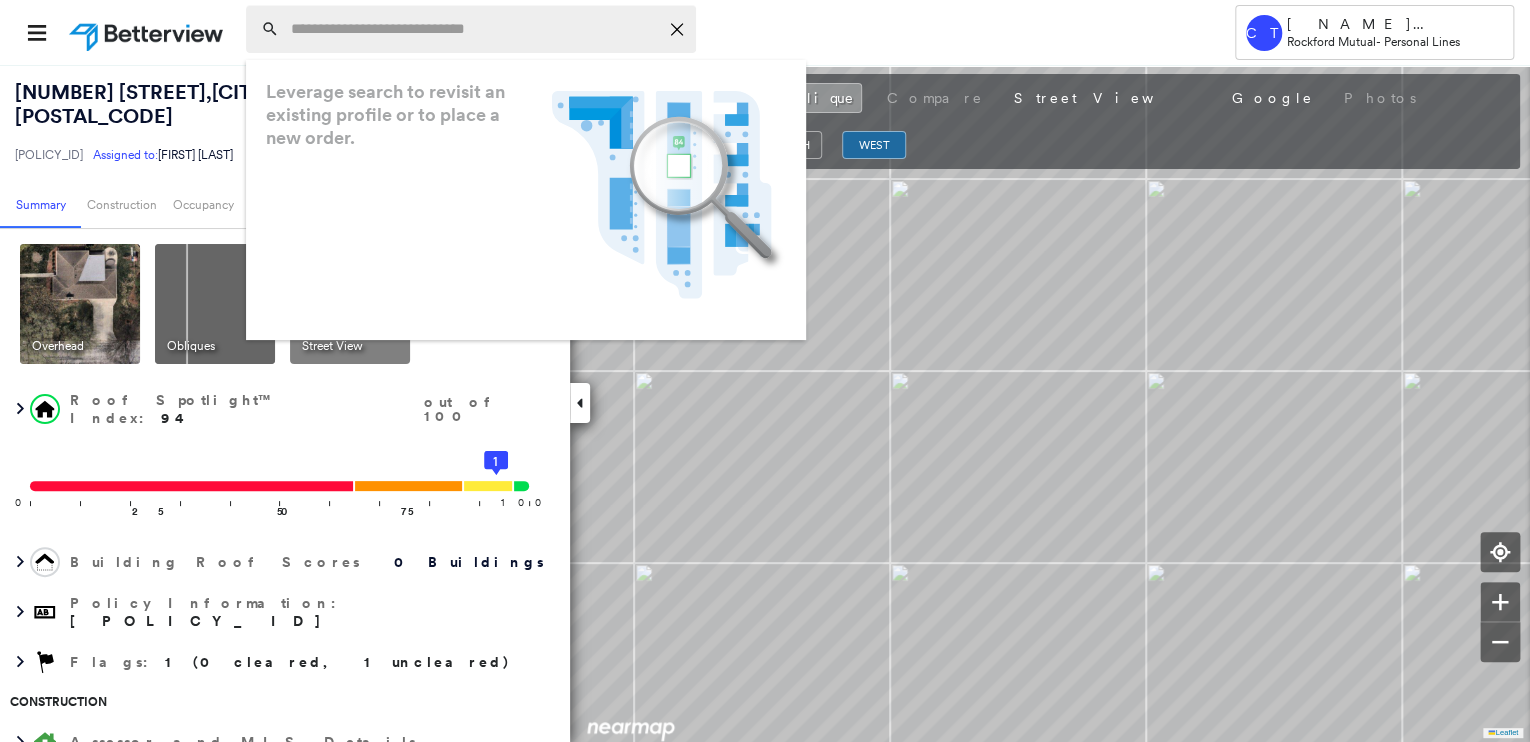 paste on "**********" 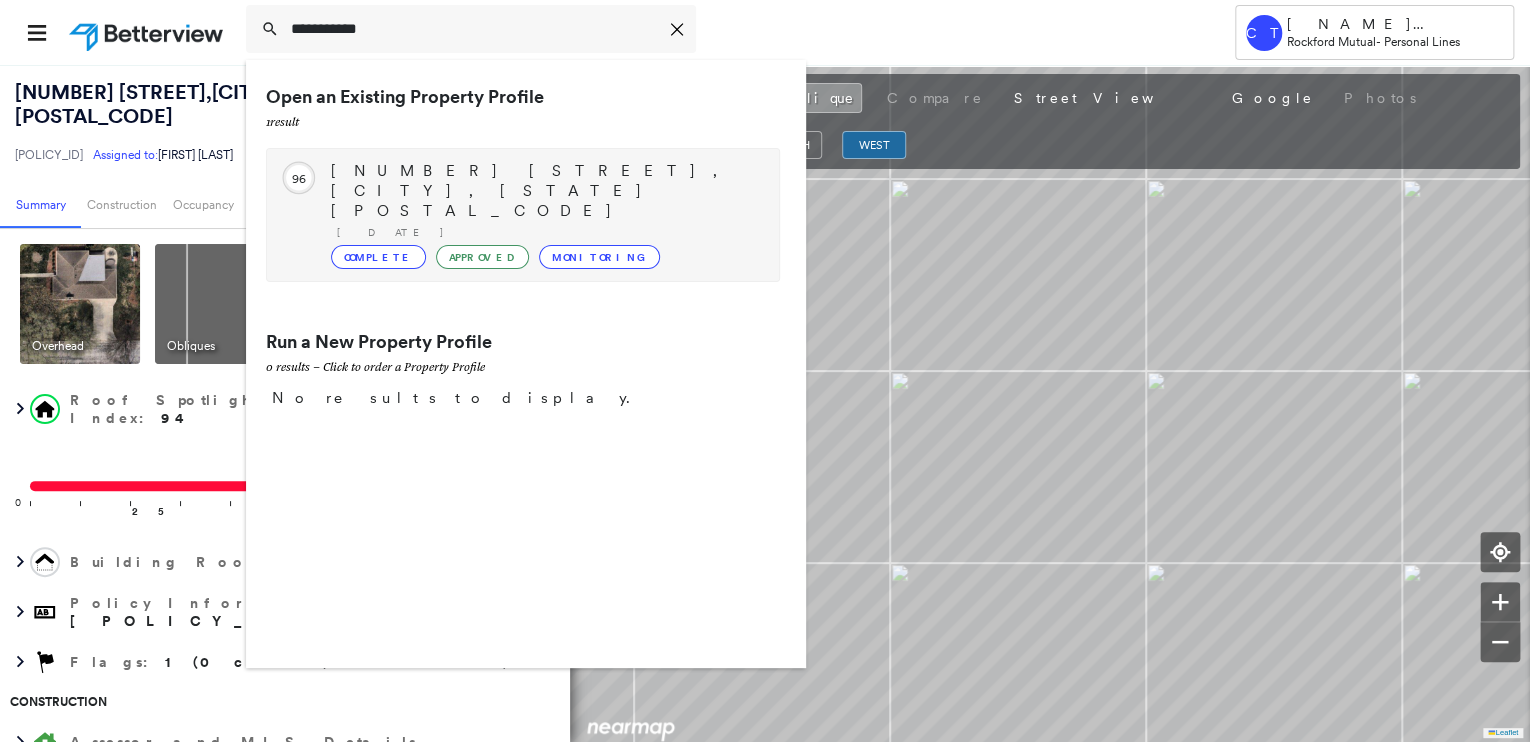 type on "**********" 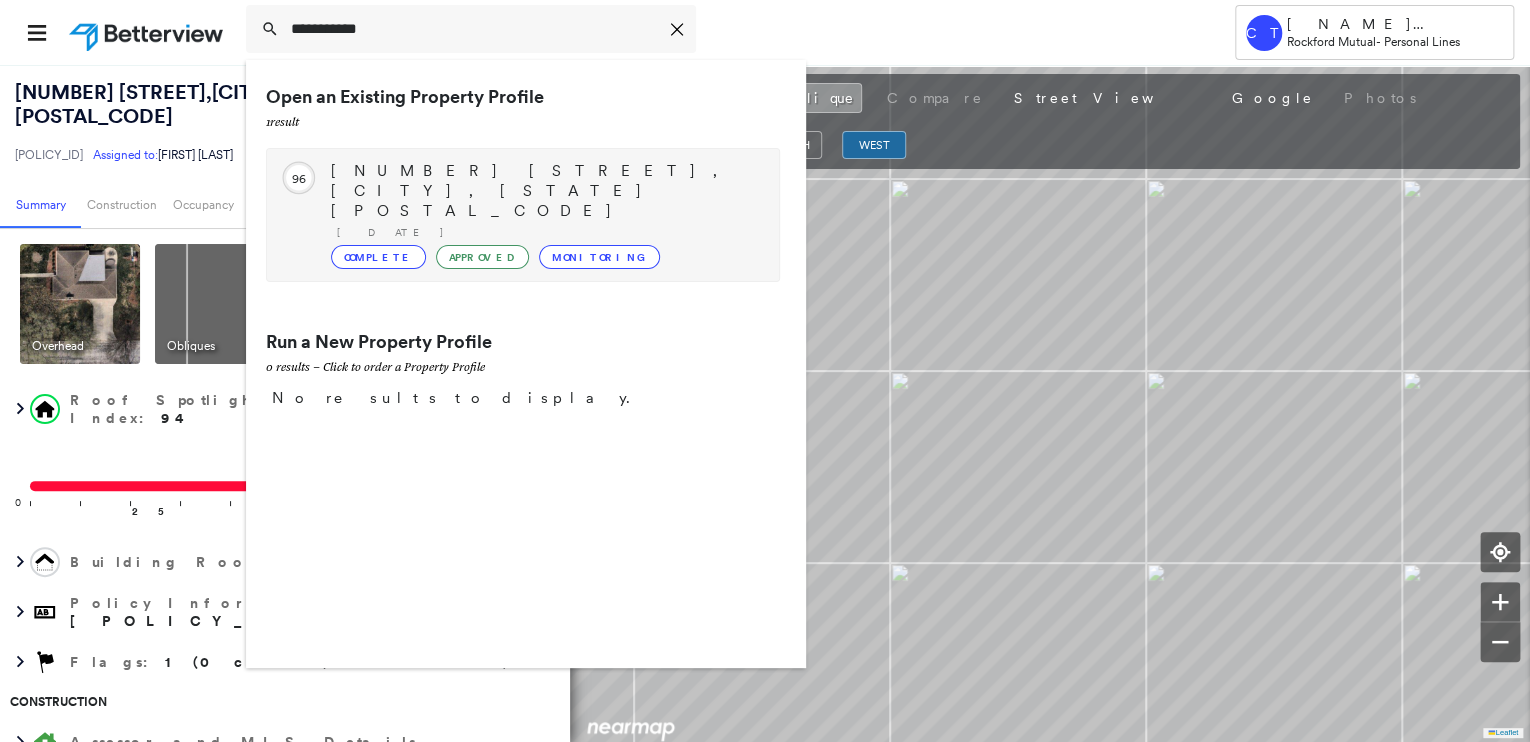 click on "[NUMBER] [STREET], [CITY], [STATE] [POSTAL_CODE]" at bounding box center [545, 191] 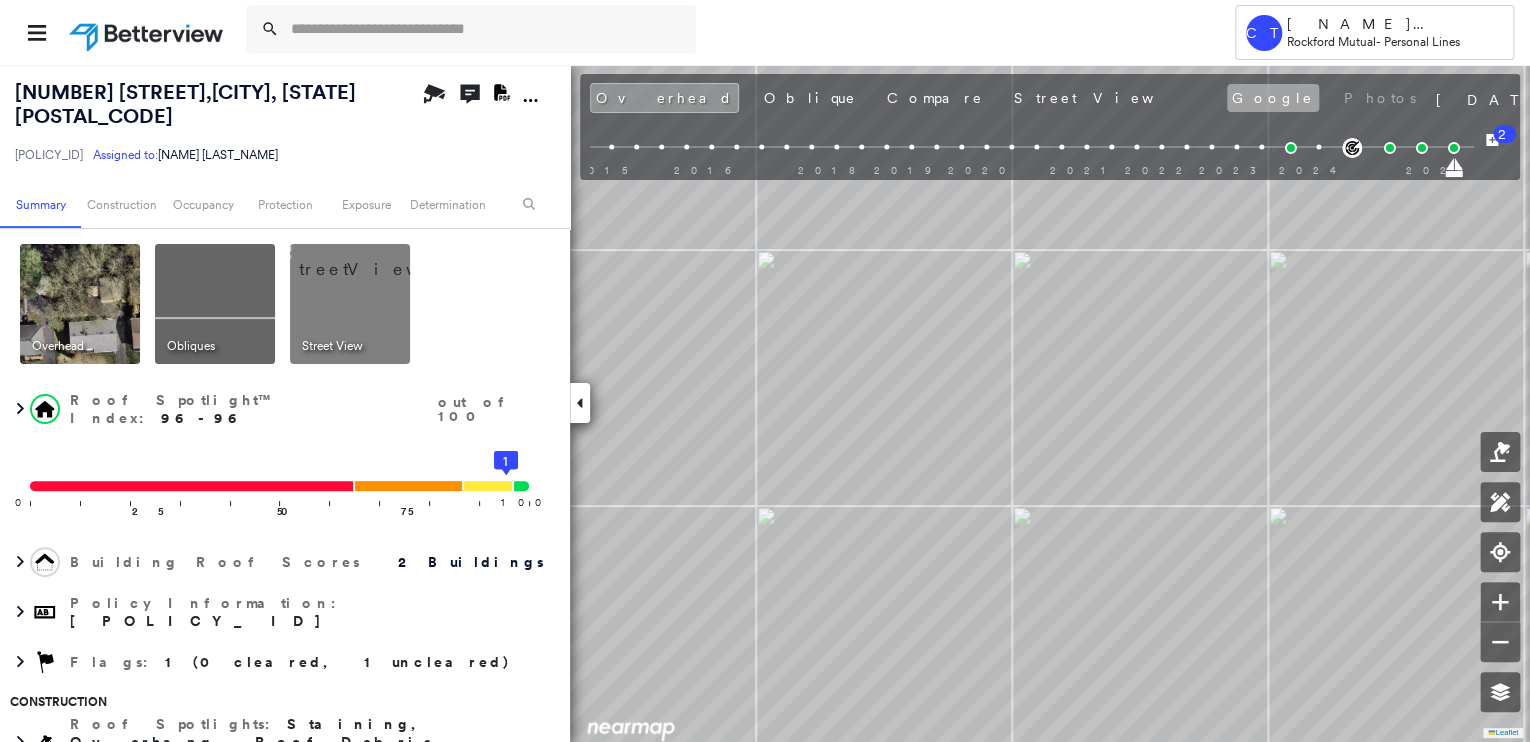click on "Google" at bounding box center (1273, 98) 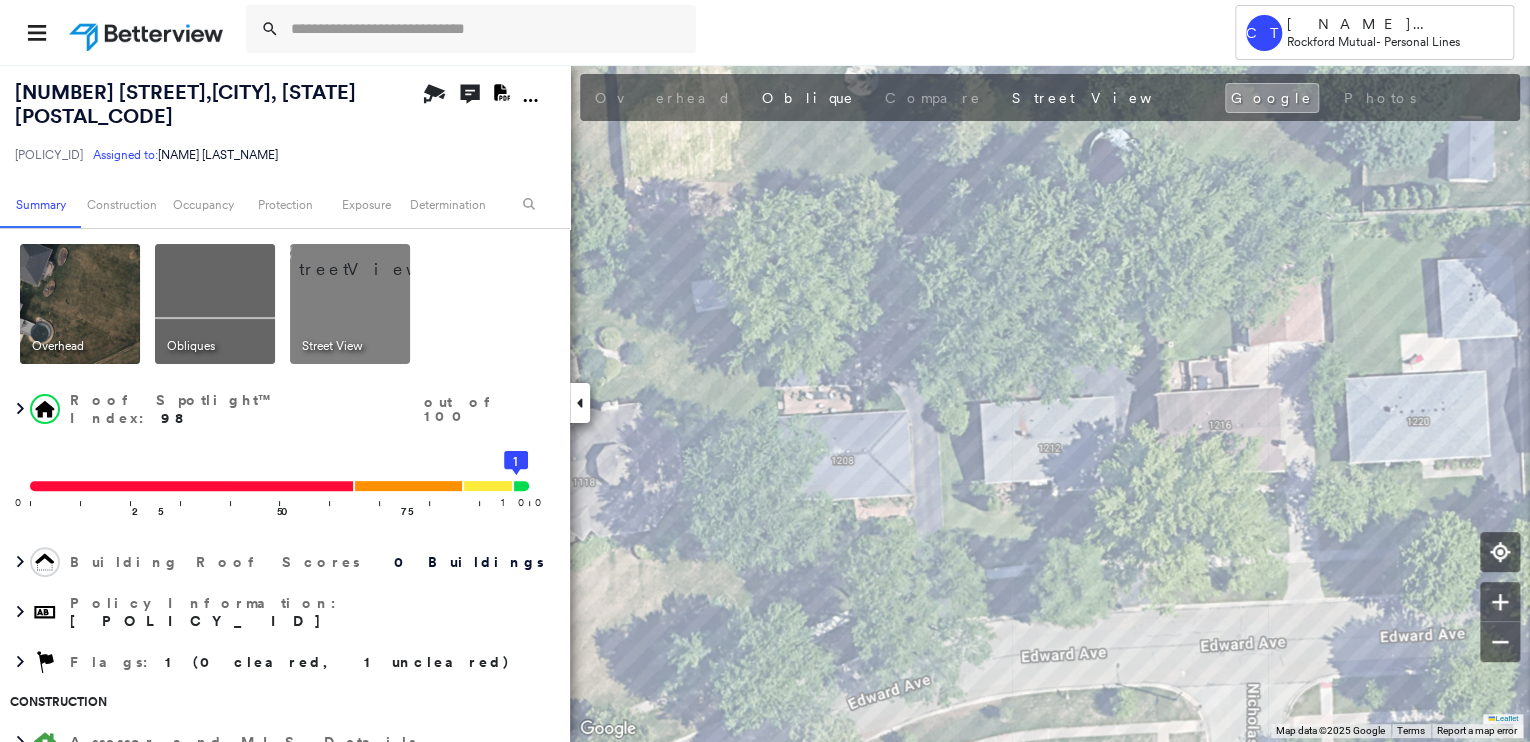 click at bounding box center (80, 304) 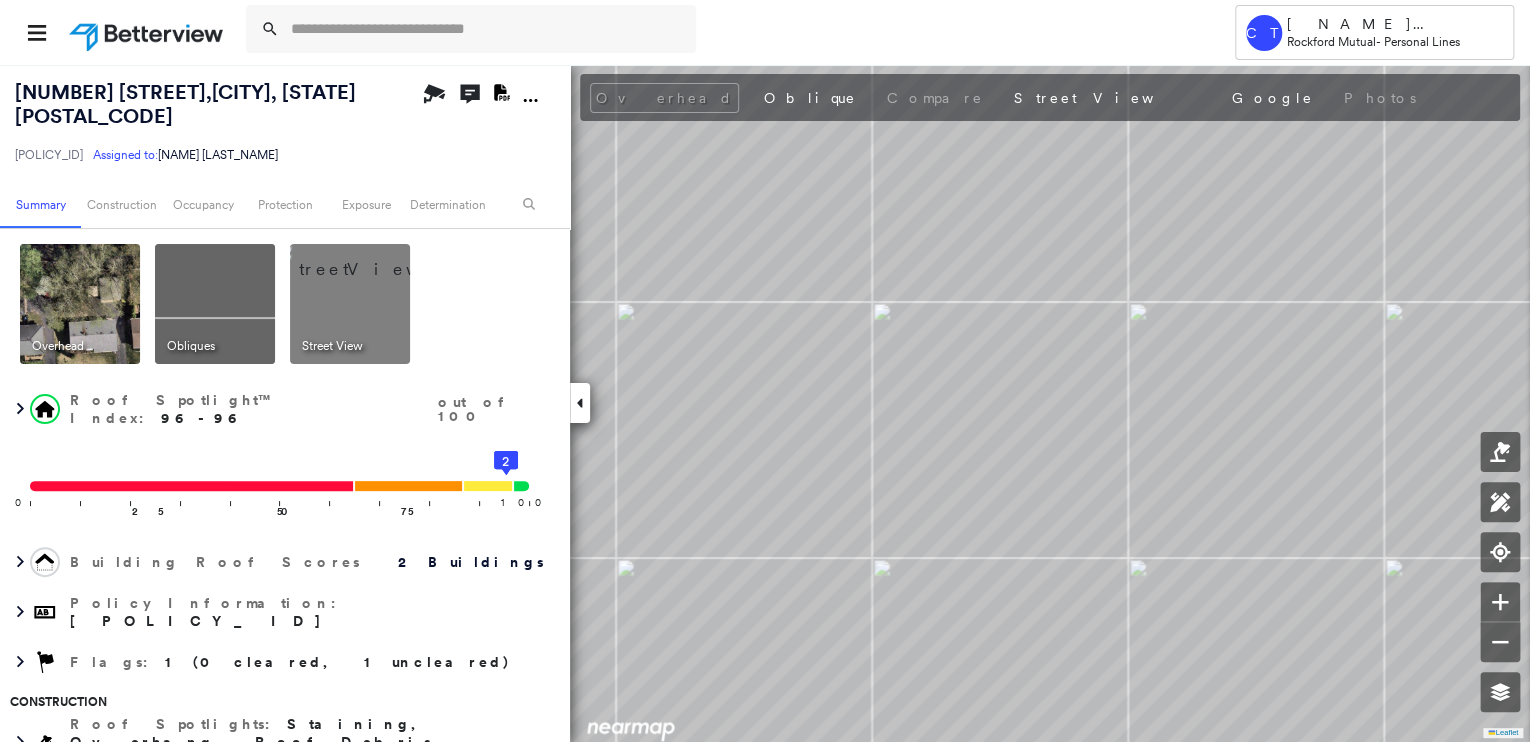 click at bounding box center (215, 304) 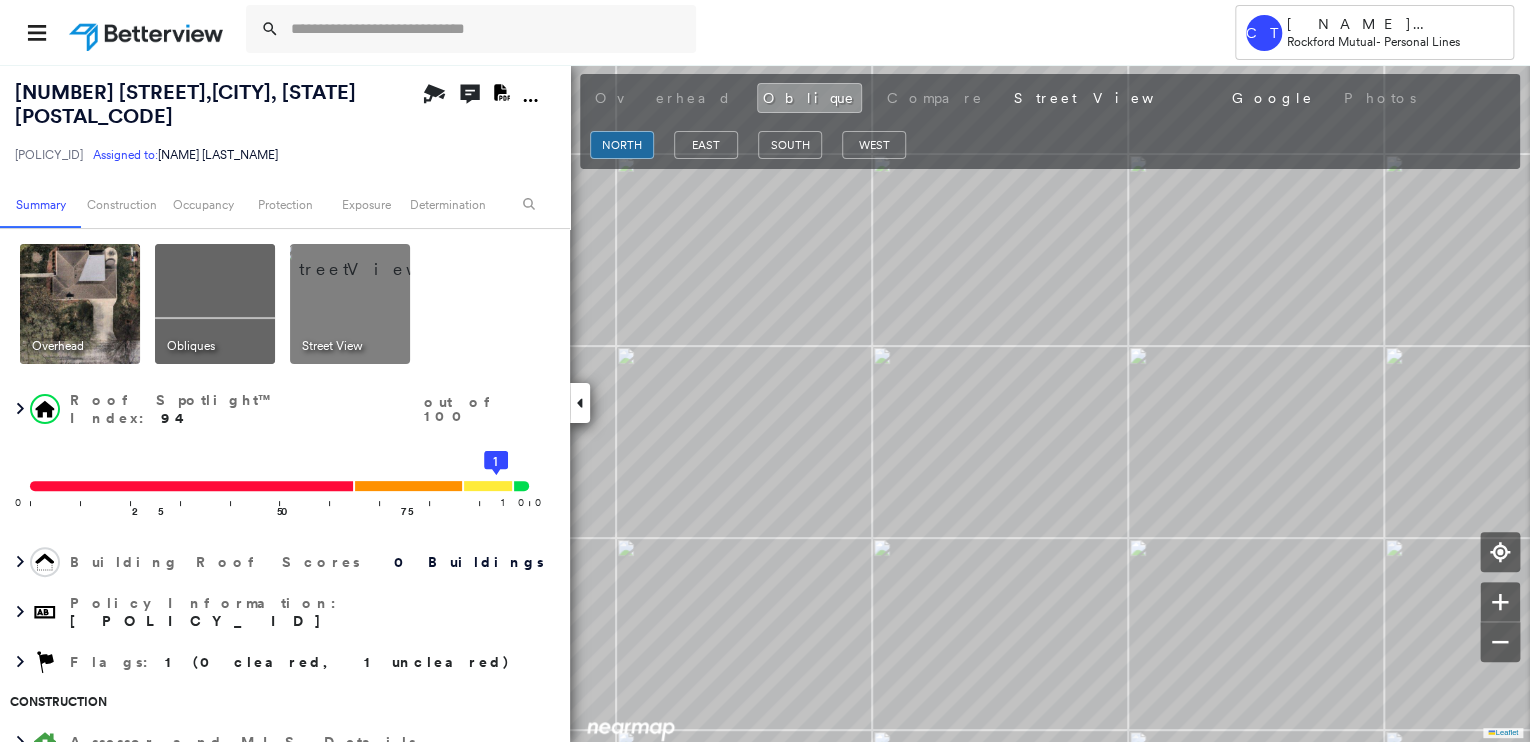 click at bounding box center [374, 259] 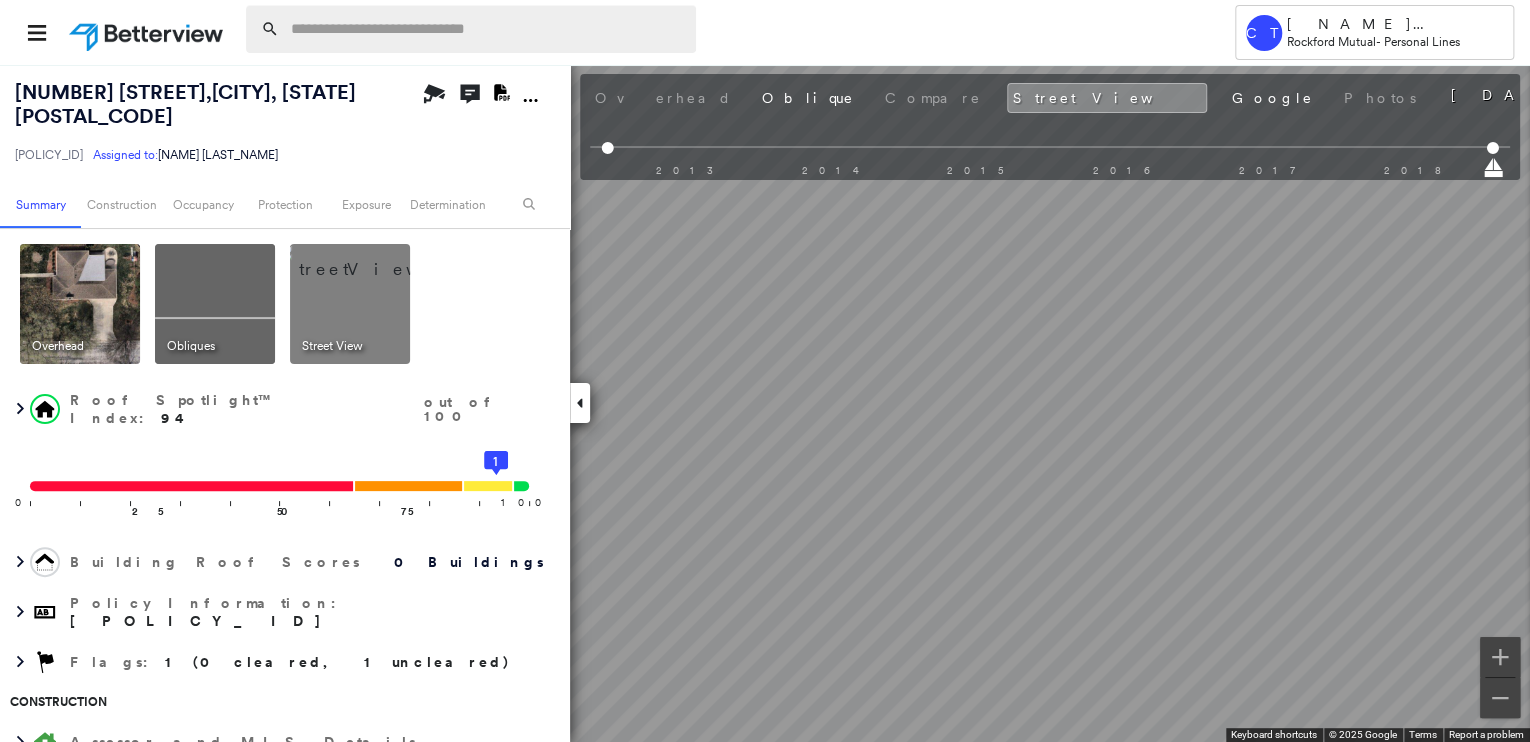 click at bounding box center (487, 29) 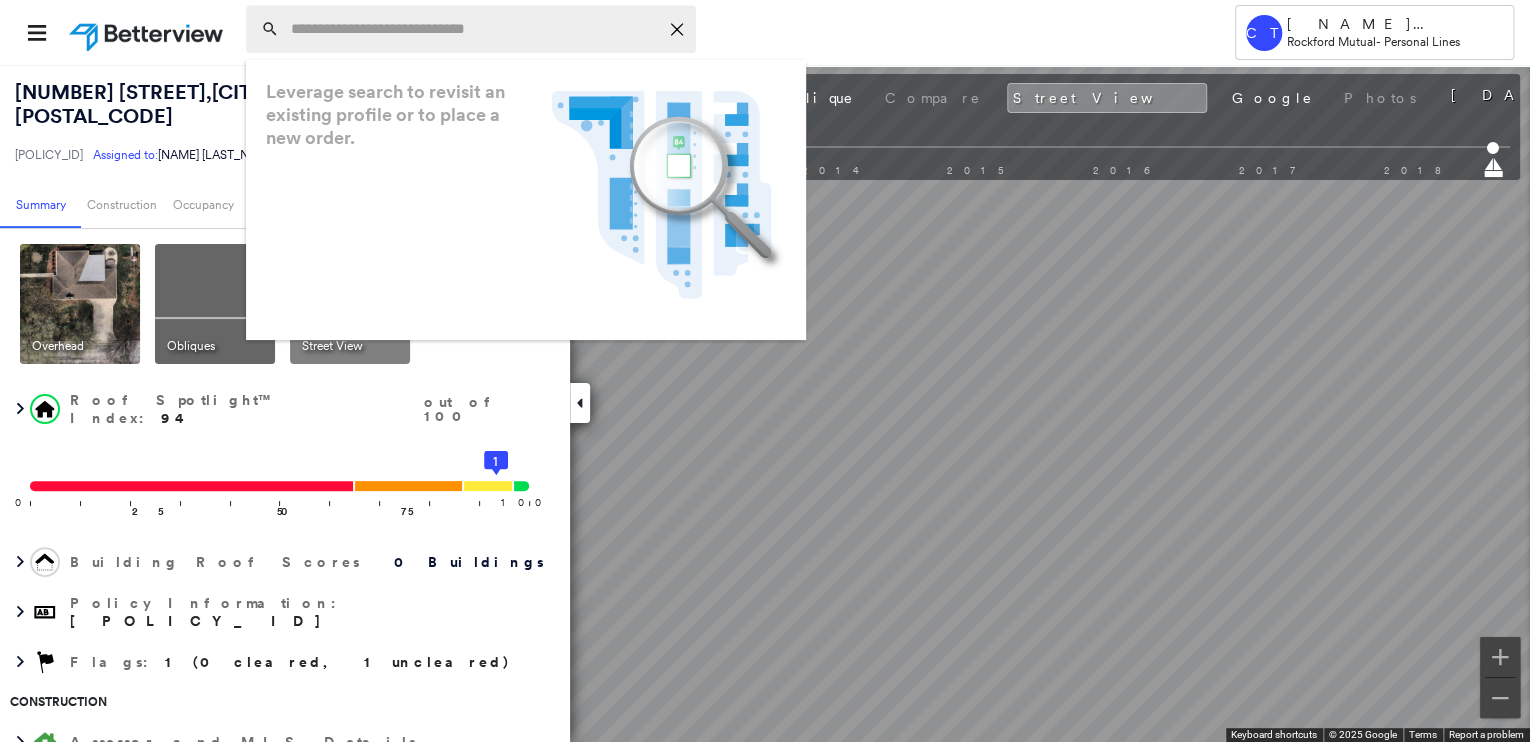 paste on "**********" 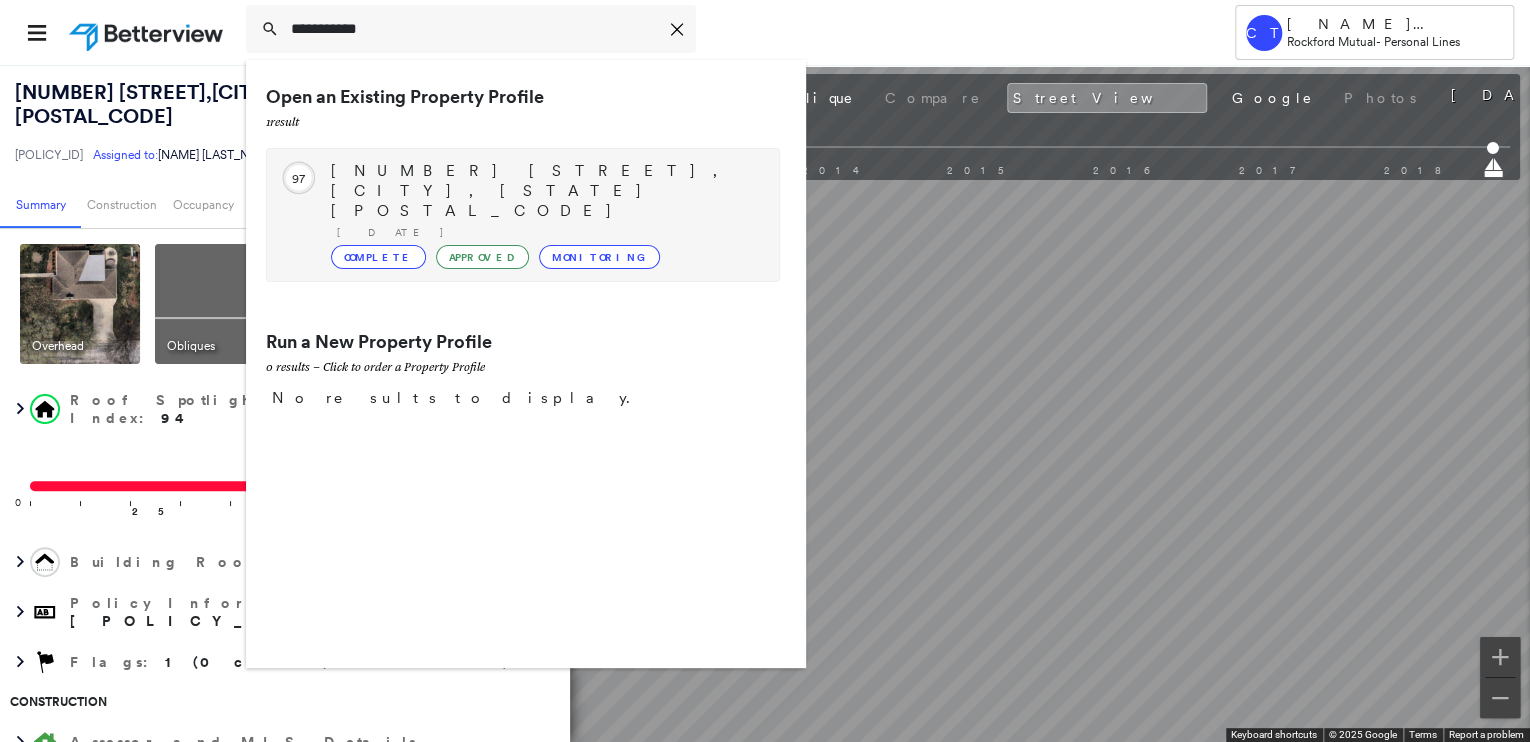 type on "**********" 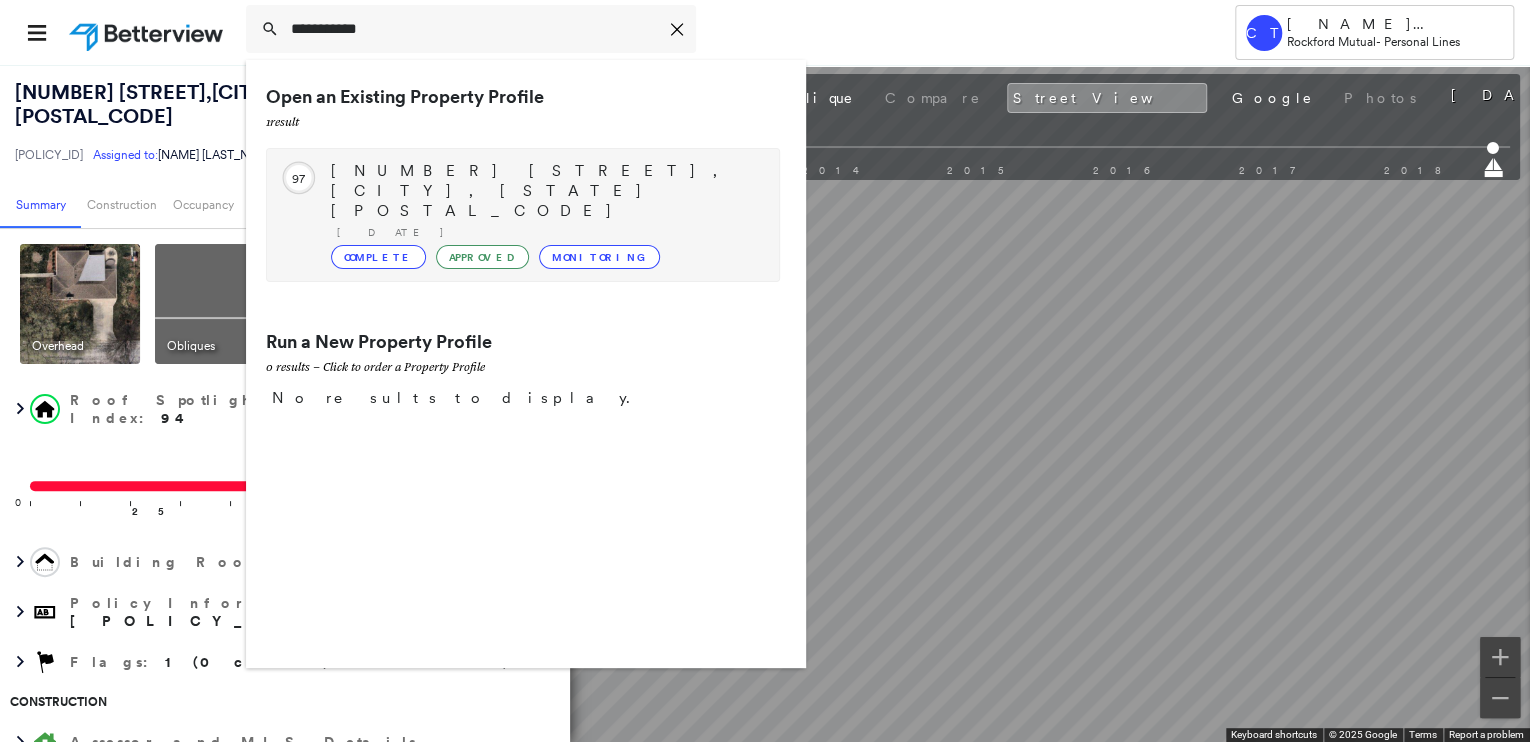 click on "[NUMBER] [STREET], [CITY], [STATE] [POSTAL_CODE]" at bounding box center [545, 191] 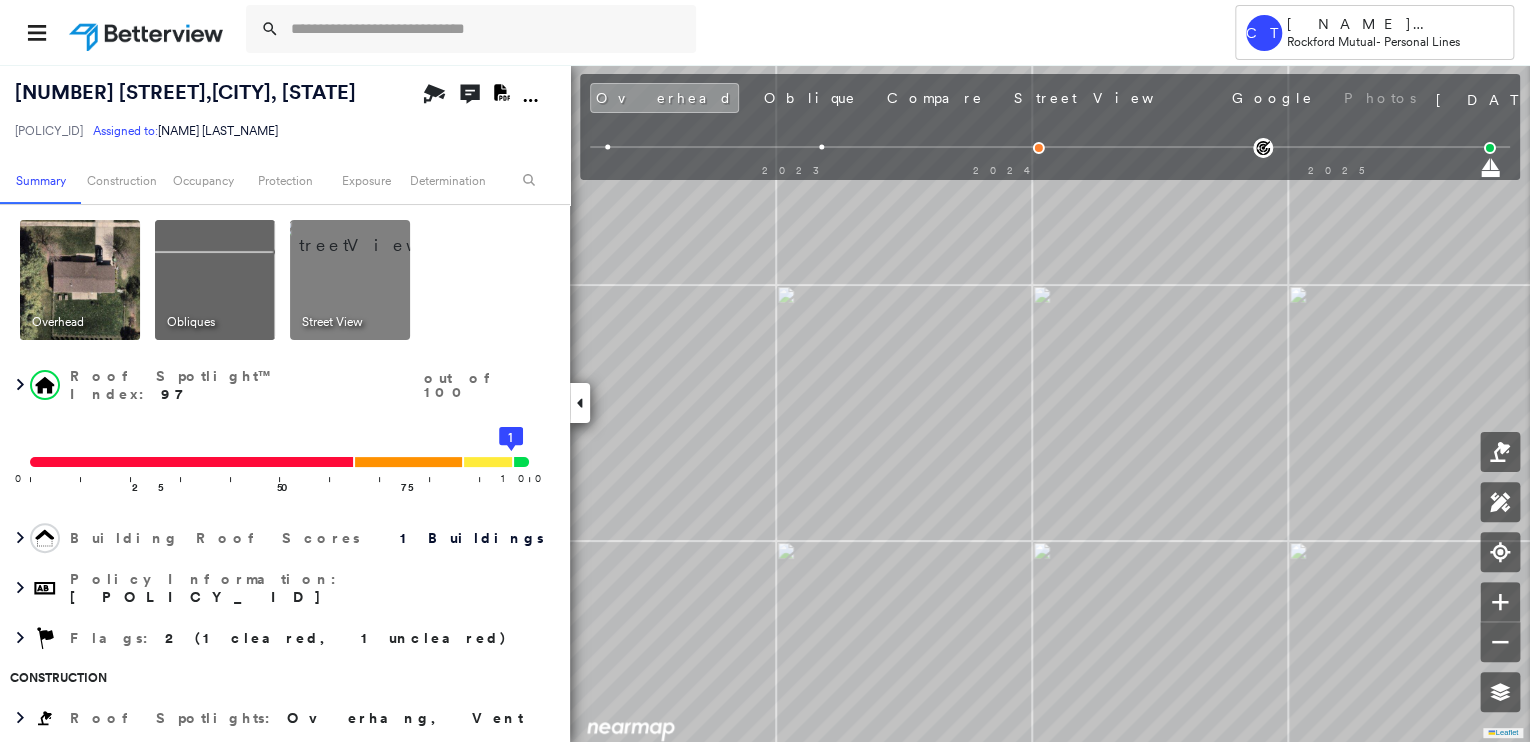 click at bounding box center [374, 235] 